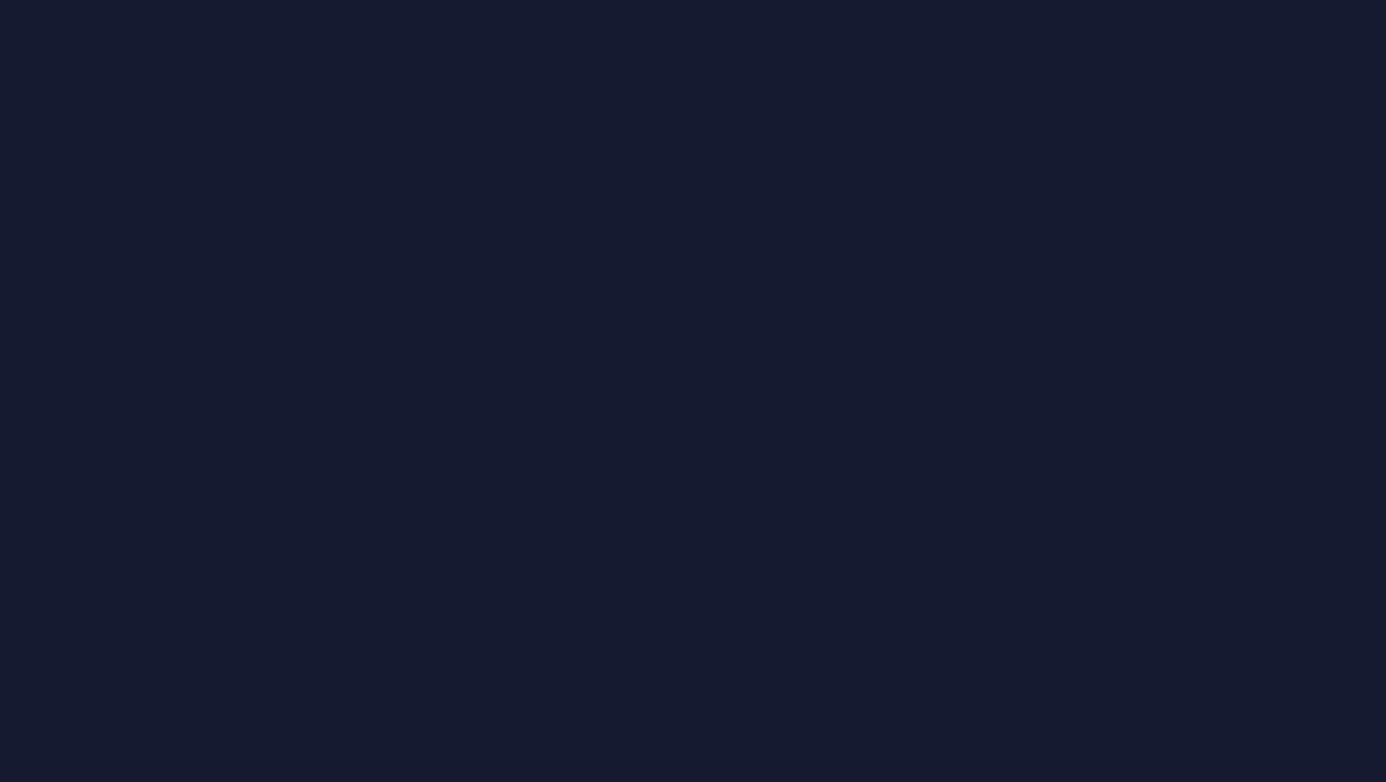scroll, scrollTop: 0, scrollLeft: 0, axis: both 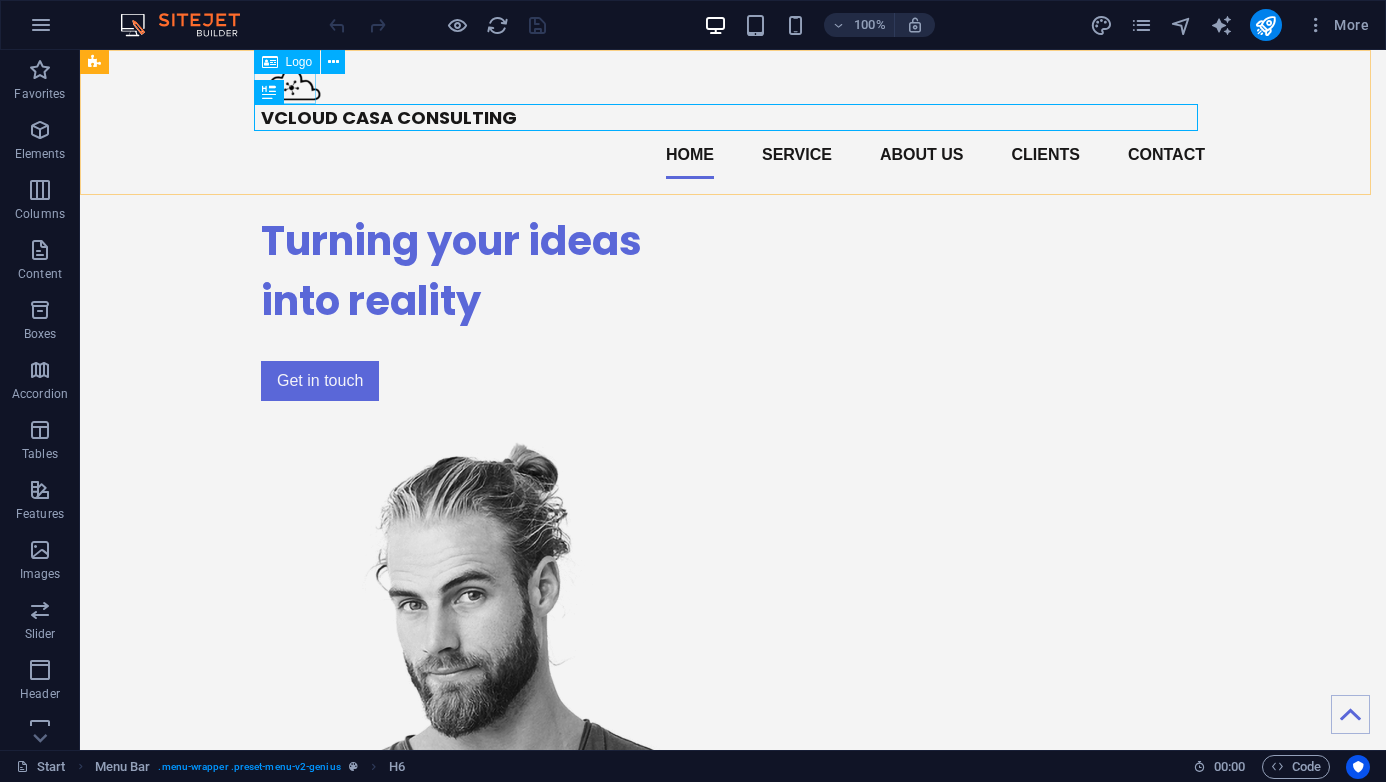 click on "Logo" at bounding box center [299, 62] 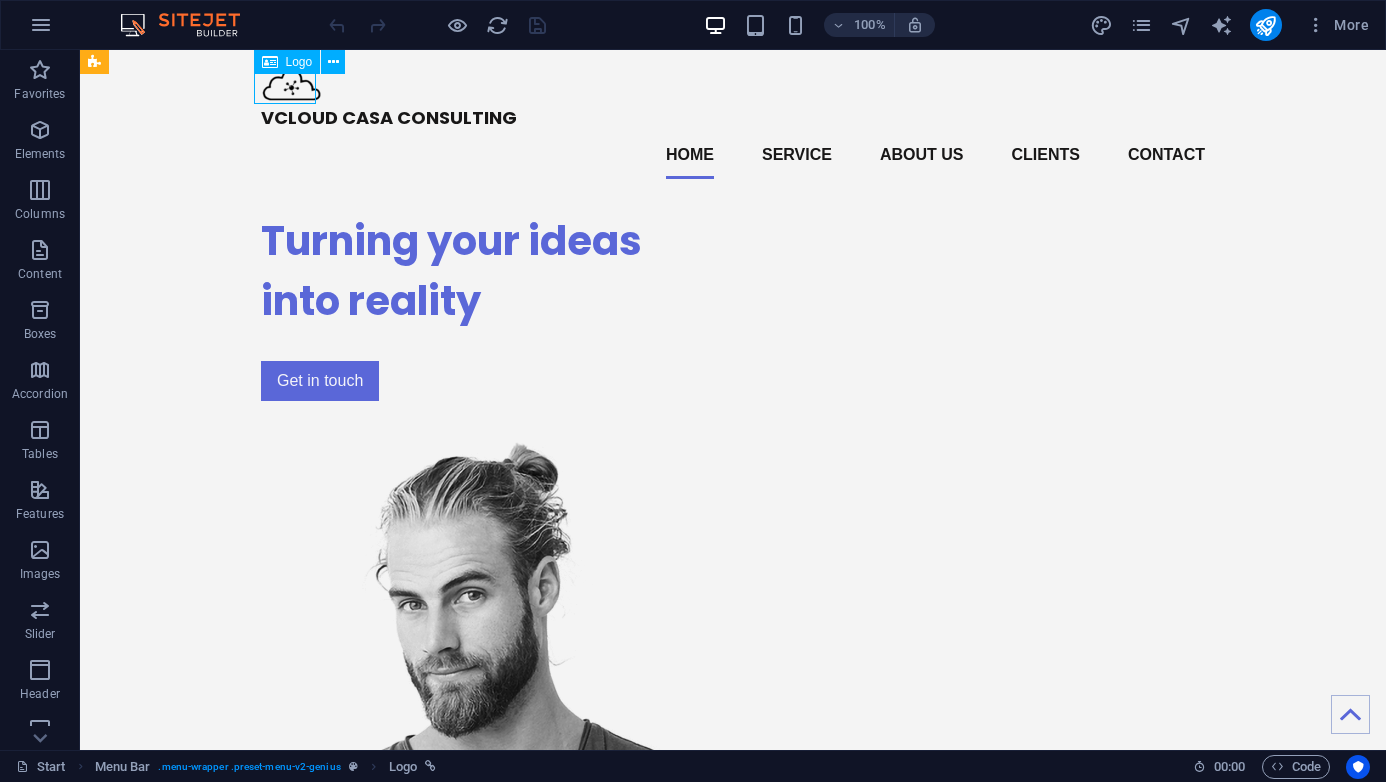 click on "Logo" at bounding box center (299, 62) 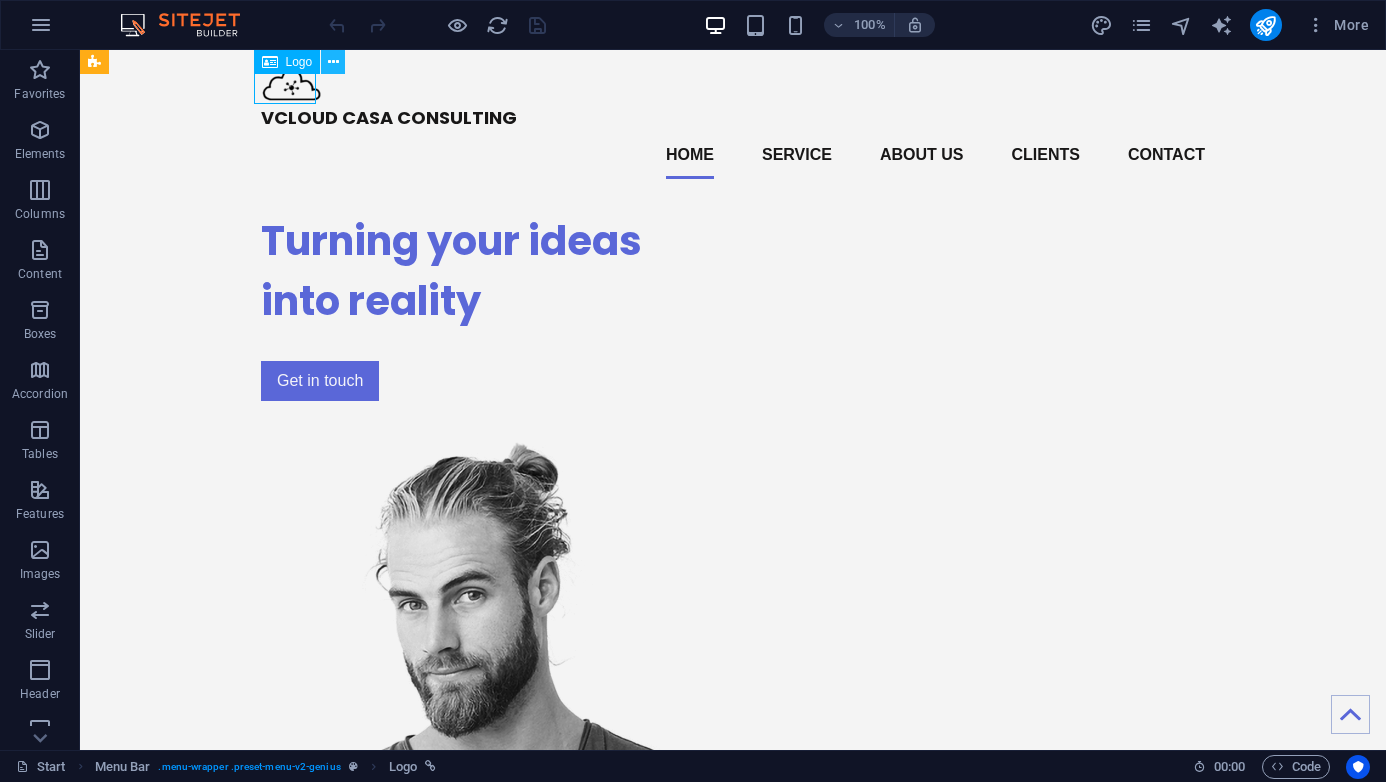 click at bounding box center [333, 62] 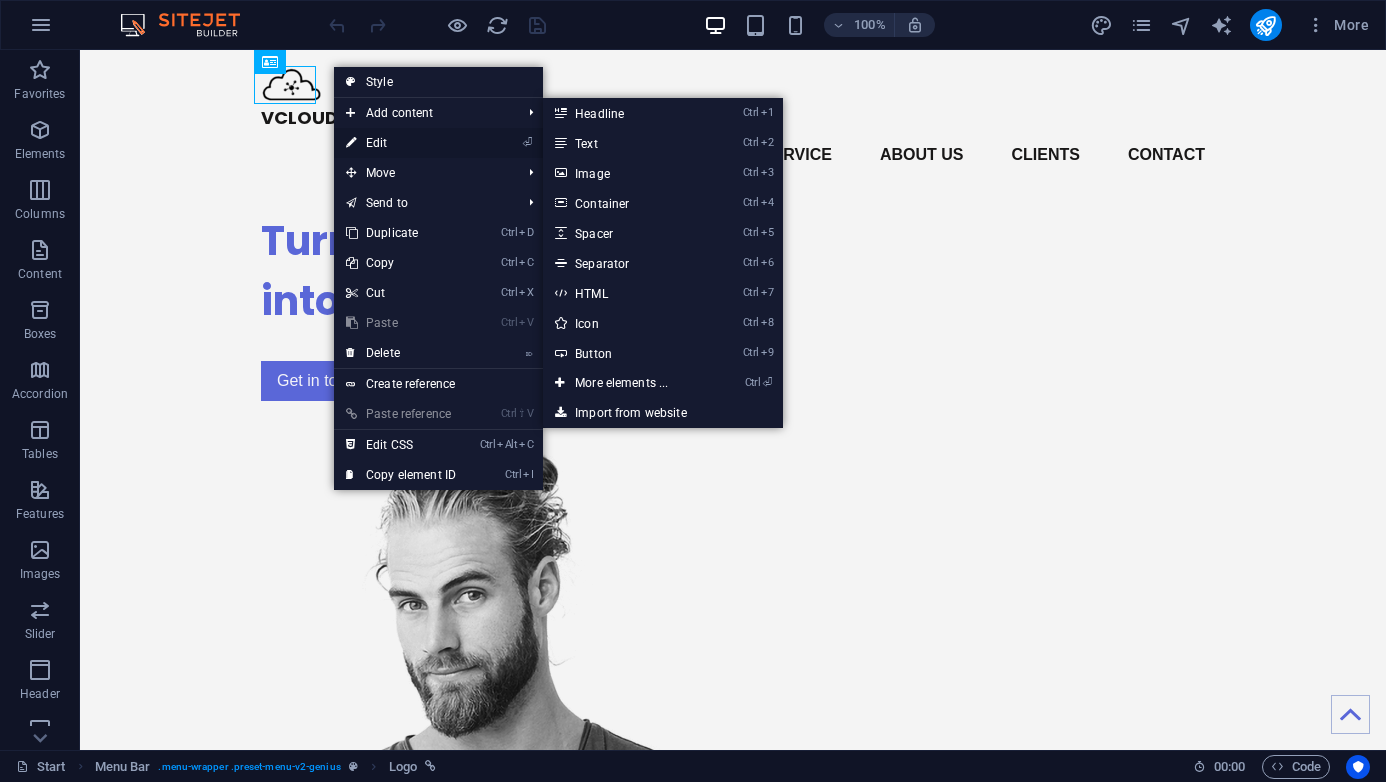 click on "⏎  Edit" at bounding box center (401, 143) 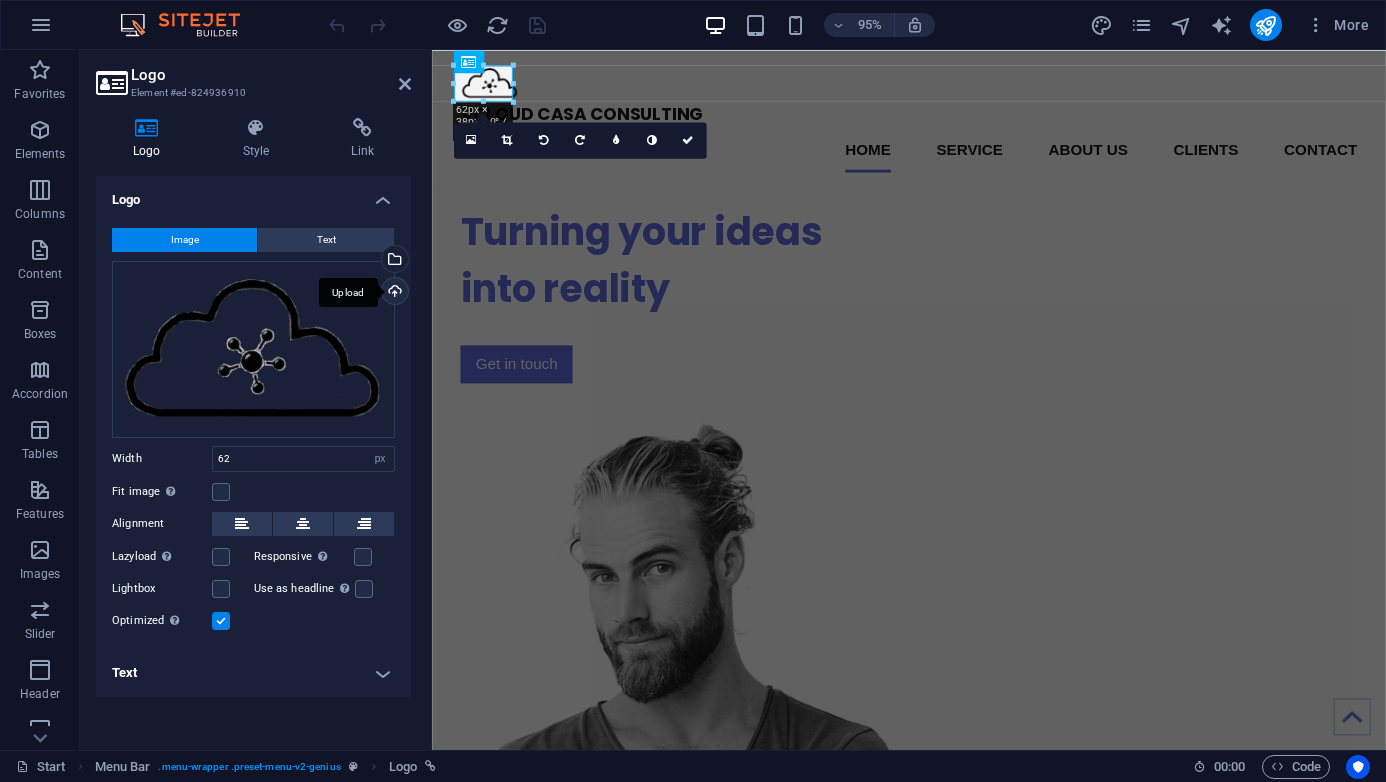 click on "Upload" at bounding box center (393, 293) 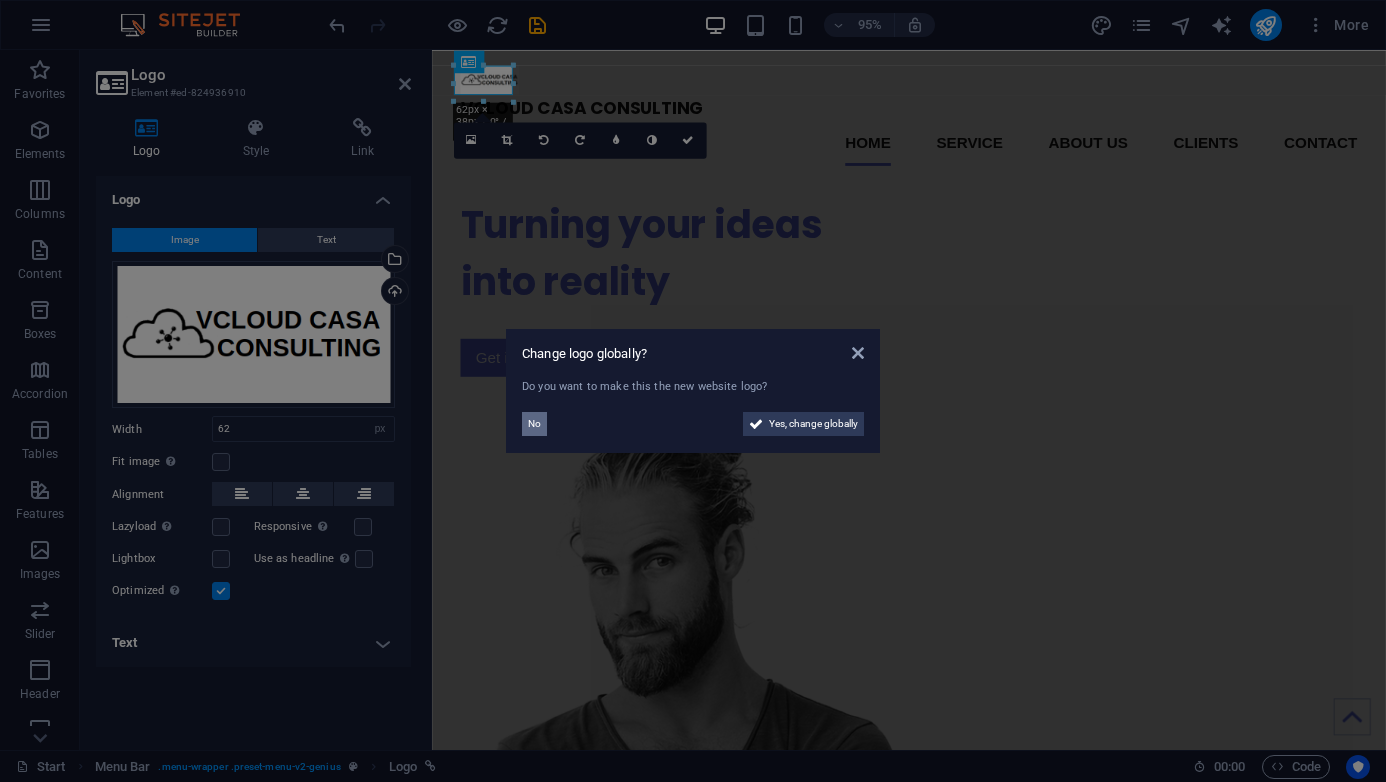 click on "No" at bounding box center [534, 424] 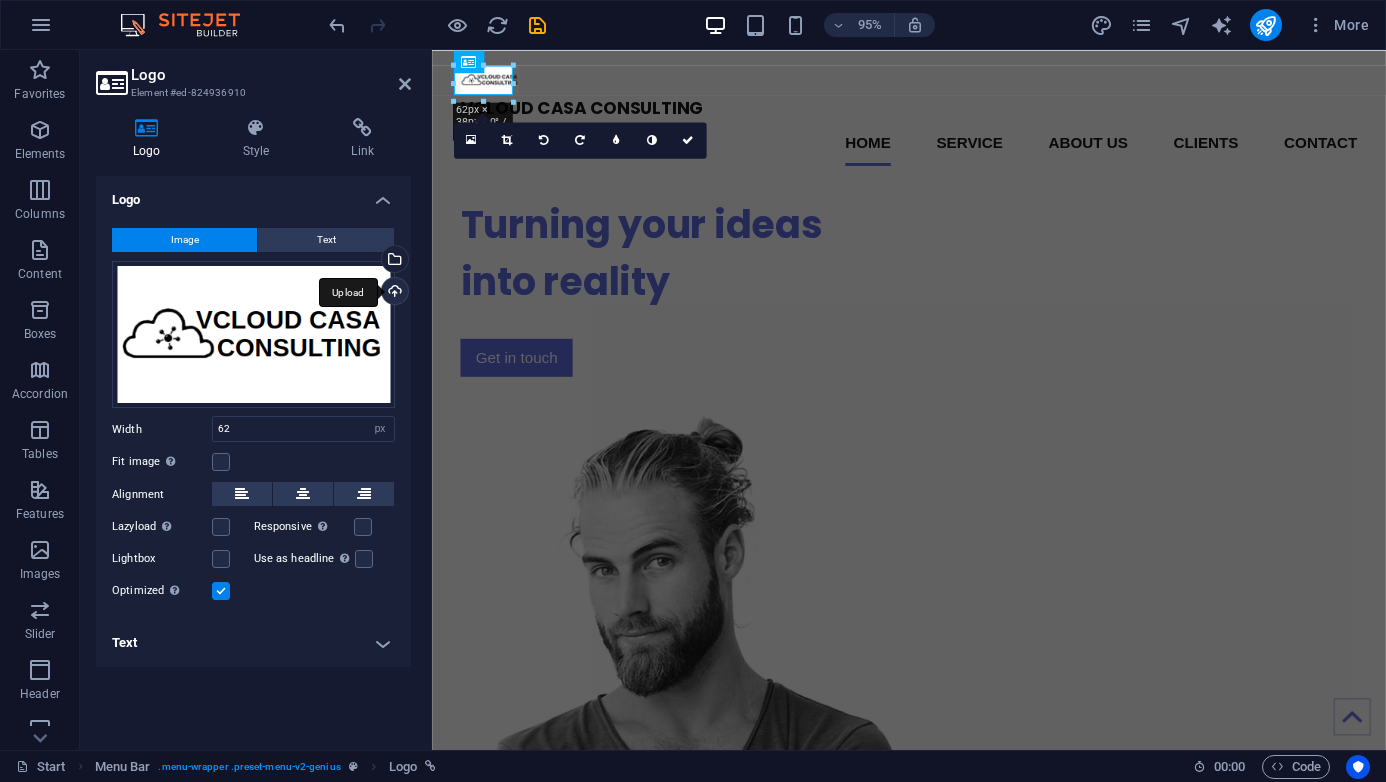 click on "Upload" at bounding box center [393, 293] 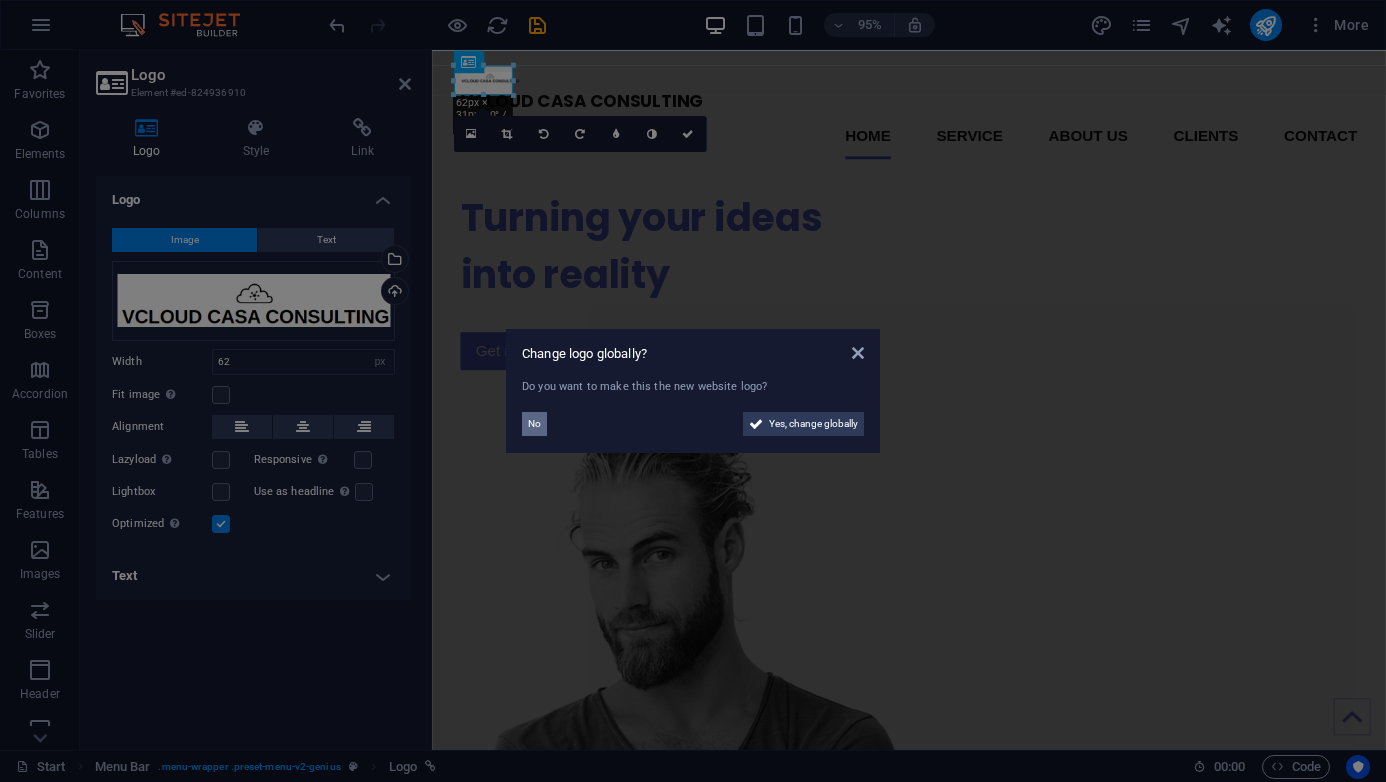 click on "No" at bounding box center (534, 424) 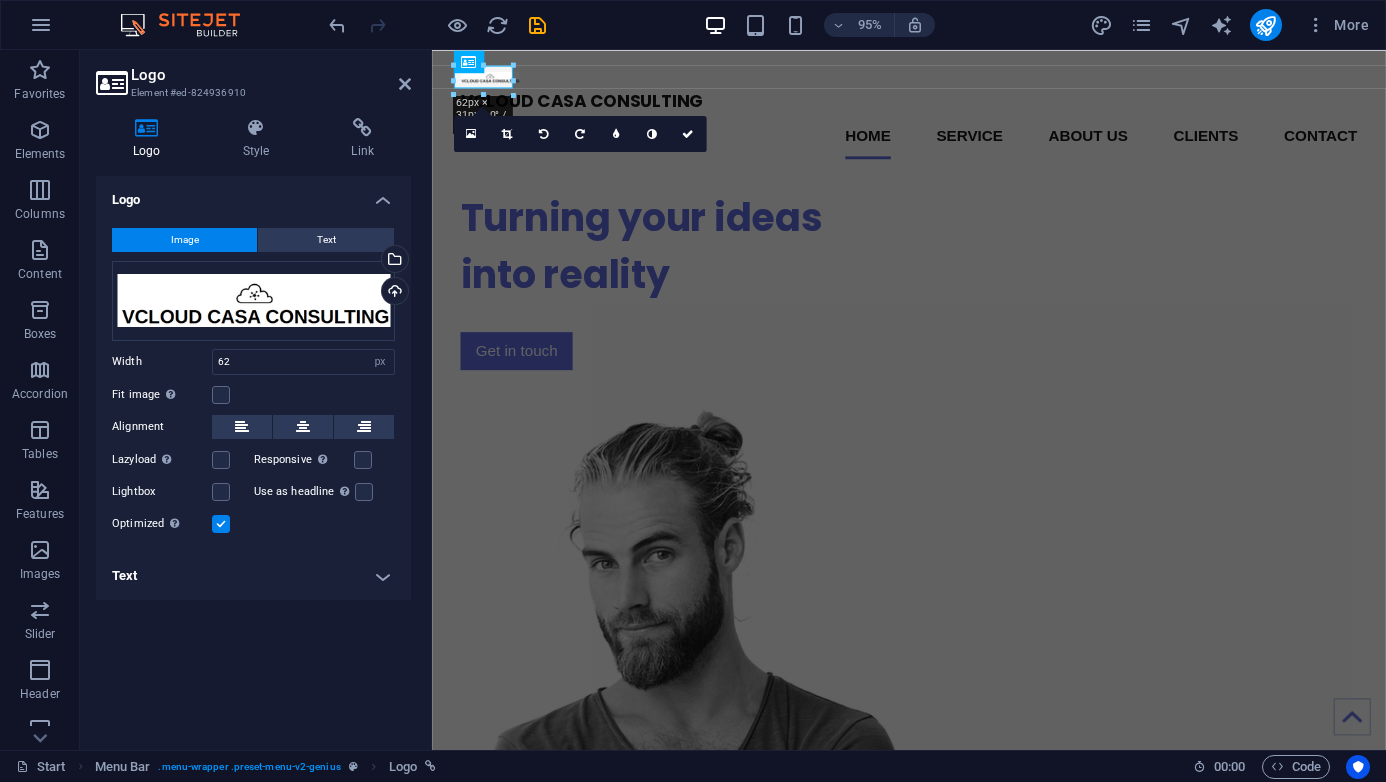 click on "Logo Image Text Drag files here, click to choose files or select files from Files or our free stock photos & videos Select files from the file manager, stock photos, or upload file(s) Upload Width 62 Default auto px rem % em vh vw Fit image Automatically fit image to a fixed width and height Height Default auto px Alignment Lazyload Loading images after the page loads improves page speed. Responsive Automatically load retina image and smartphone optimized sizes. Lightbox Use as headline The image will be wrapped in an H1 headline tag. Useful for giving alternative text the weight of an H1 headline, e.g. for the logo. Leave unchecked if uncertain. Optimized Images are compressed to improve page speed. Position Direction Custom X offset 50 px rem % vh vw Y offset 50 px rem % vh vw Edit design Text Float No float Image left Image right Determine how text should behave around the image. Text Alternative text Genius Image caption Paragraph Format Normal Heading 1 Heading 2 Heading 3 Heading 4 Heading 5 Heading 6 8" at bounding box center [253, 455] 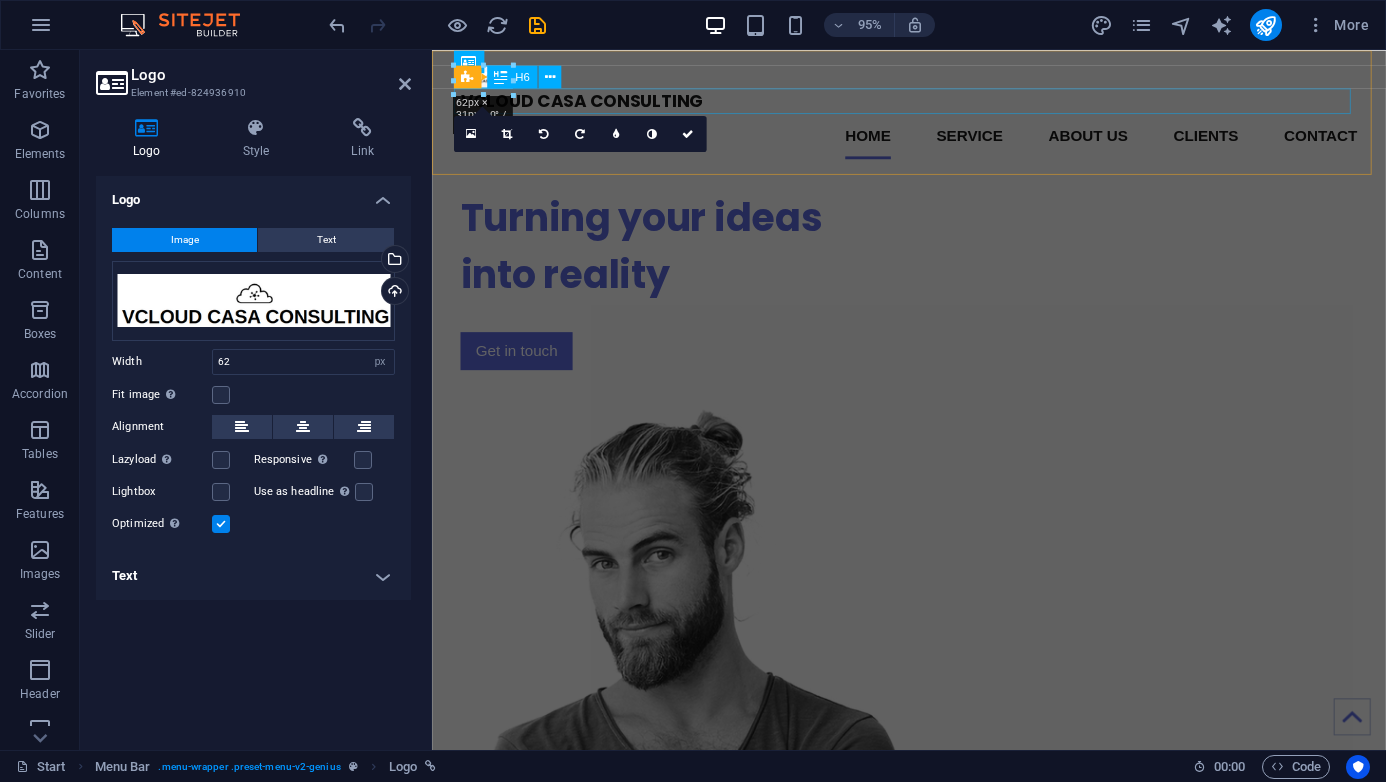 click on "VCLOUD CASA CONSULTING" at bounding box center (934, 103) 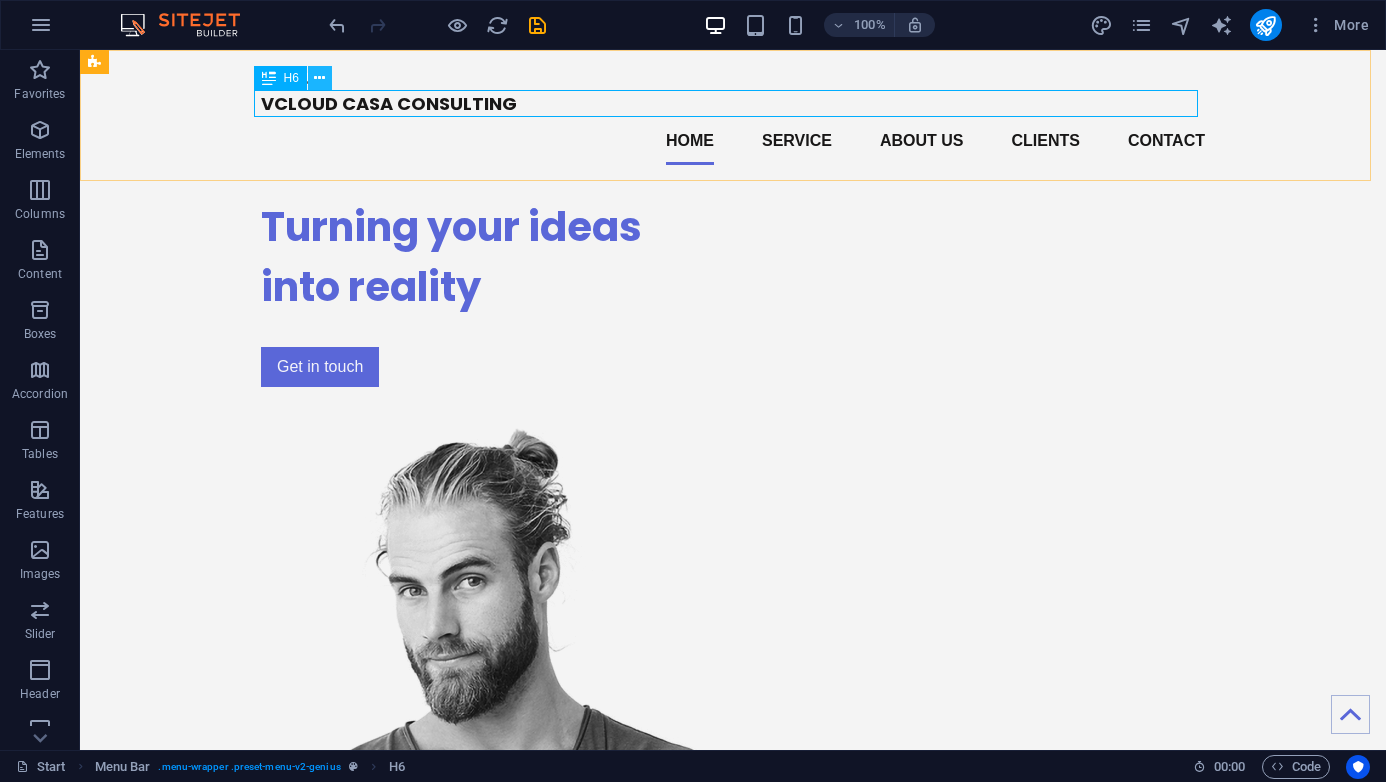 click at bounding box center (319, 78) 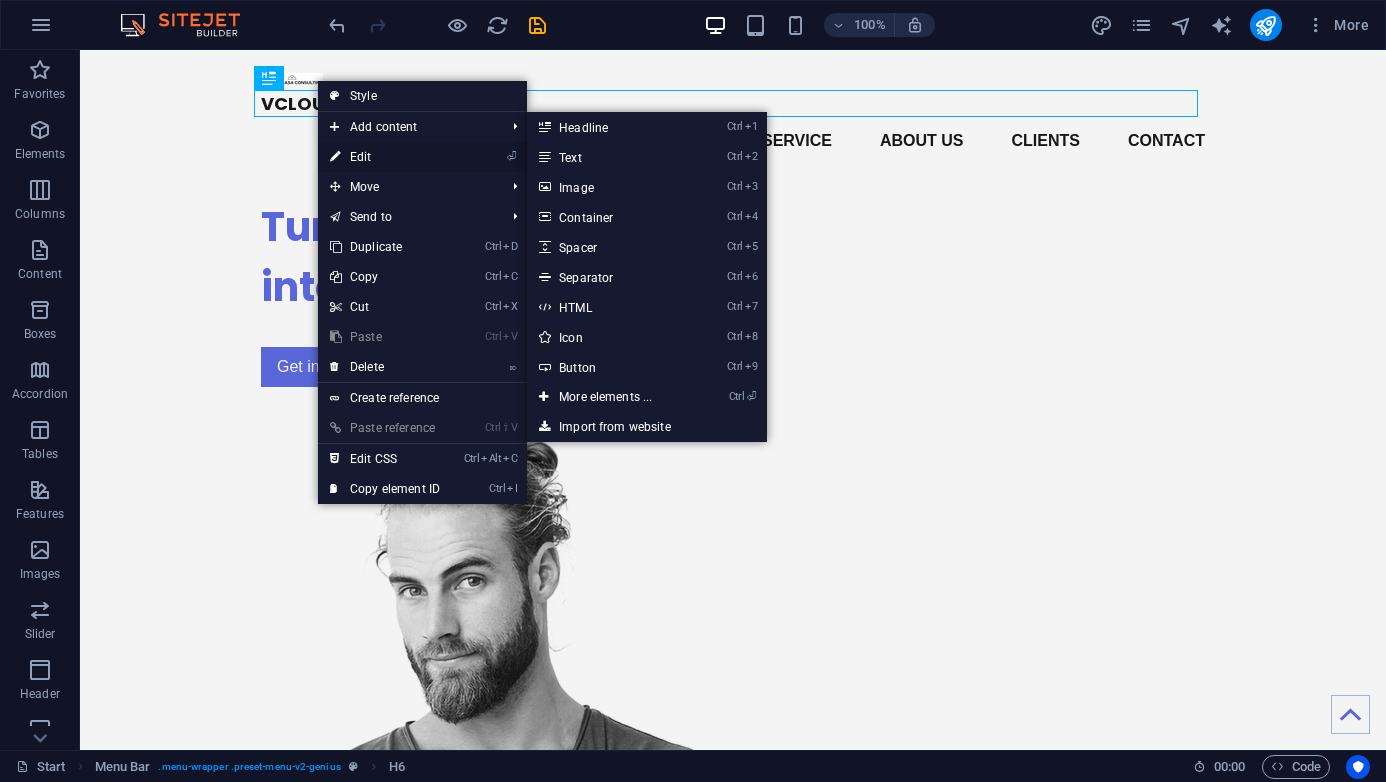click on "⏎  Edit" at bounding box center (385, 157) 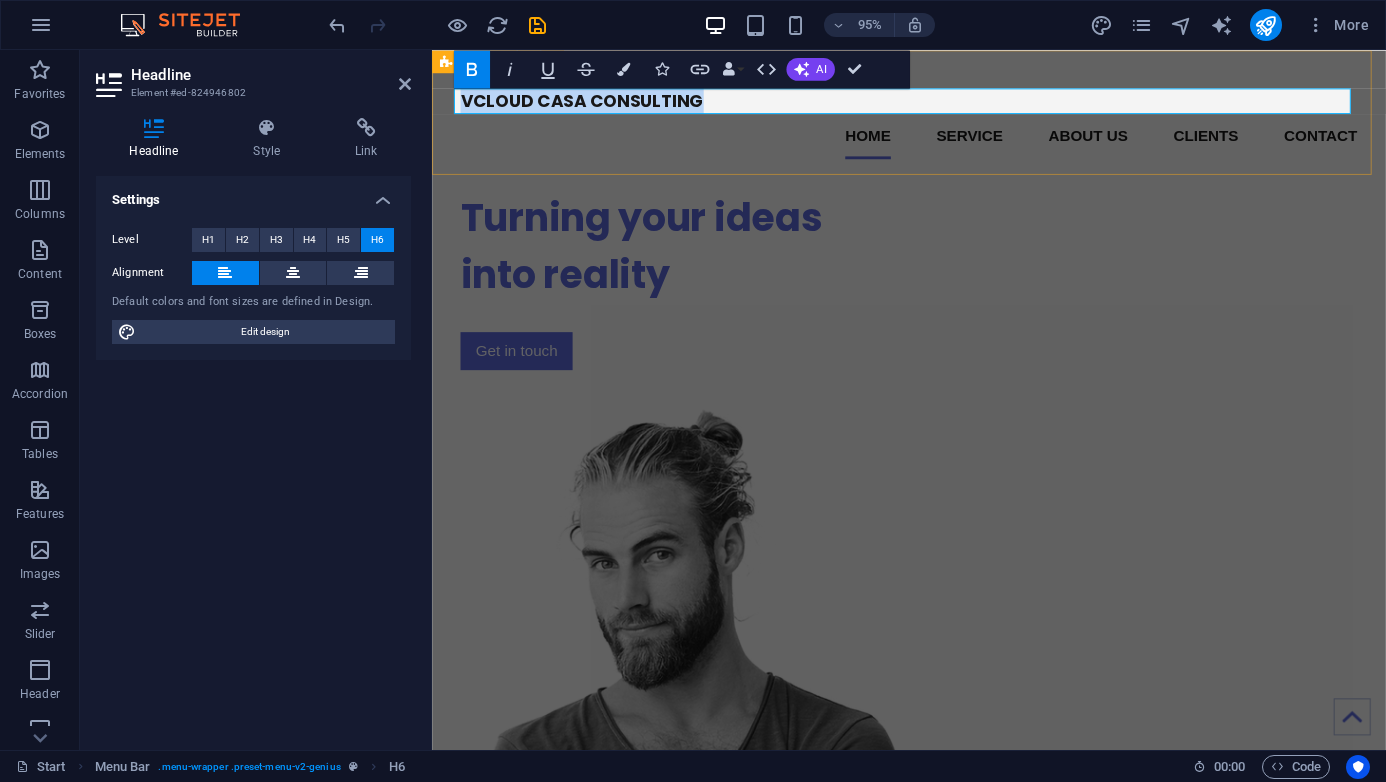click on "VCLOUD CASA CONSULTING Home Service About us Clients Contact" at bounding box center (934, 115) 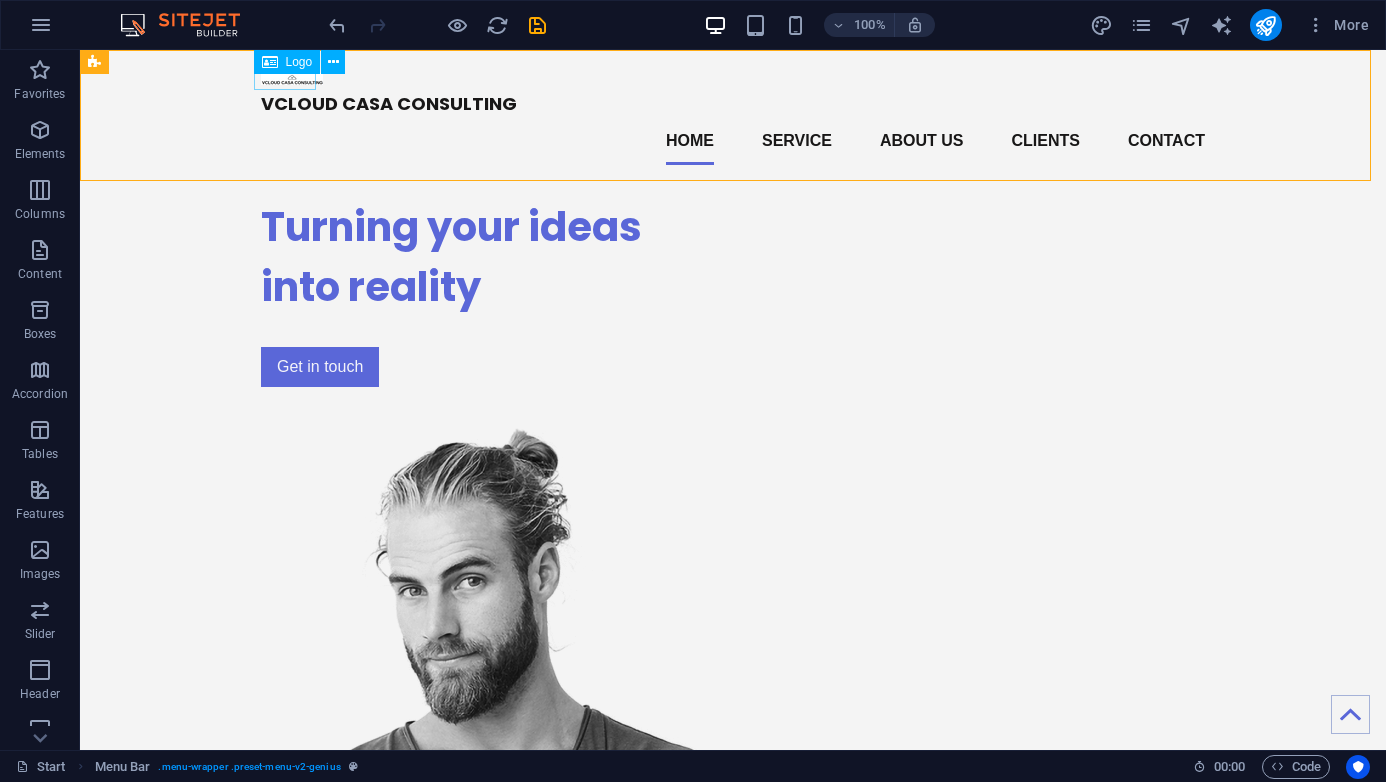 click on "Logo" at bounding box center (287, 62) 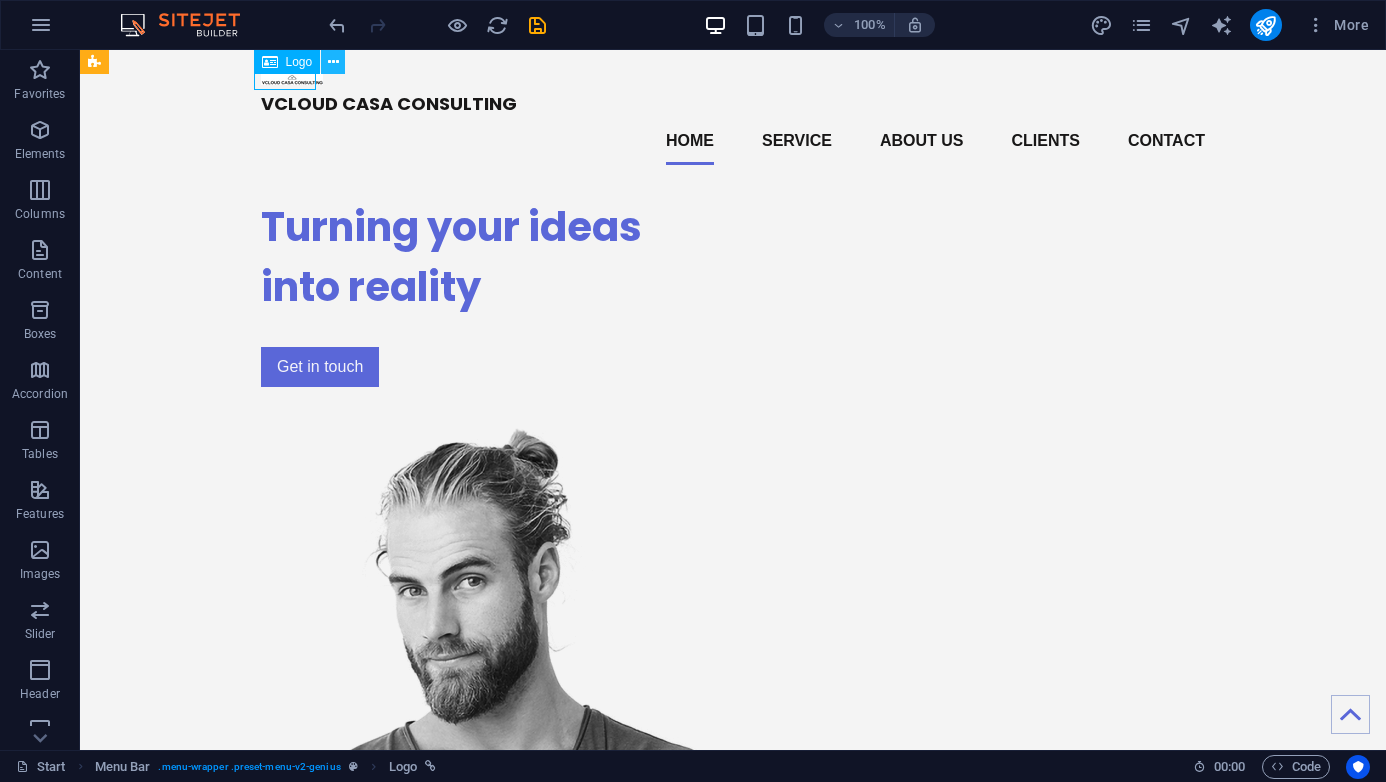click at bounding box center [333, 62] 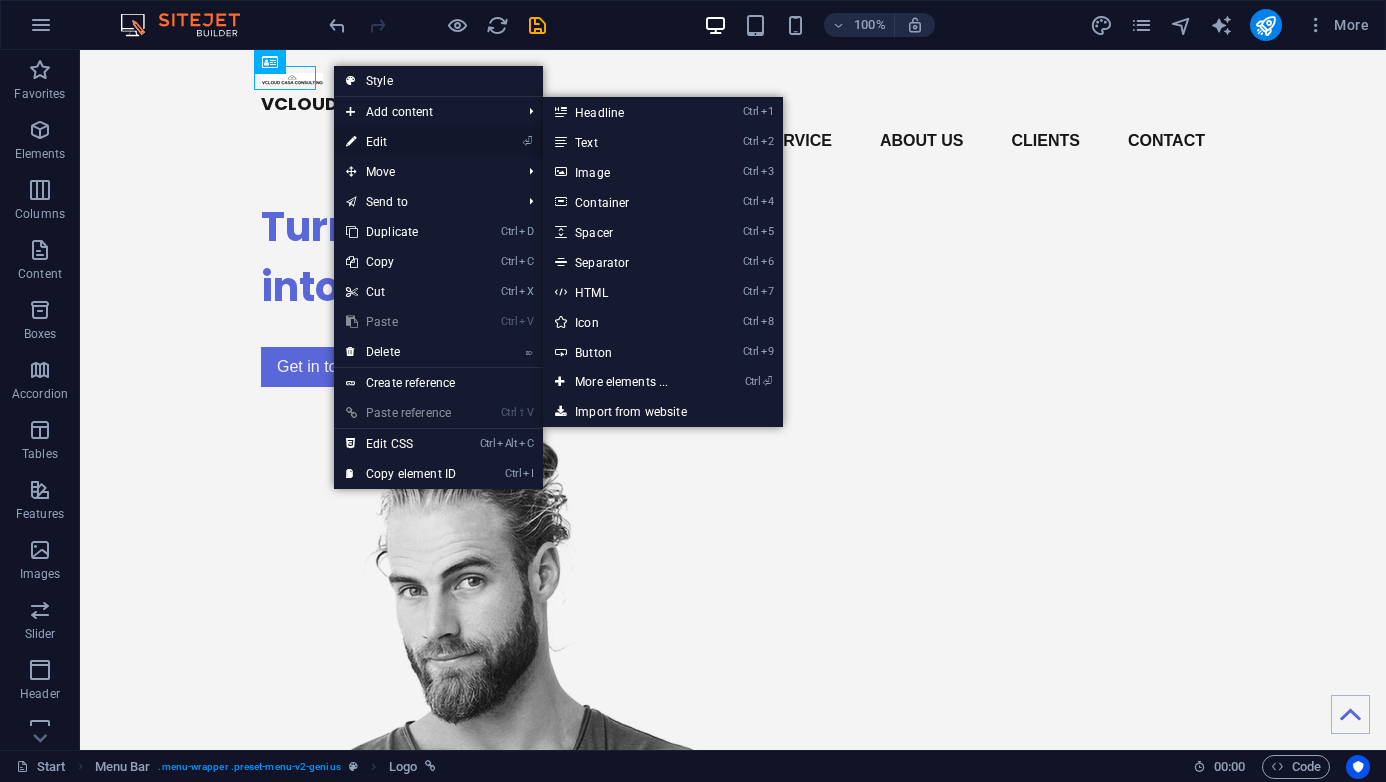 click on "⏎  Edit" at bounding box center (401, 142) 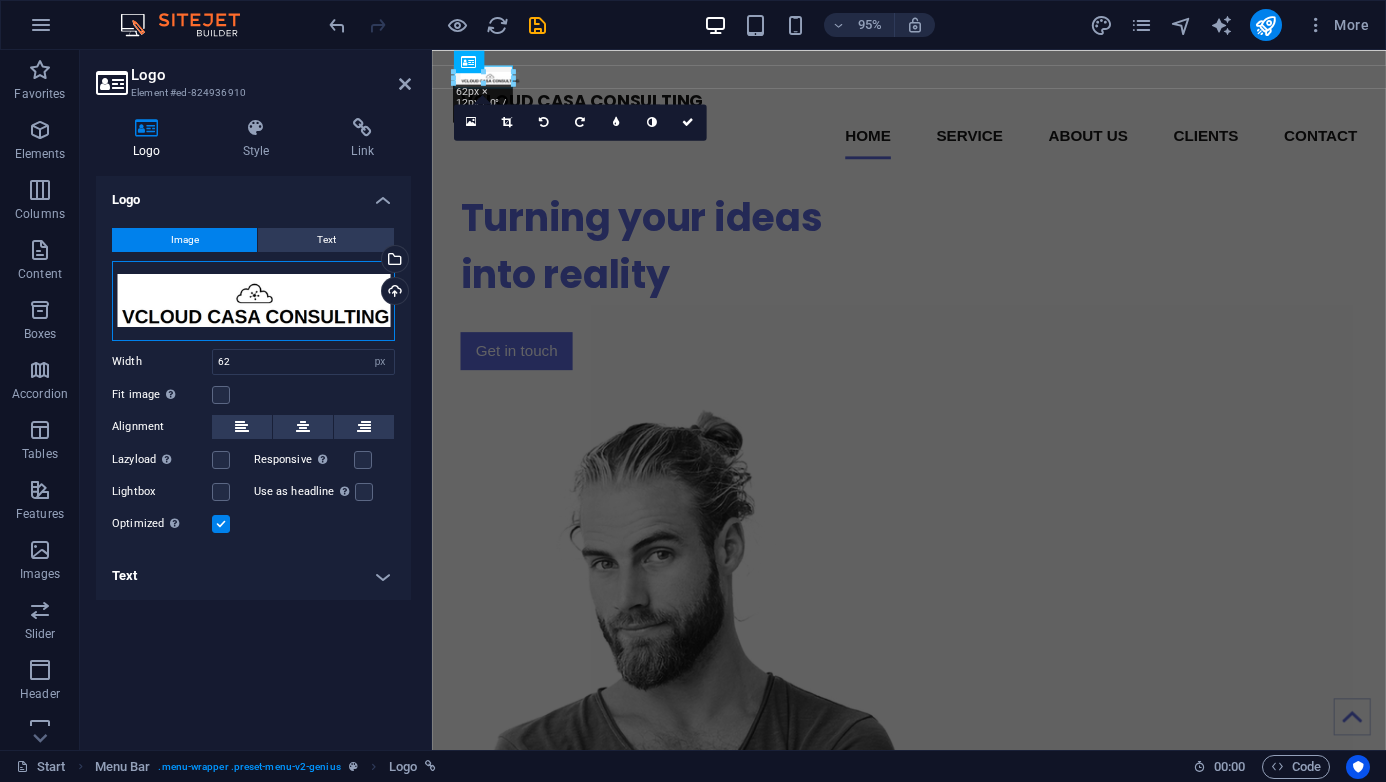 click on "Drag files here, click to choose files or select files from Files or our free stock photos & videos" at bounding box center (253, 301) 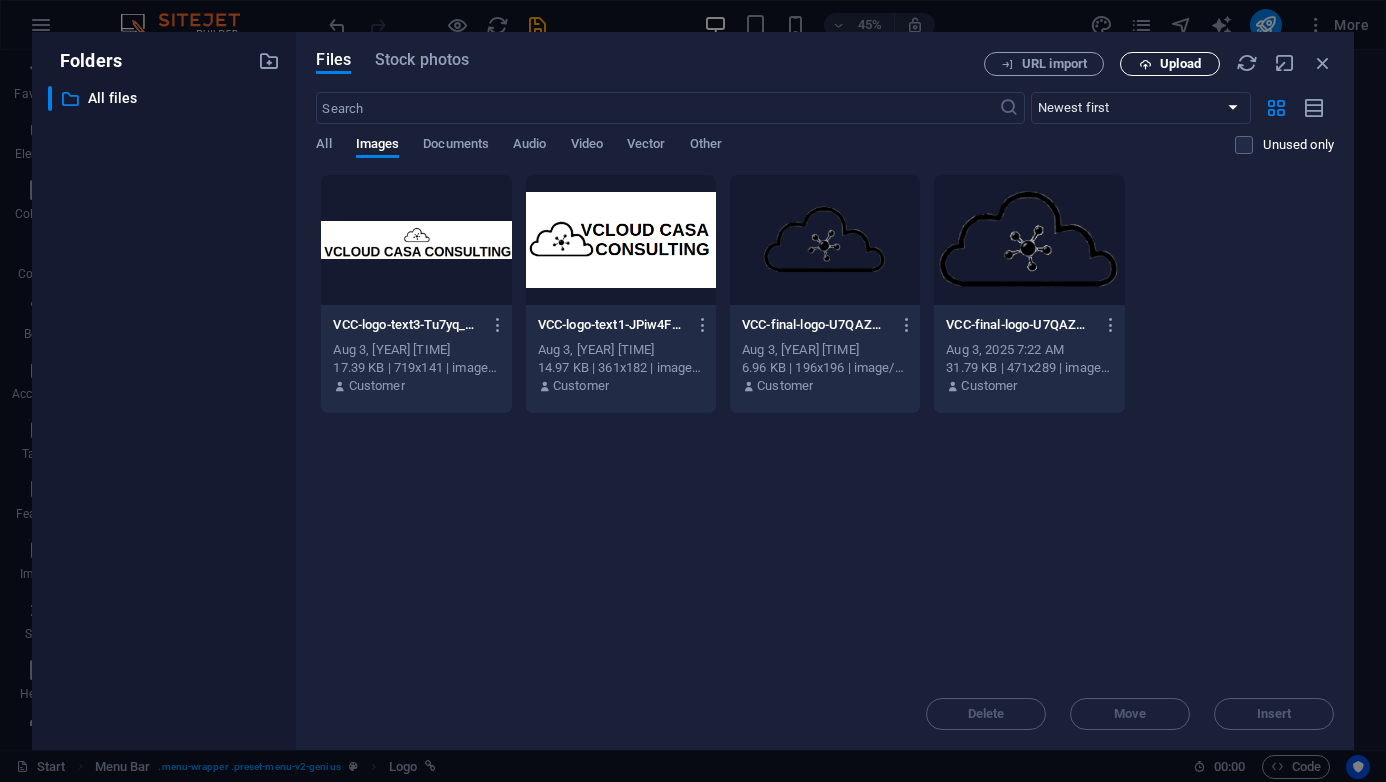 click on "Upload" at bounding box center (1180, 64) 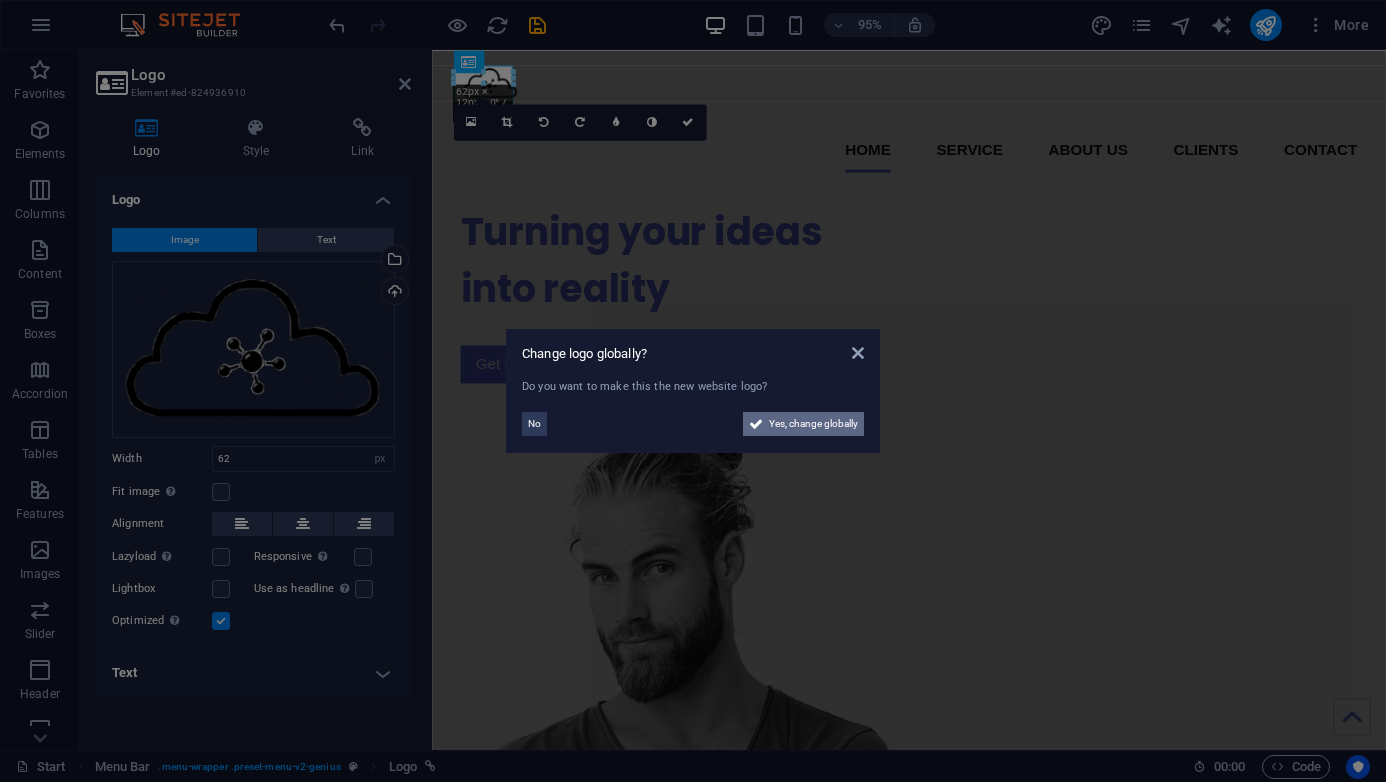 drag, startPoint x: 773, startPoint y: 425, endPoint x: 775, endPoint y: 844, distance: 419.00476 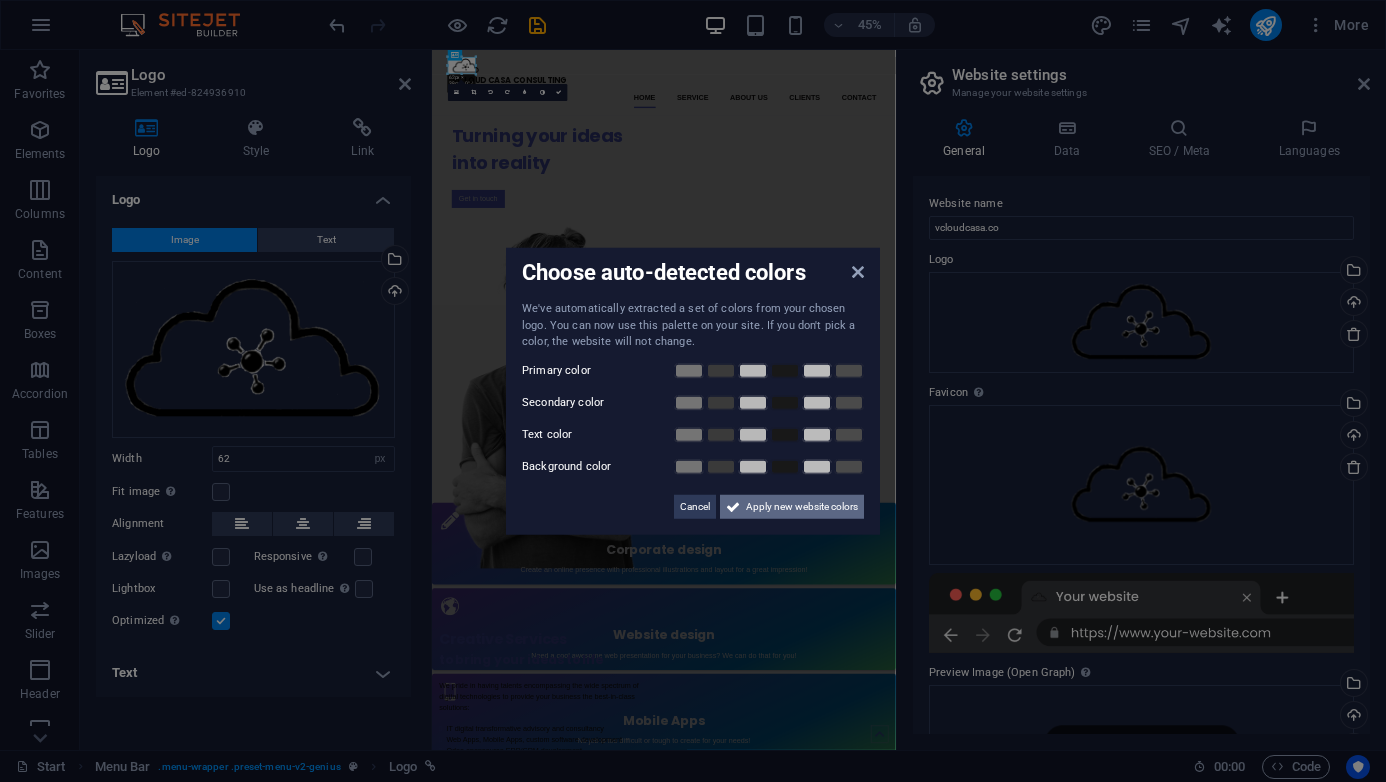 click on "Apply new website colors" at bounding box center [802, 506] 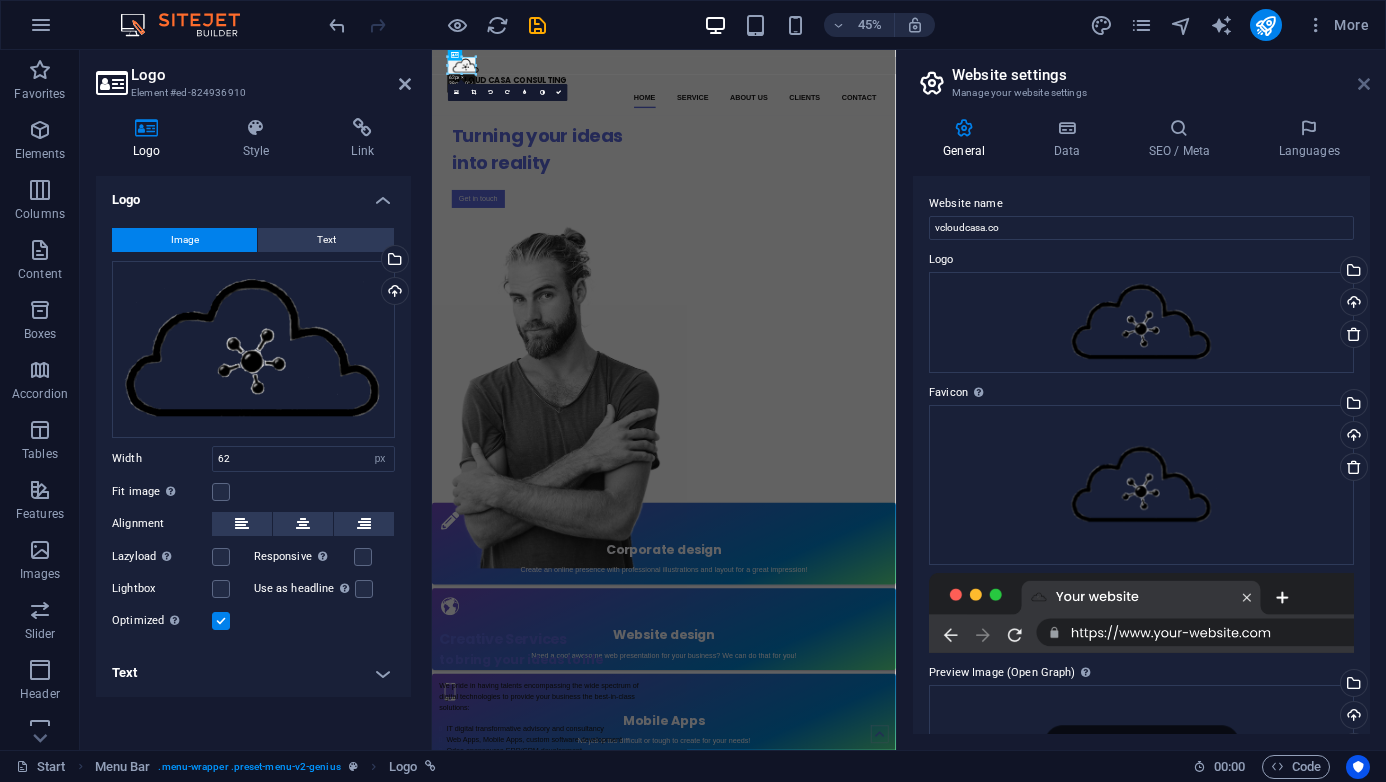 click at bounding box center [1364, 84] 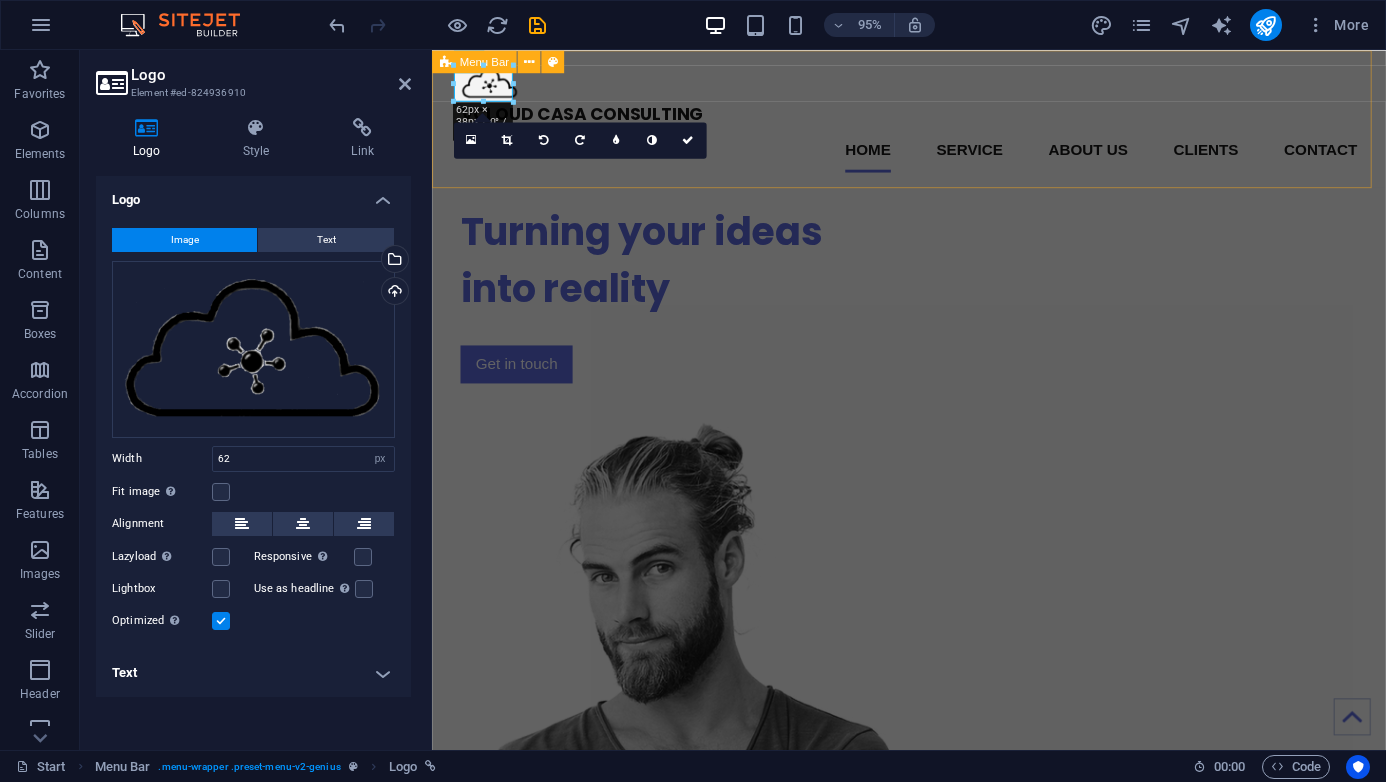 click on "VCLOUD CASA CONSULTING Home Service About us Clients Contact" at bounding box center (934, 122) 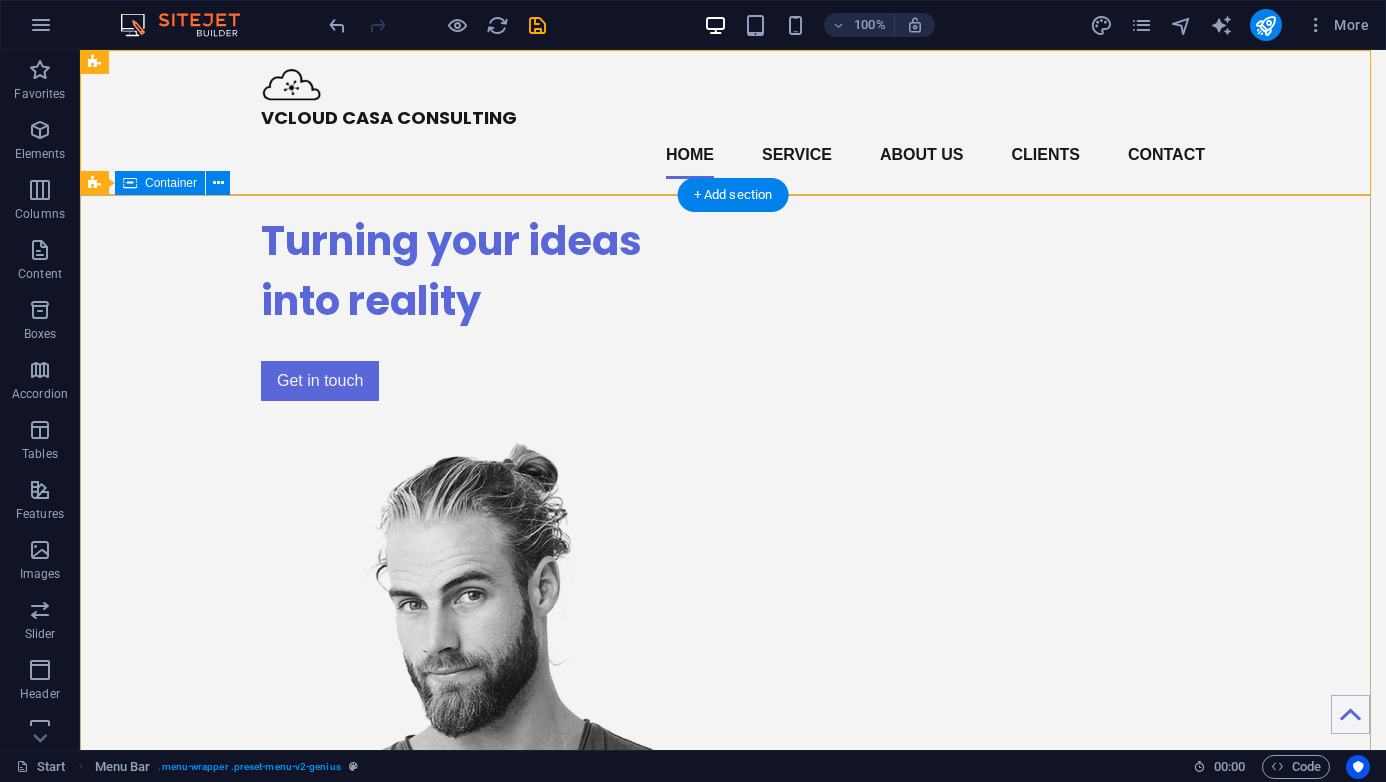 click on "Turning your ideas into reality Get in touch" at bounding box center [733, 698] 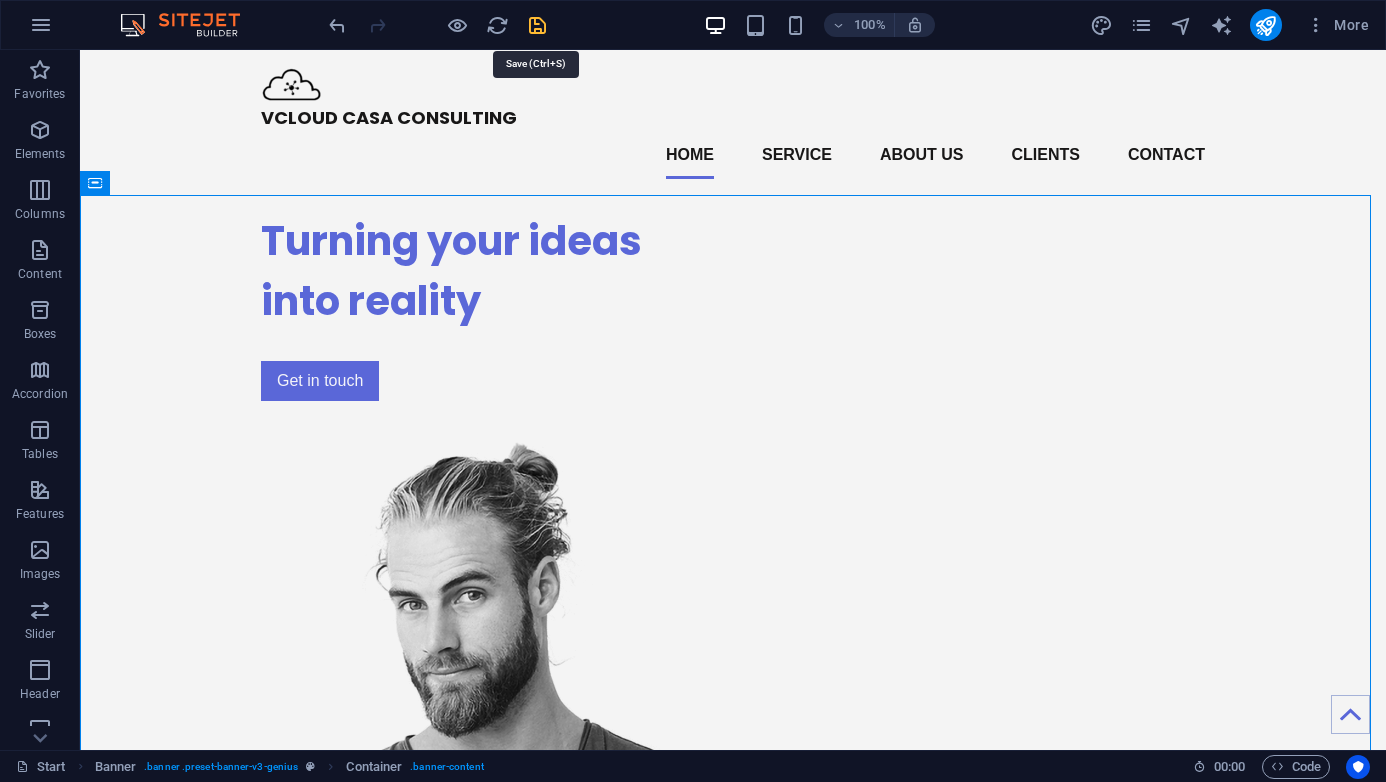 click at bounding box center [537, 25] 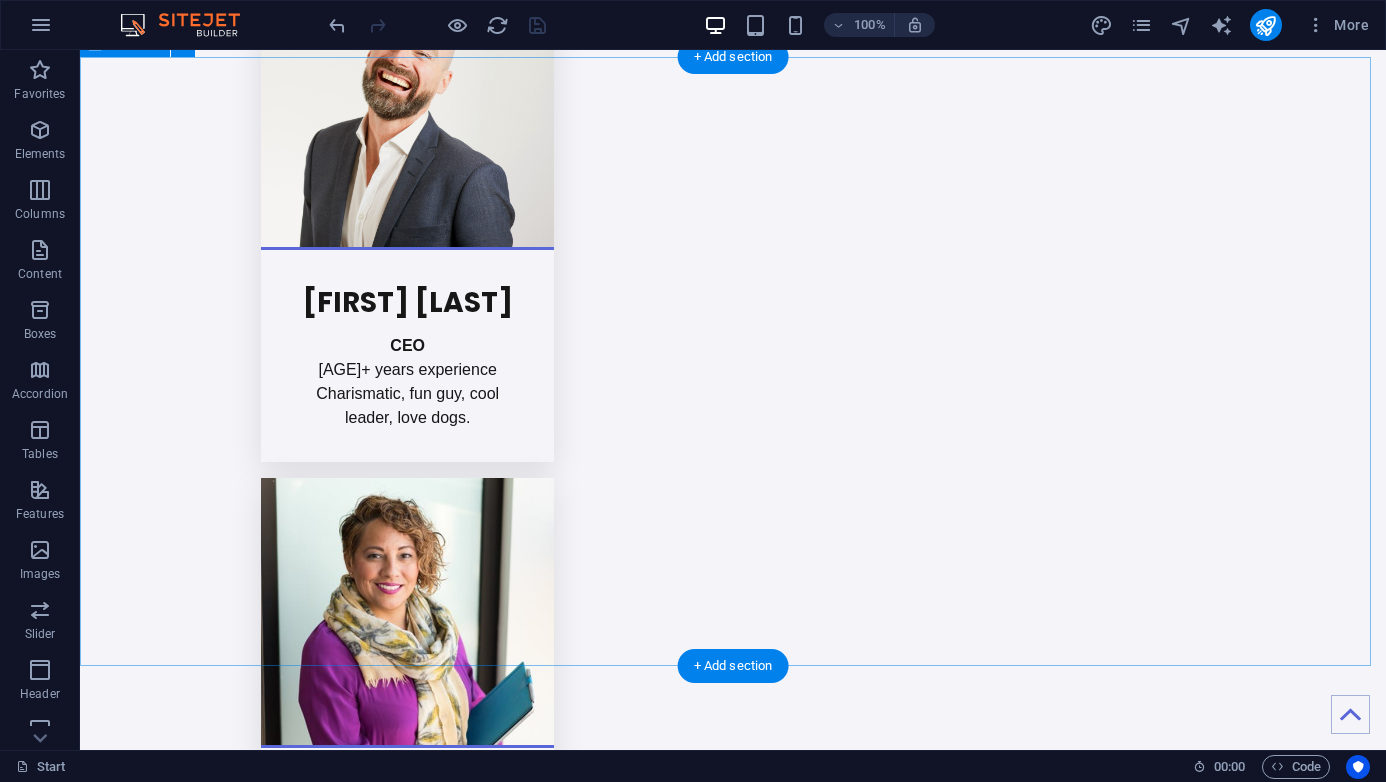 scroll, scrollTop: 4138, scrollLeft: 0, axis: vertical 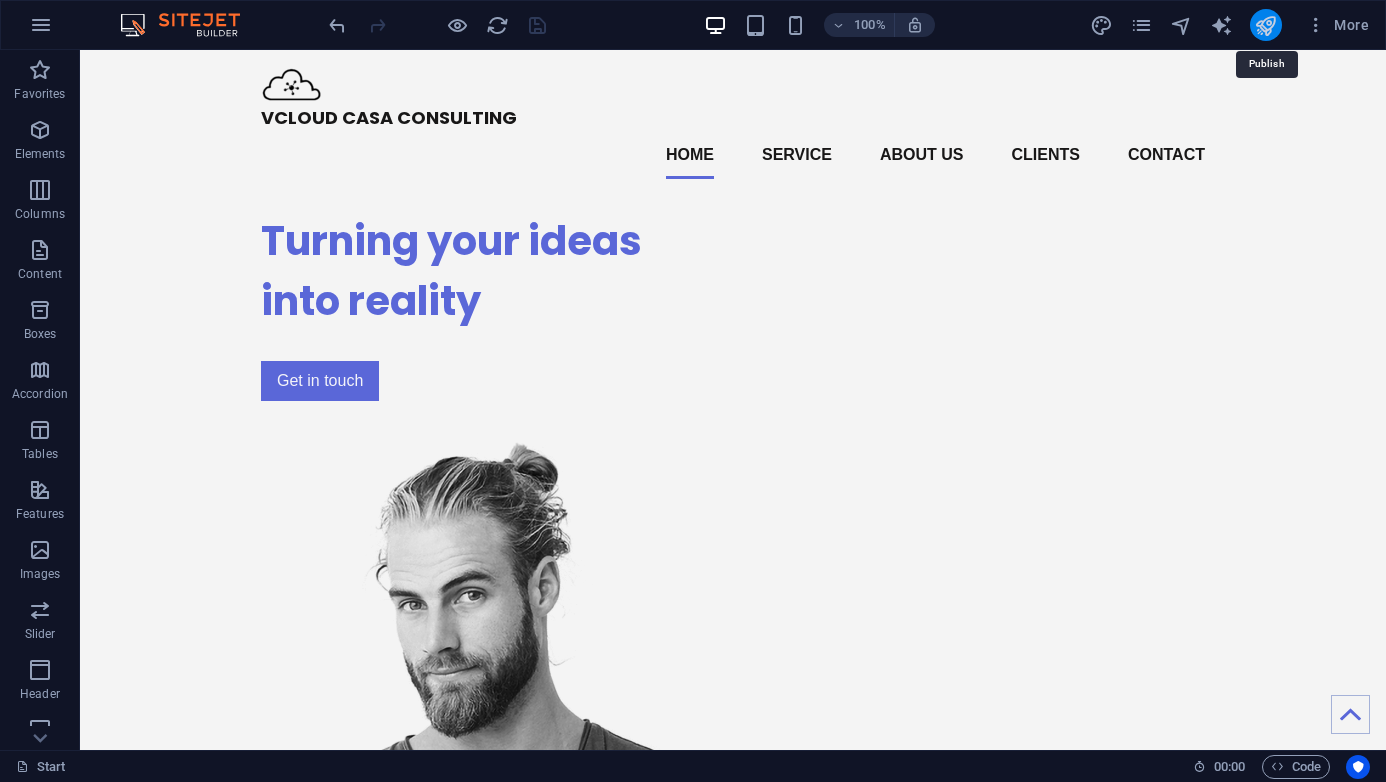 click at bounding box center (1265, 25) 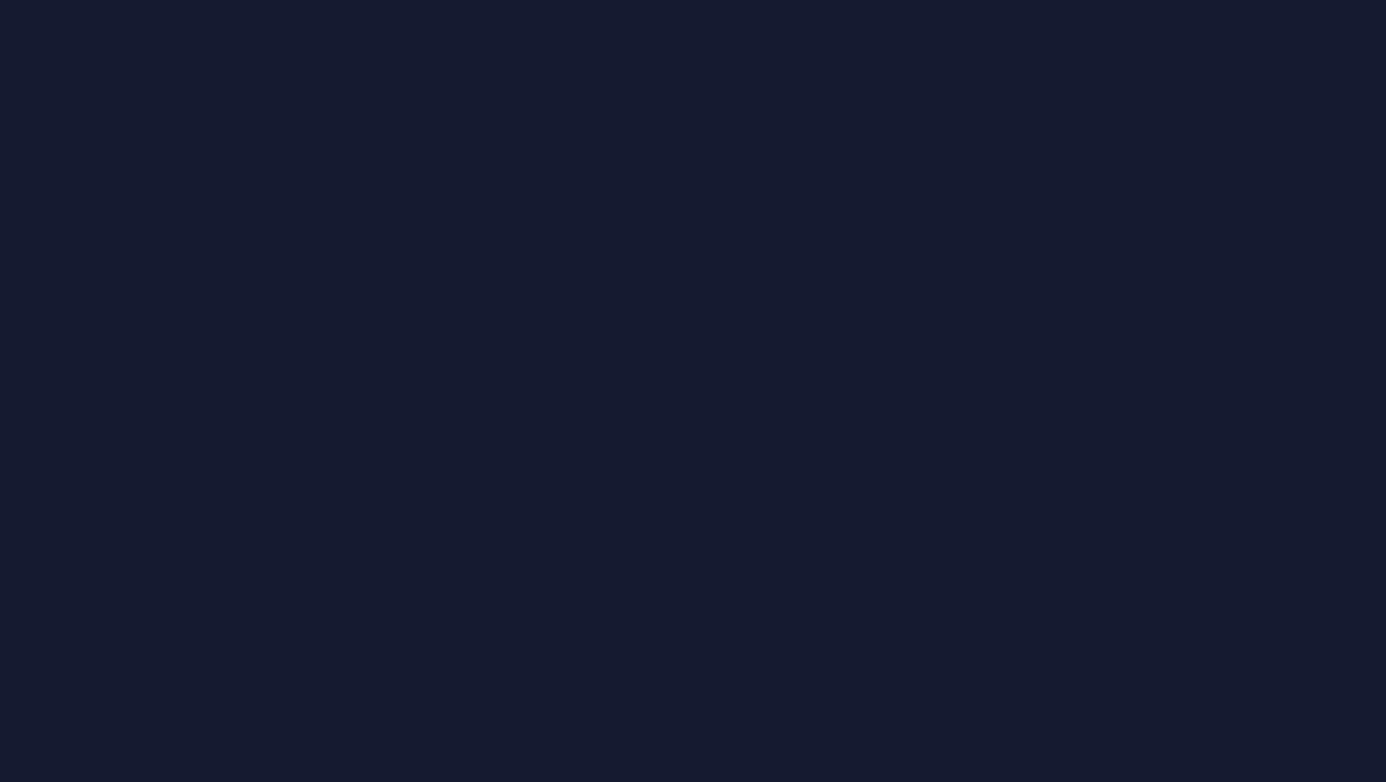 scroll, scrollTop: 0, scrollLeft: 0, axis: both 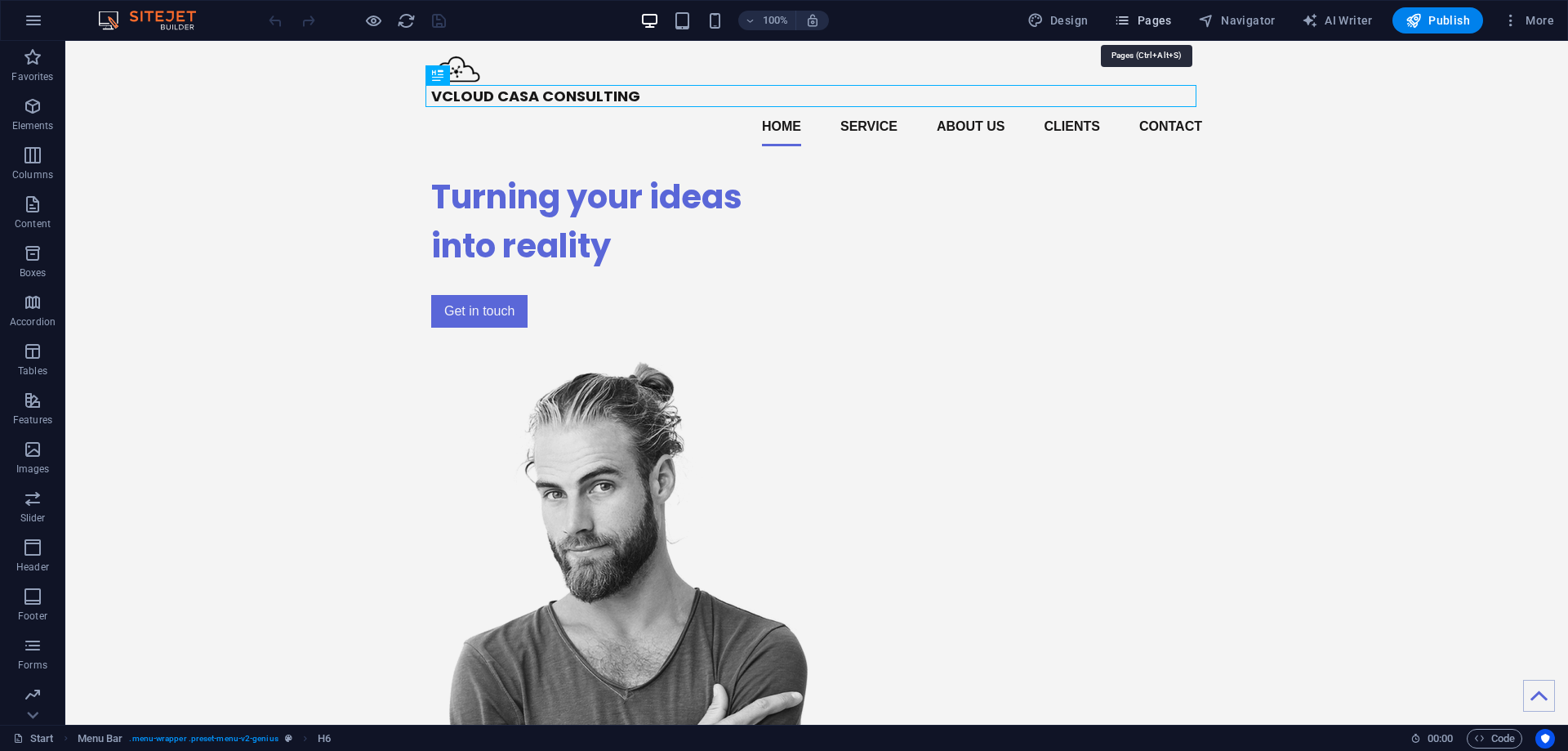 click on "Pages" at bounding box center [1143, 20] 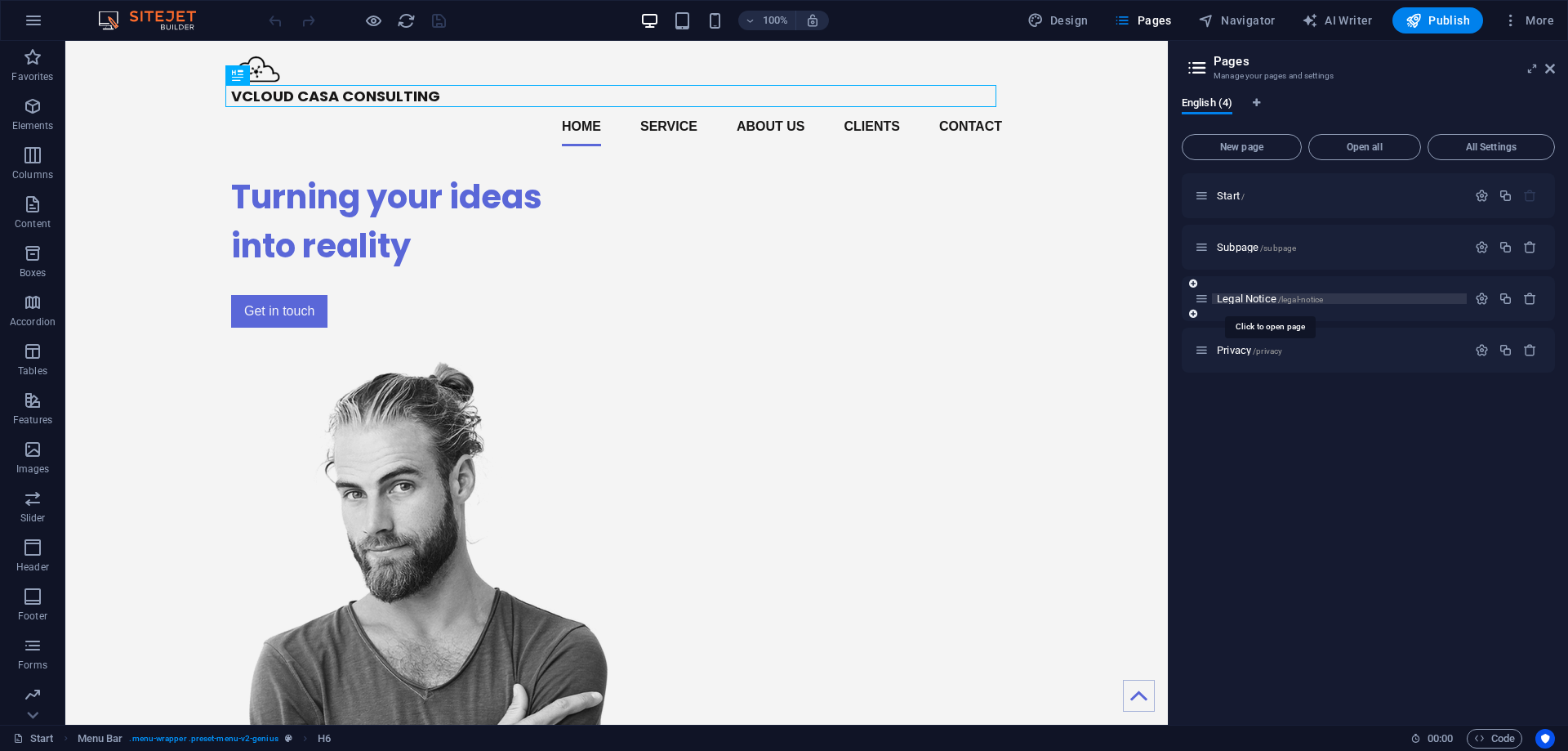 click on "Legal Notice /legal-notice" at bounding box center (1270, 298) 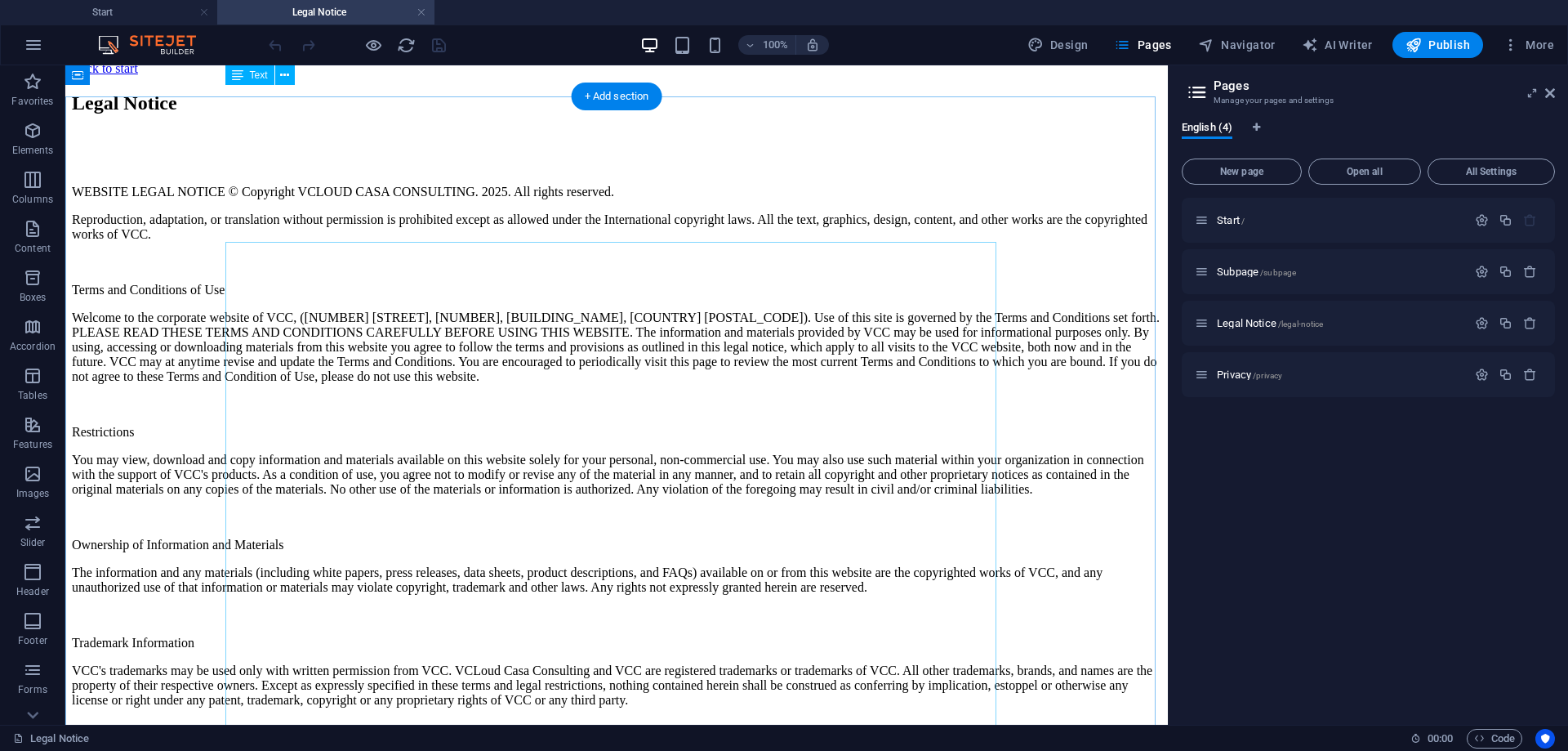 scroll, scrollTop: 0, scrollLeft: 0, axis: both 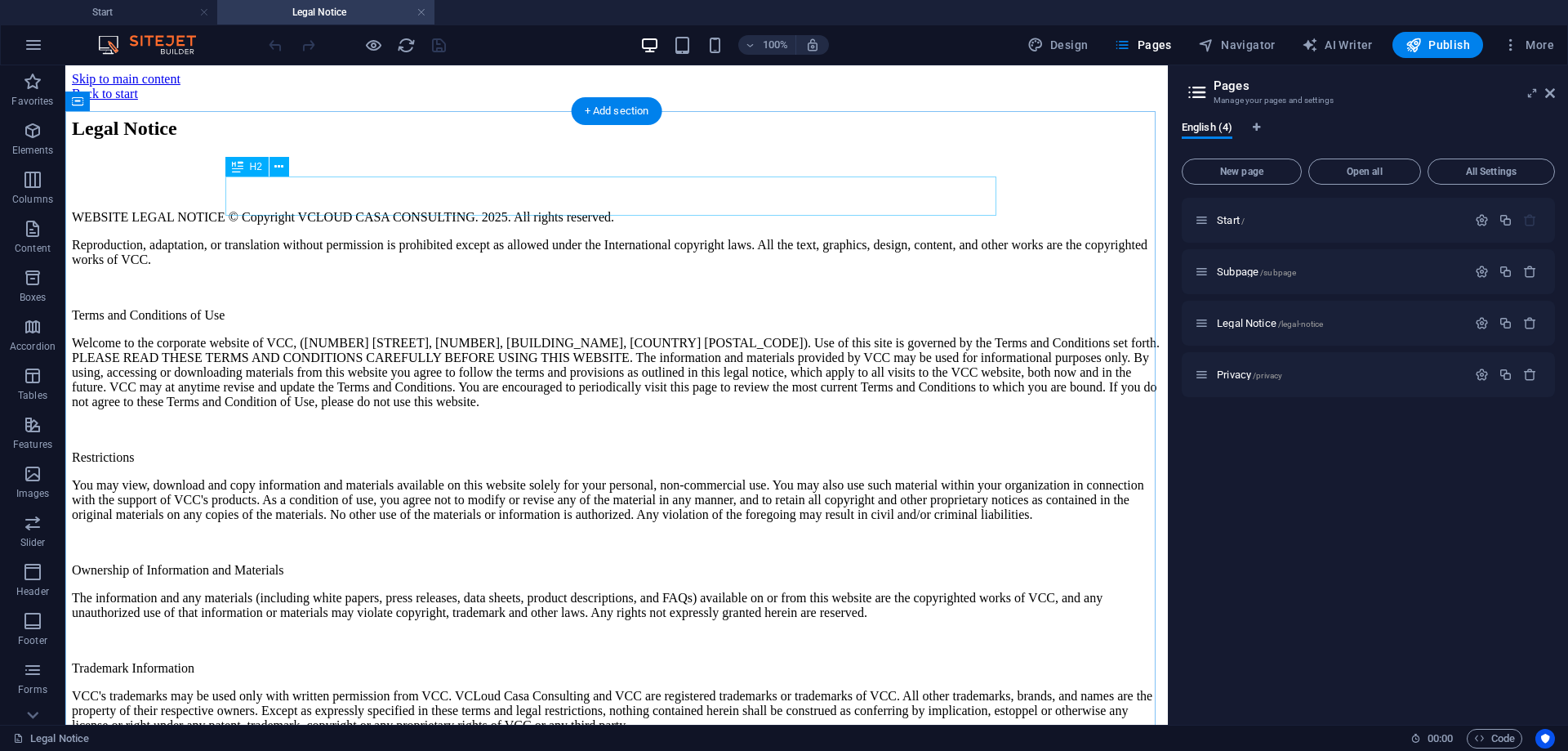 click on "Legal Notice" at bounding box center (617, 128) 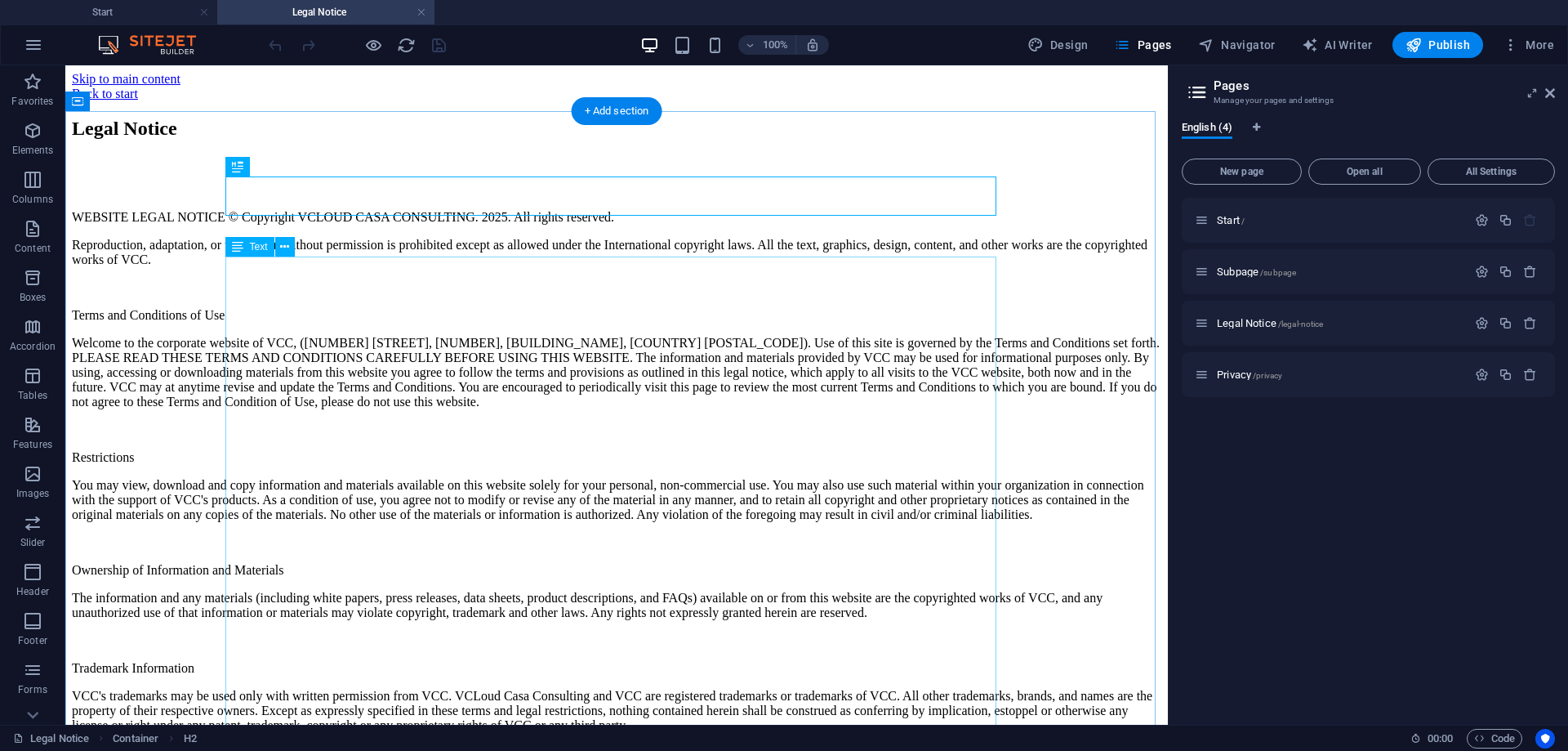click on "WEBSITE LEGAL NOTICE © Copyright VCLOUD CASA CONSULTING. 2025. All rights reserved.  Reproduction, adaptation, or translation without permission is prohibited except as allowed under the International copyright laws. All the text, graphics, design, content, and other works are the copyrighted works of VCC.   Terms and Conditions of Use  Restrictions  You may view, download and copy information and materials available on this website solely for your personal, non-commercial use. You may also use such material within your organization in connection with the support of VCC's products. As a condition of use, you agree not to modify or revise any of the material in any manner, and to retain all copyright and other proprietary notices as contained in the original materials on any copies of the materials. No other use of the materials or information is authorized. Any violation of the foregoing may result in civil and/or criminal liabilities.  Ownership of Information and Materials  Trademark Information" at bounding box center (617, 640) 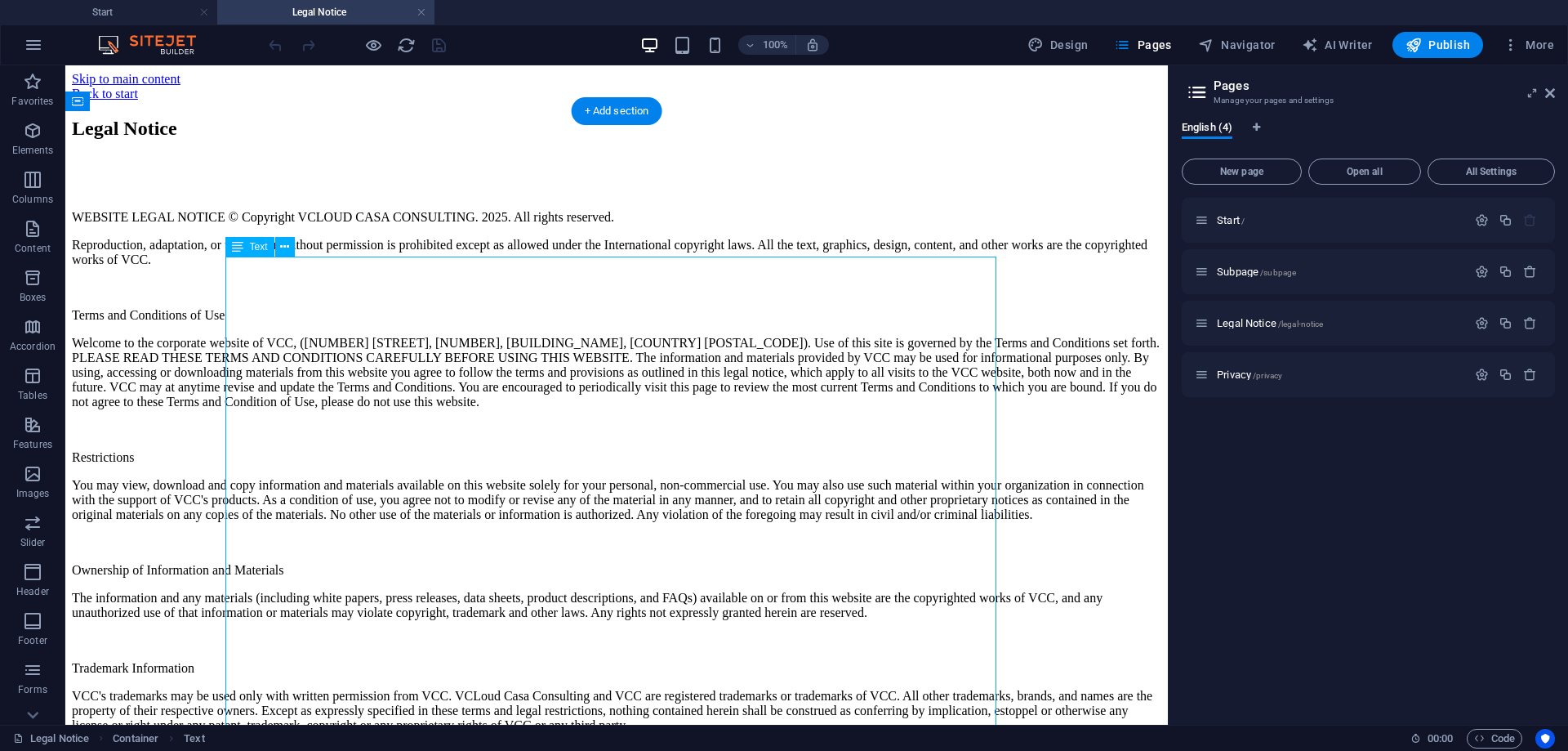 click on "WEBSITE LEGAL NOTICE © Copyright VCLOUD CASA CONSULTING. 2025. All rights reserved.  Reproduction, adaptation, or translation without permission is prohibited except as allowed under the International copyright laws. All the text, graphics, design, content, and other works are the copyrighted works of VCC.   Terms and Conditions of Use  Restrictions  You may view, download and copy information and materials available on this website solely for your personal, non-commercial use. You may also use such material within your organization in connection with the support of VCC's products. As a condition of use, you agree not to modify or revise any of the material in any manner, and to retain all copyright and other proprietary notices as contained in the original materials on any copies of the materials. No other use of the materials or information is authorized. Any violation of the foregoing may result in civil and/or criminal liabilities.  Ownership of Information and Materials  Trademark Information" at bounding box center (617, 640) 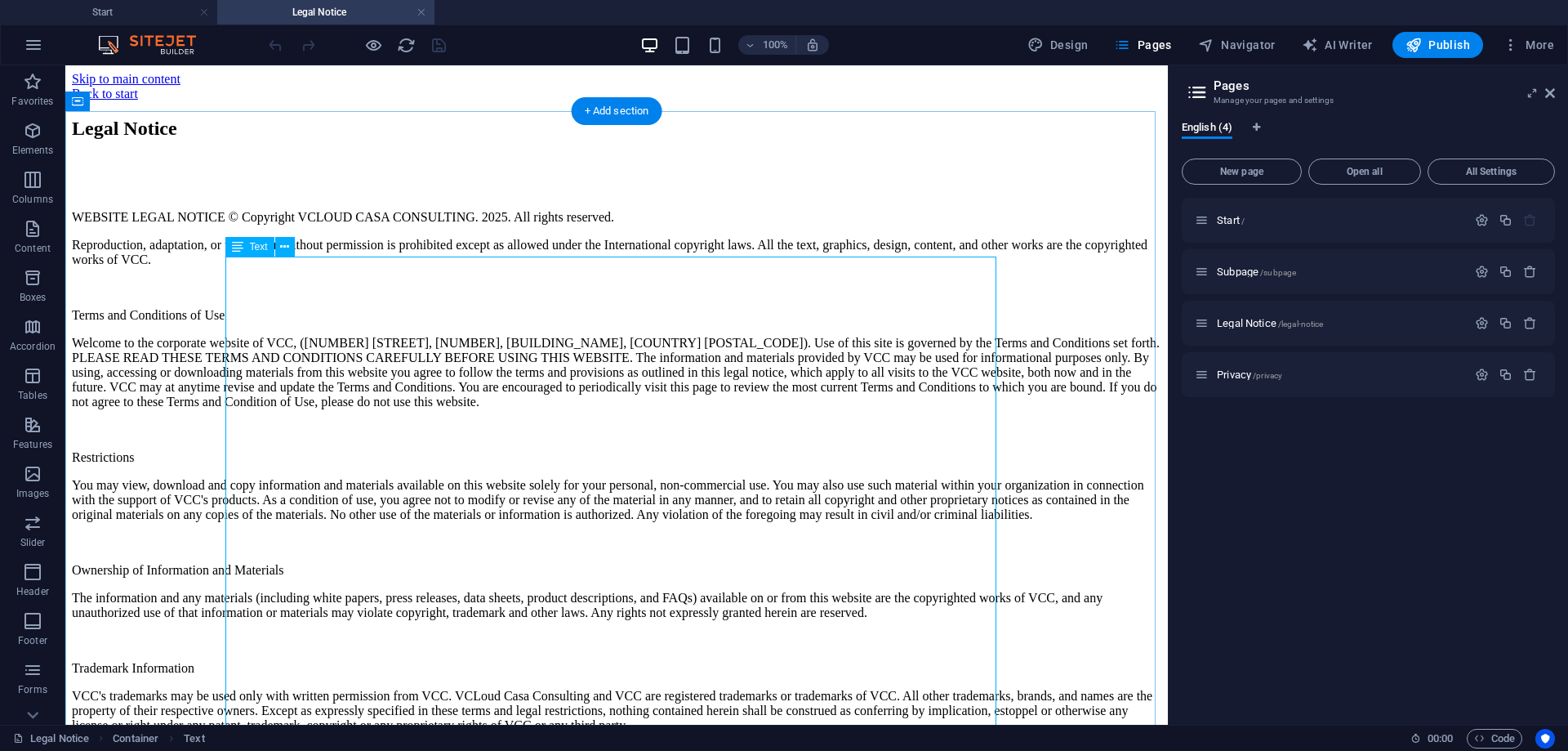 click on "WEBSITE LEGAL NOTICE © Copyright VCLOUD CASA CONSULTING. 2025. All rights reserved.  Reproduction, adaptation, or translation without permission is prohibited except as allowed under the International copyright laws. All the text, graphics, design, content, and other works are the copyrighted works of VCC.   Terms and Conditions of Use  Restrictions  You may view, download and copy information and materials available on this website solely for your personal, non-commercial use. You may also use such material within your organization in connection with the support of VCC's products. As a condition of use, you agree not to modify or revise any of the material in any manner, and to retain all copyright and other proprietary notices as contained in the original materials on any copies of the materials. No other use of the materials or information is authorized. Any violation of the foregoing may result in civil and/or criminal liabilities.  Ownership of Information and Materials  Trademark Information" at bounding box center [617, 640] 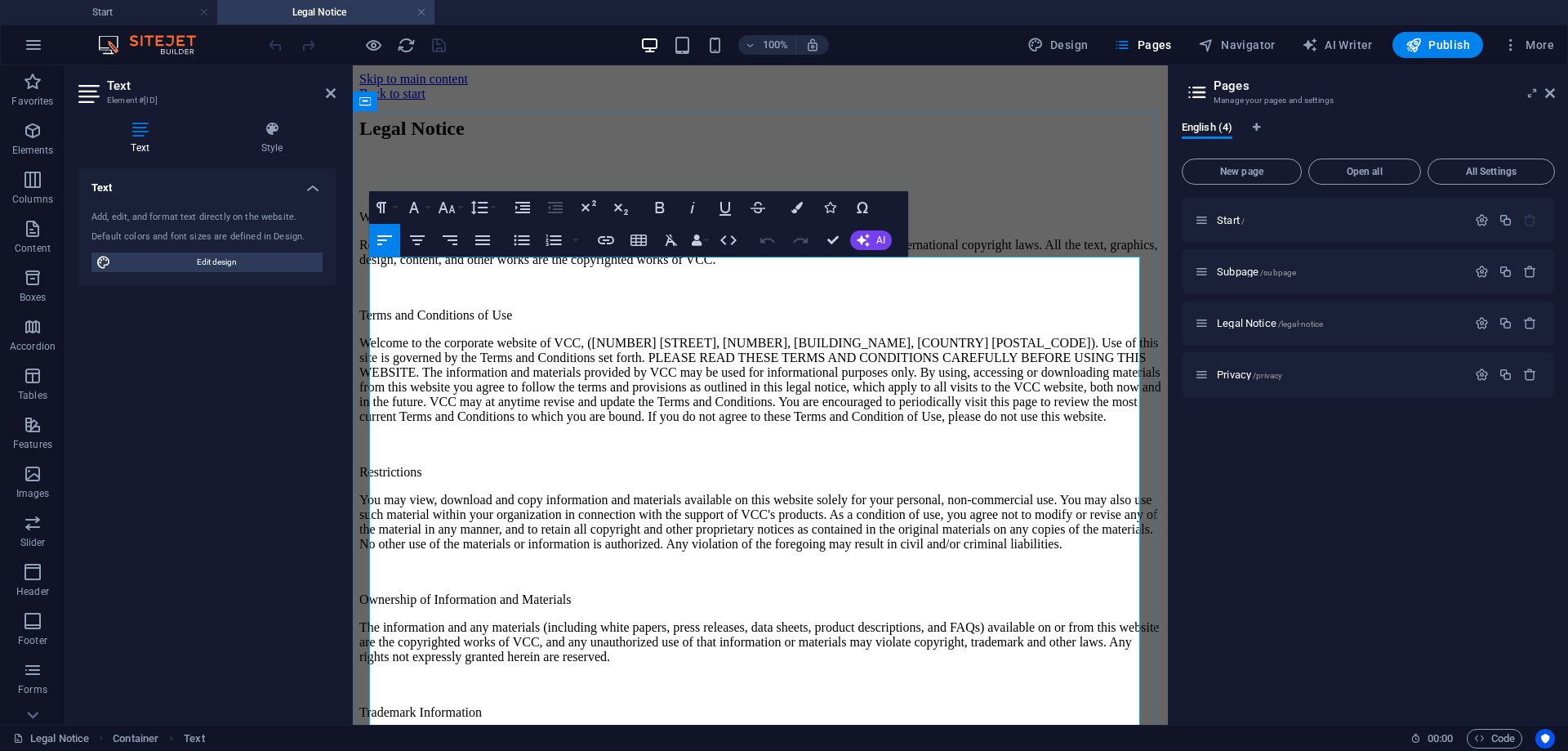 drag, startPoint x: 540, startPoint y: 344, endPoint x: 363, endPoint y: 344, distance: 177 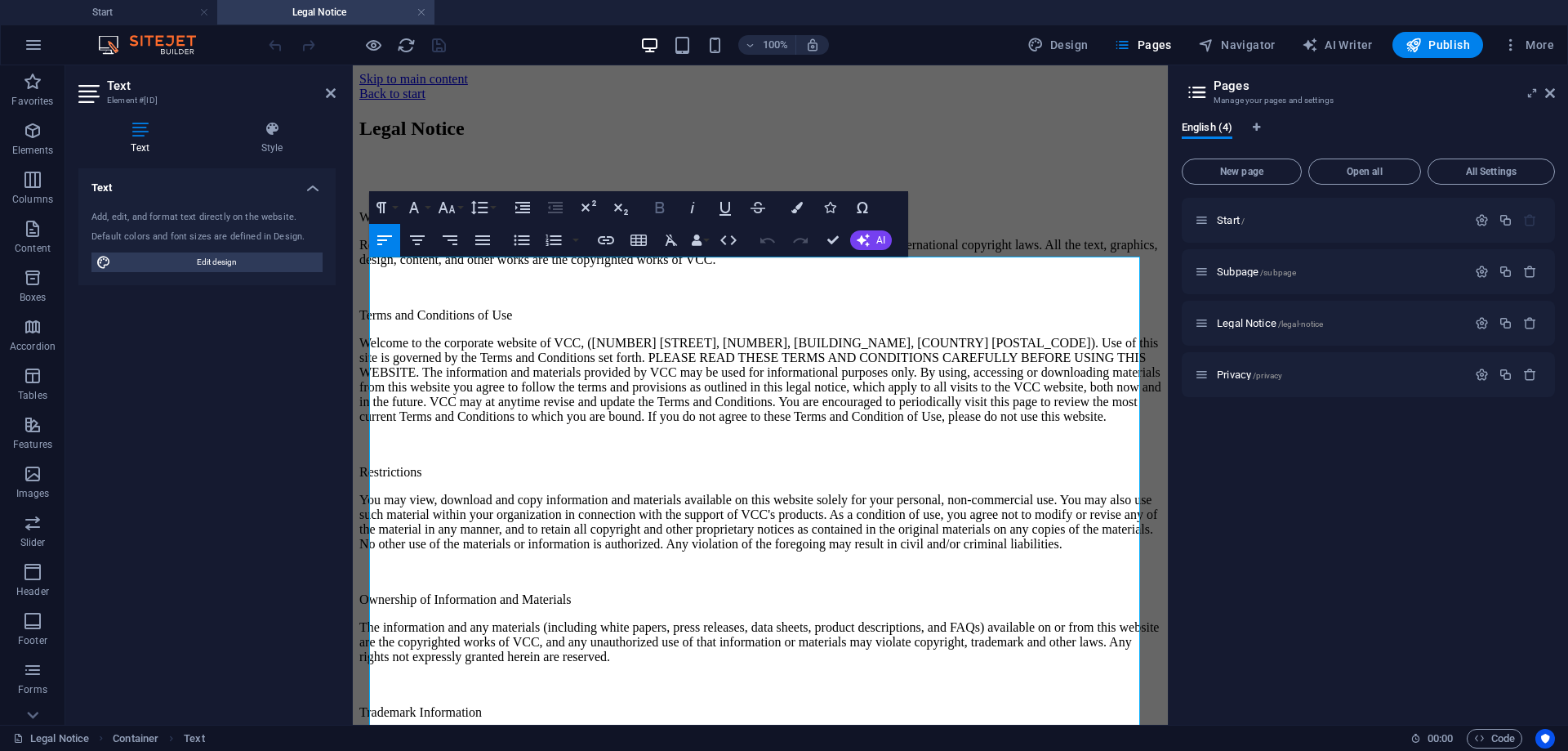 click 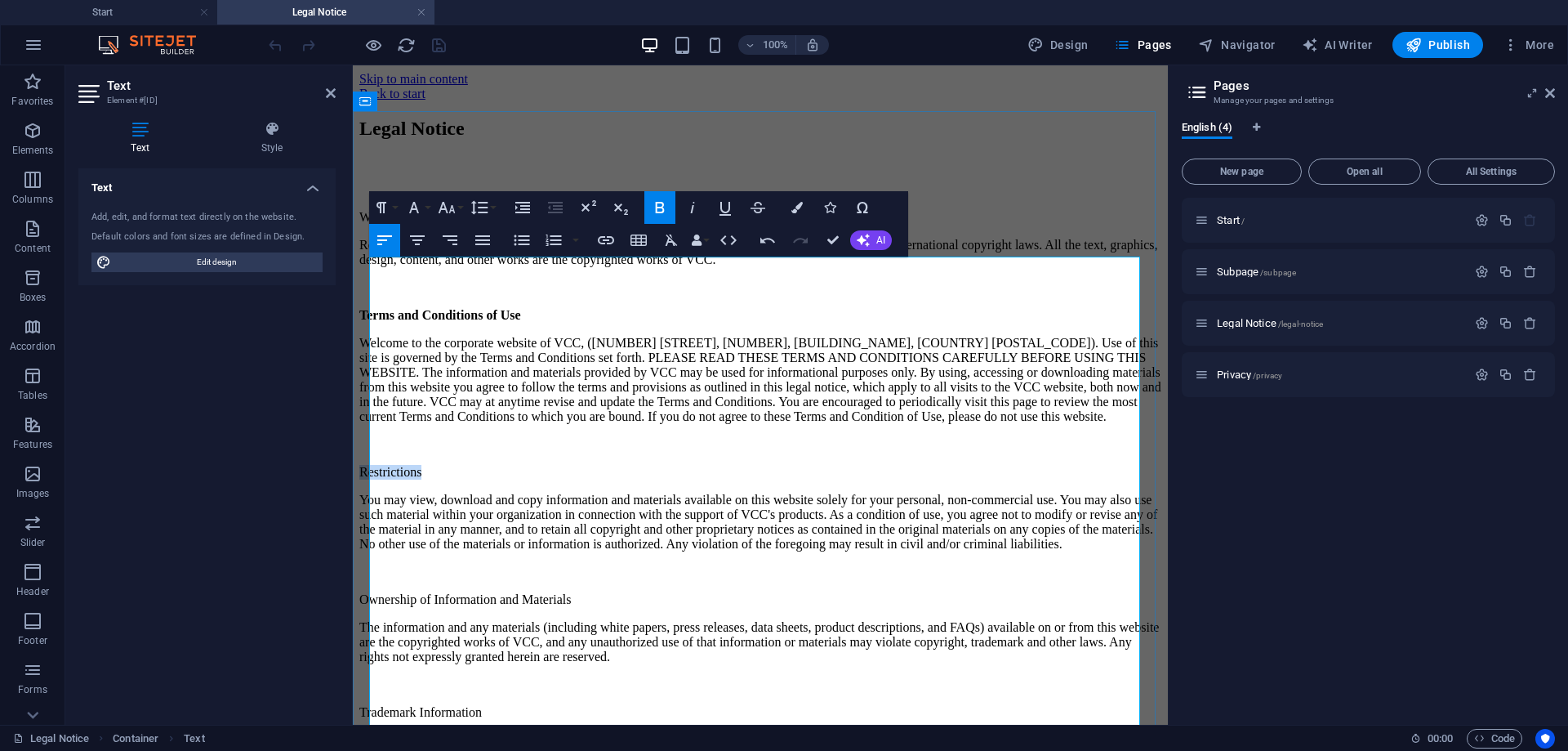 drag, startPoint x: 446, startPoint y: 525, endPoint x: 368, endPoint y: 520, distance: 78.16009 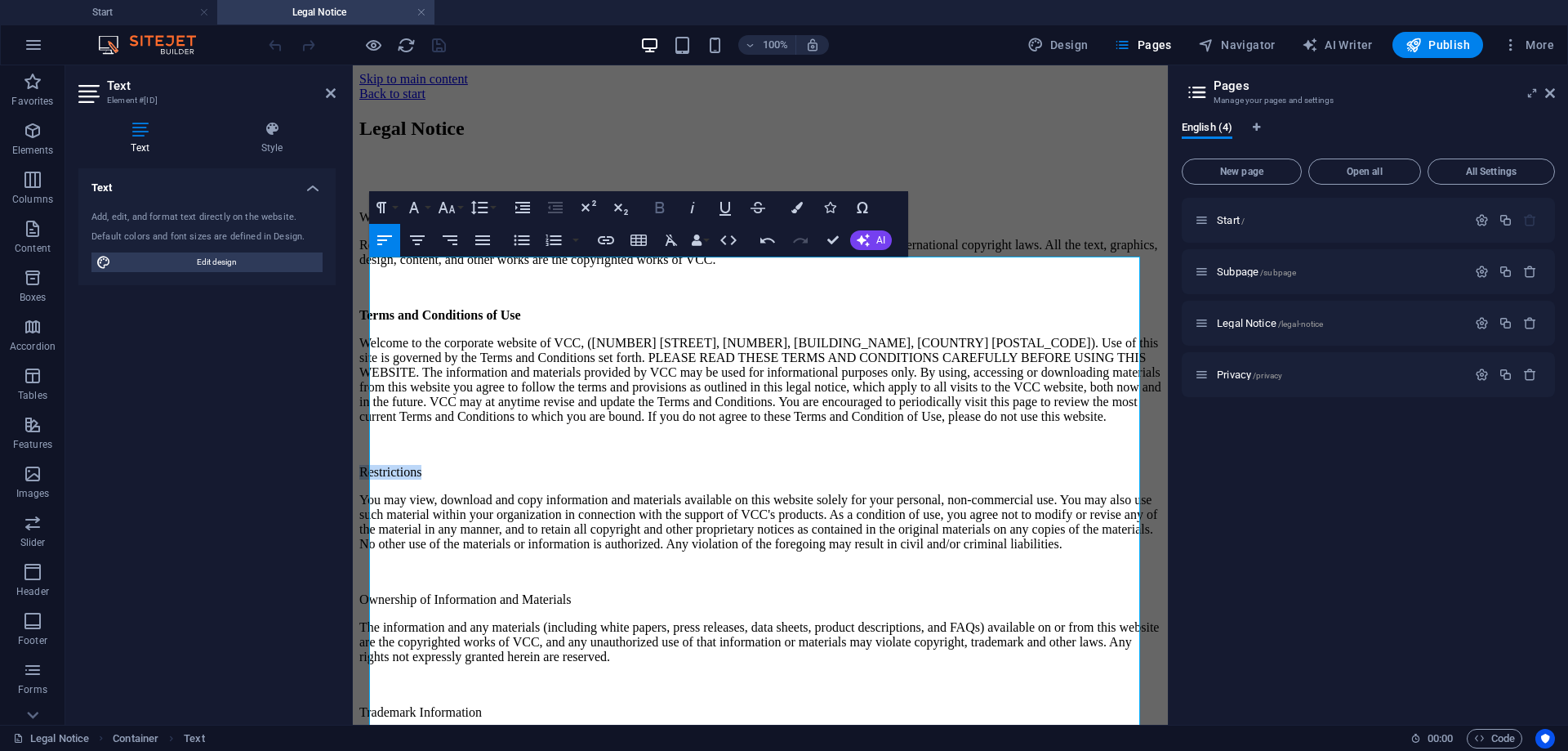 click 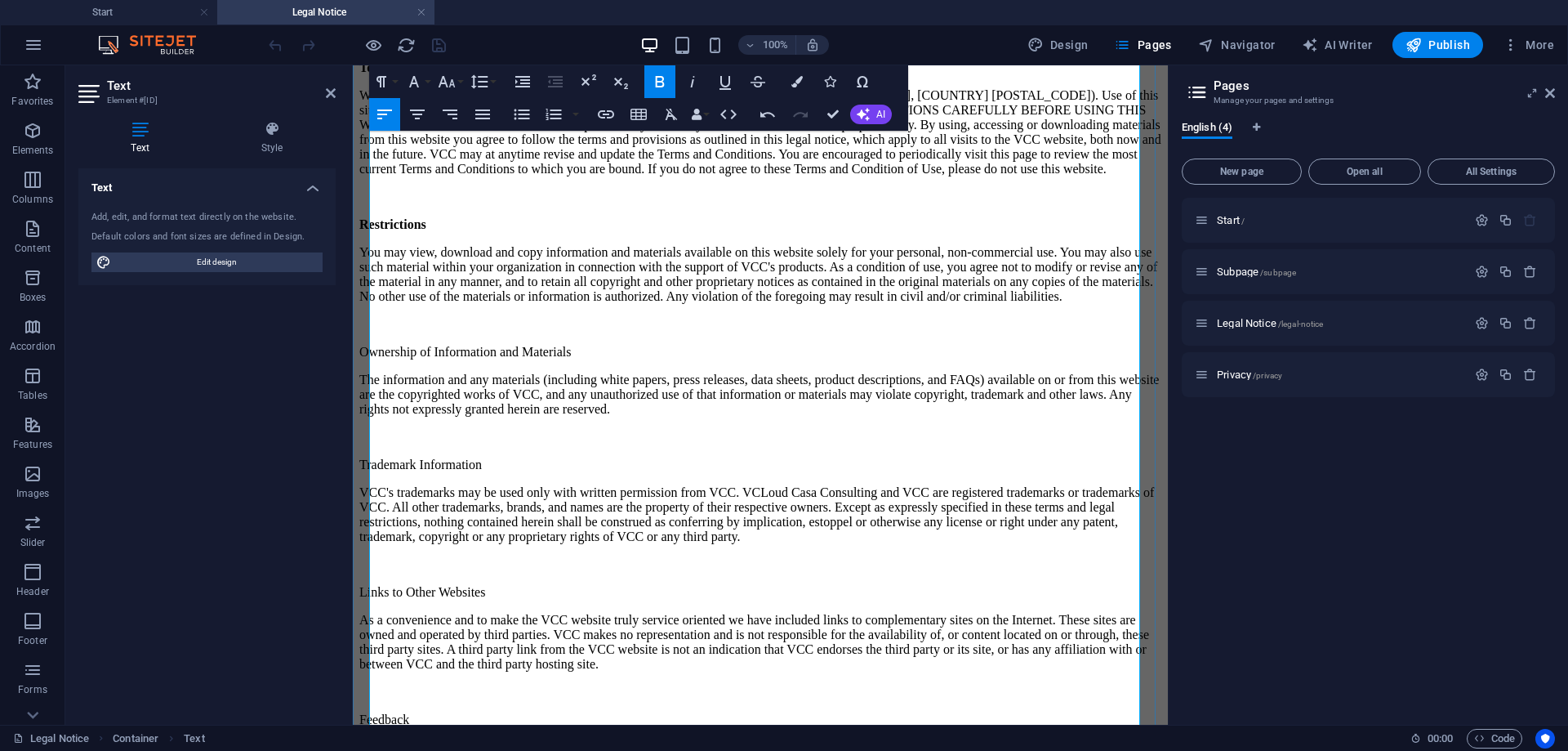 scroll, scrollTop: 294, scrollLeft: 0, axis: vertical 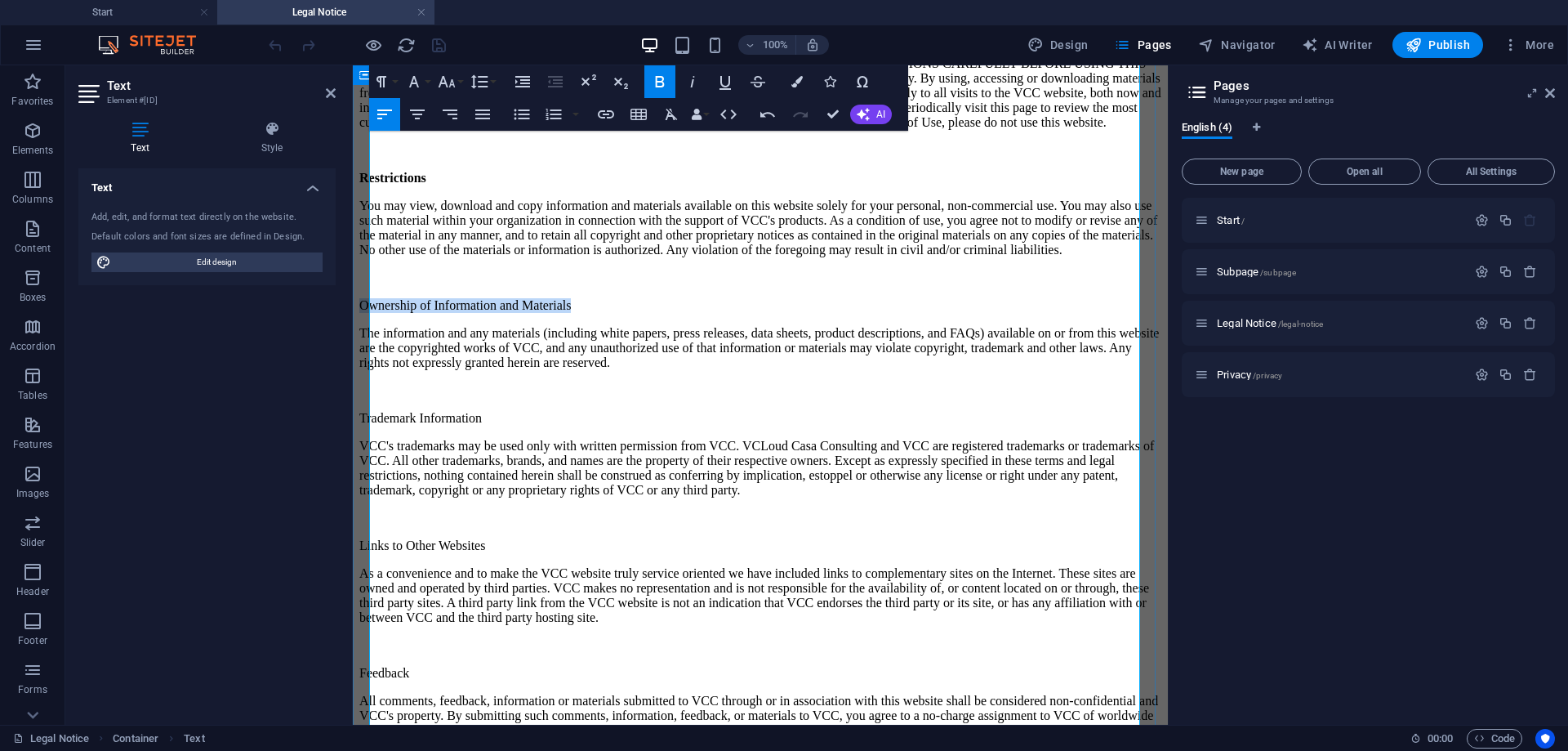 drag, startPoint x: 601, startPoint y: 365, endPoint x: 364, endPoint y: 360, distance: 237.05274 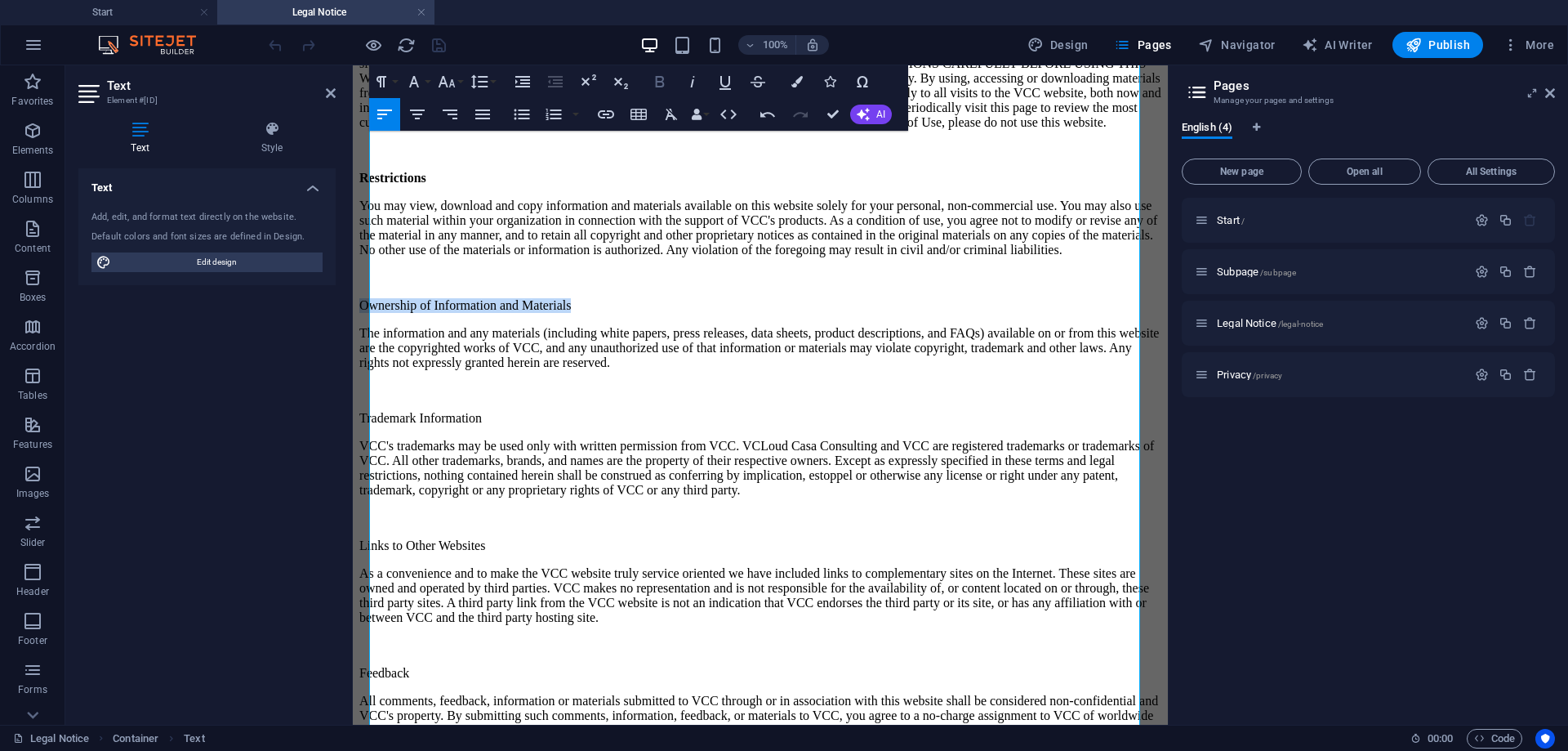 click 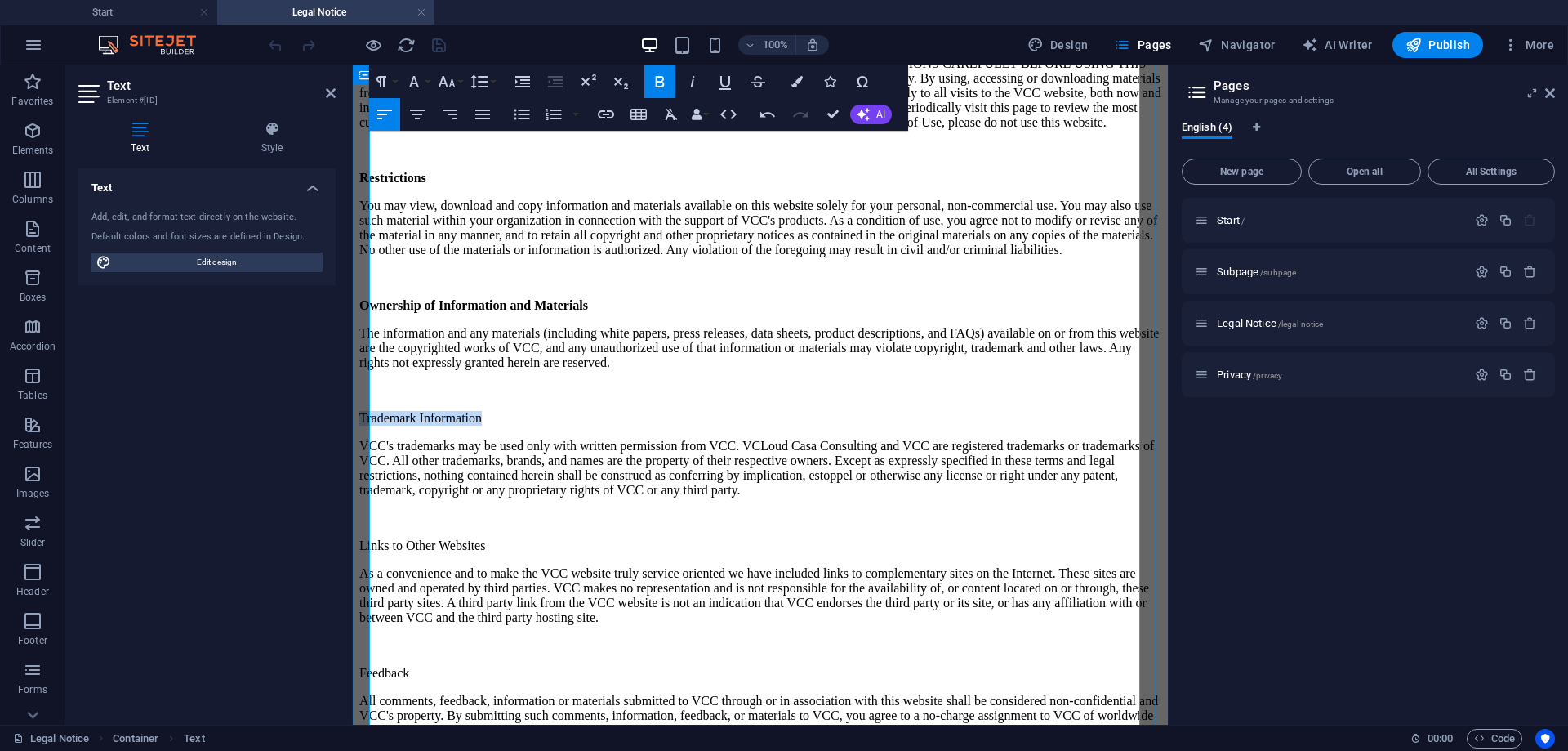 drag, startPoint x: 505, startPoint y: 462, endPoint x: 365, endPoint y: 462, distance: 140 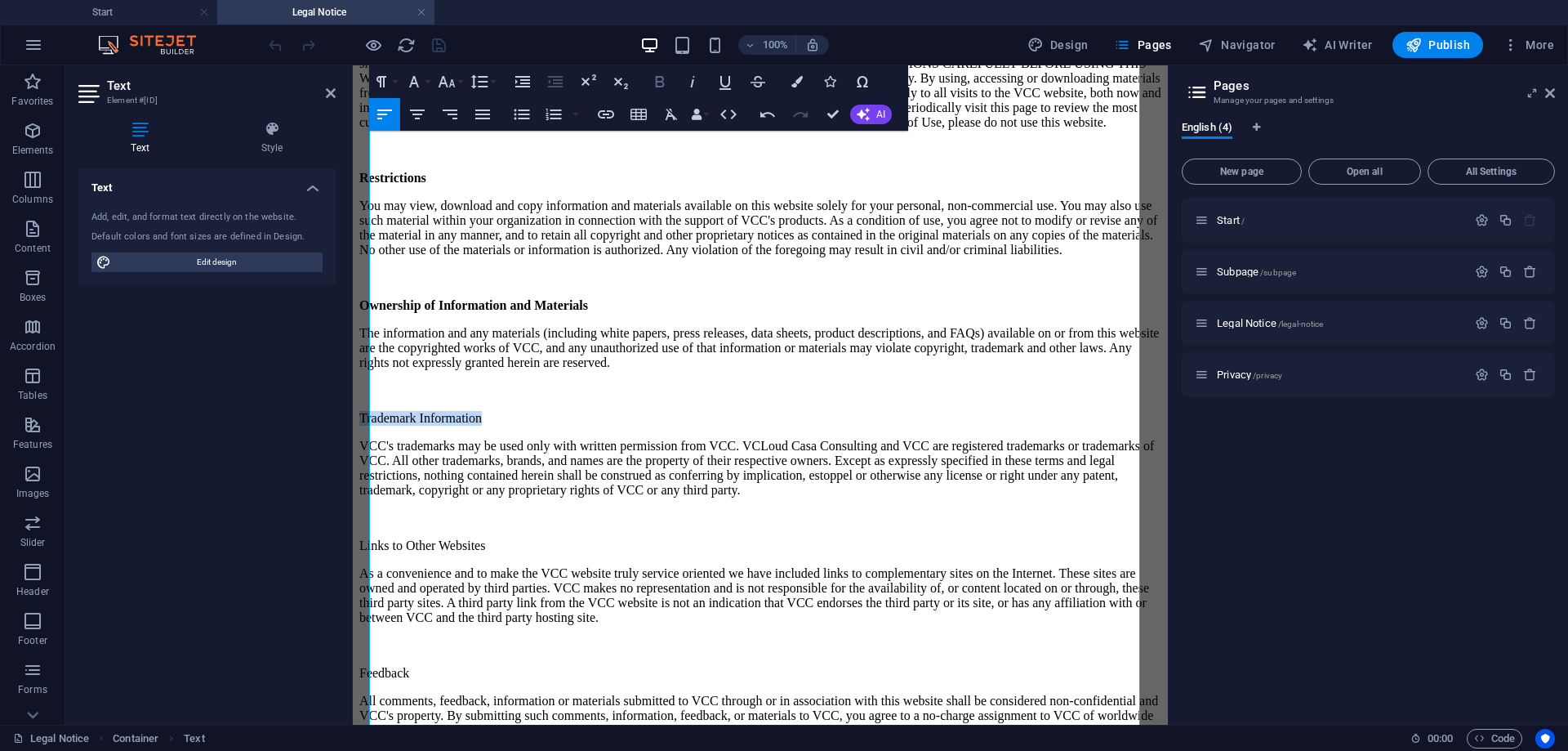 drag, startPoint x: 659, startPoint y: 78, endPoint x: 291, endPoint y: 112, distance: 369.56731 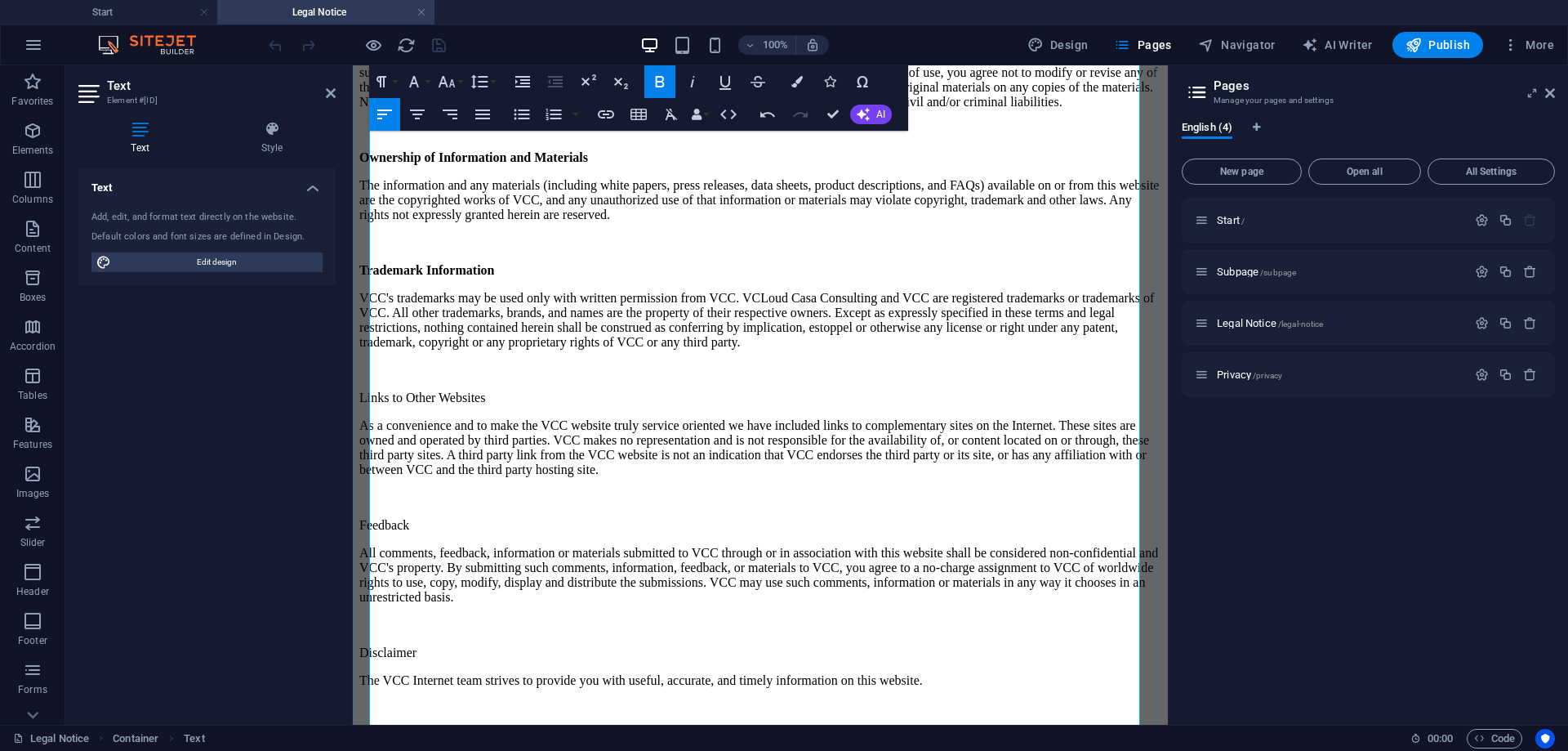 scroll, scrollTop: 588, scrollLeft: 0, axis: vertical 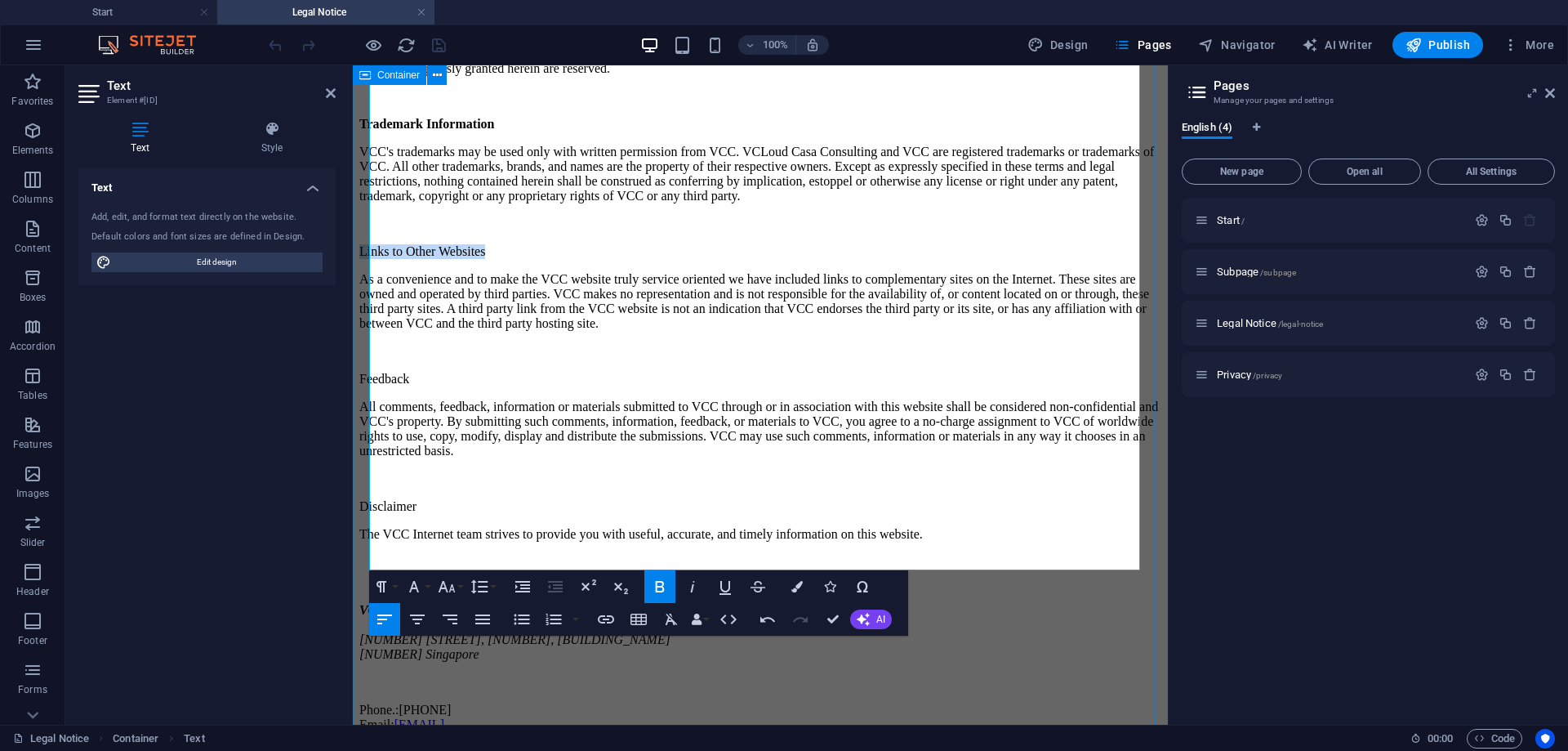 drag, startPoint x: 508, startPoint y: 288, endPoint x: 359, endPoint y: 283, distance: 149.08387 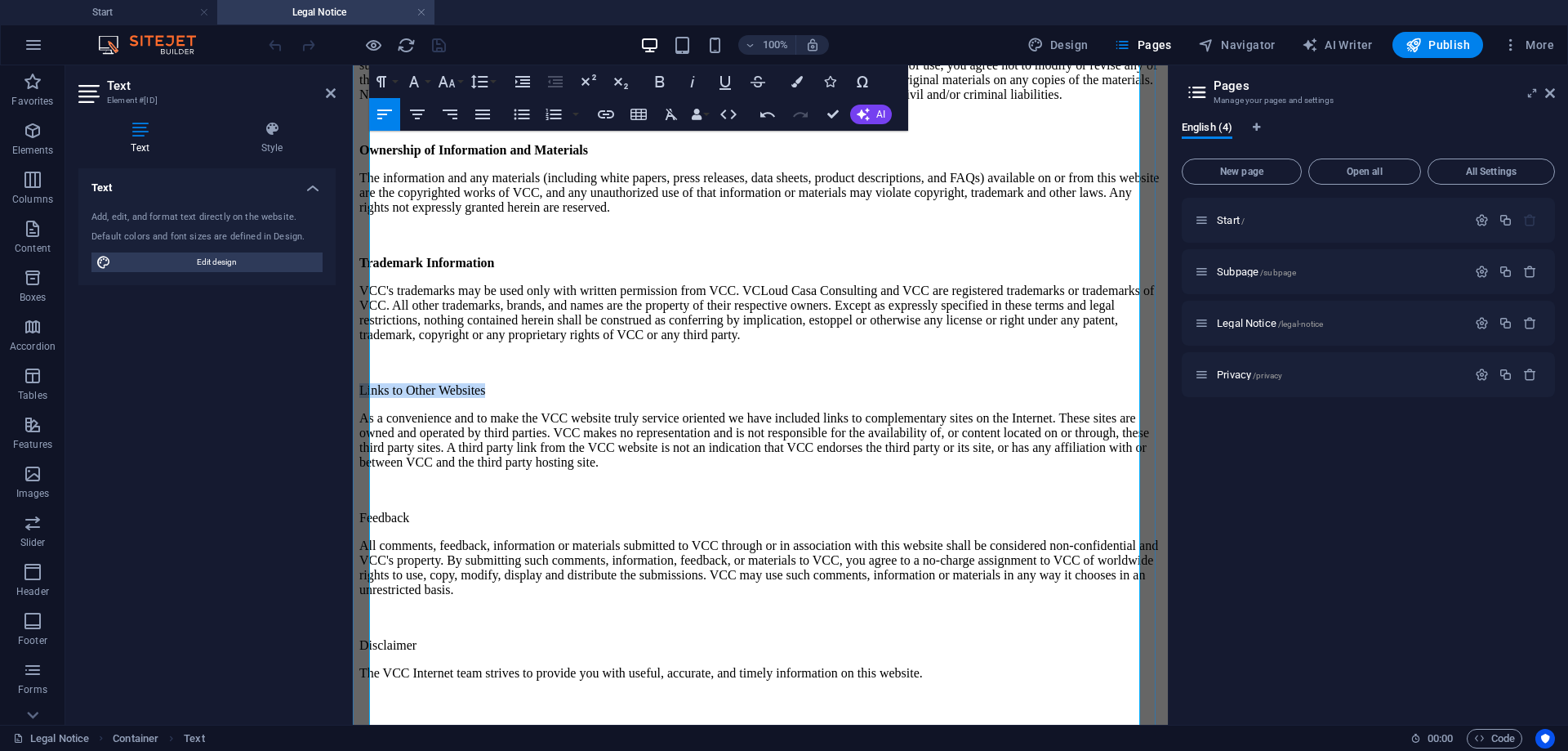 scroll, scrollTop: 294, scrollLeft: 0, axis: vertical 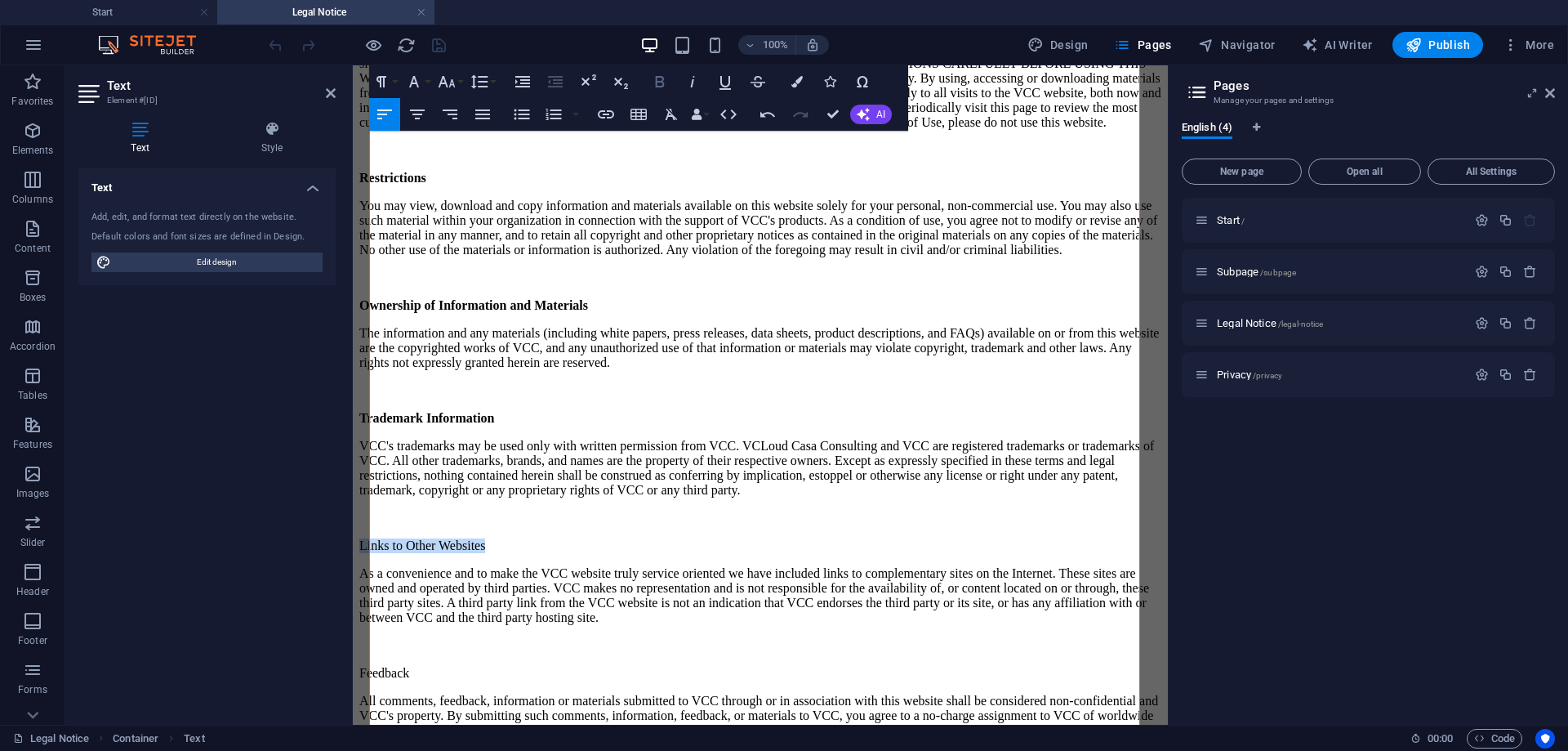 click 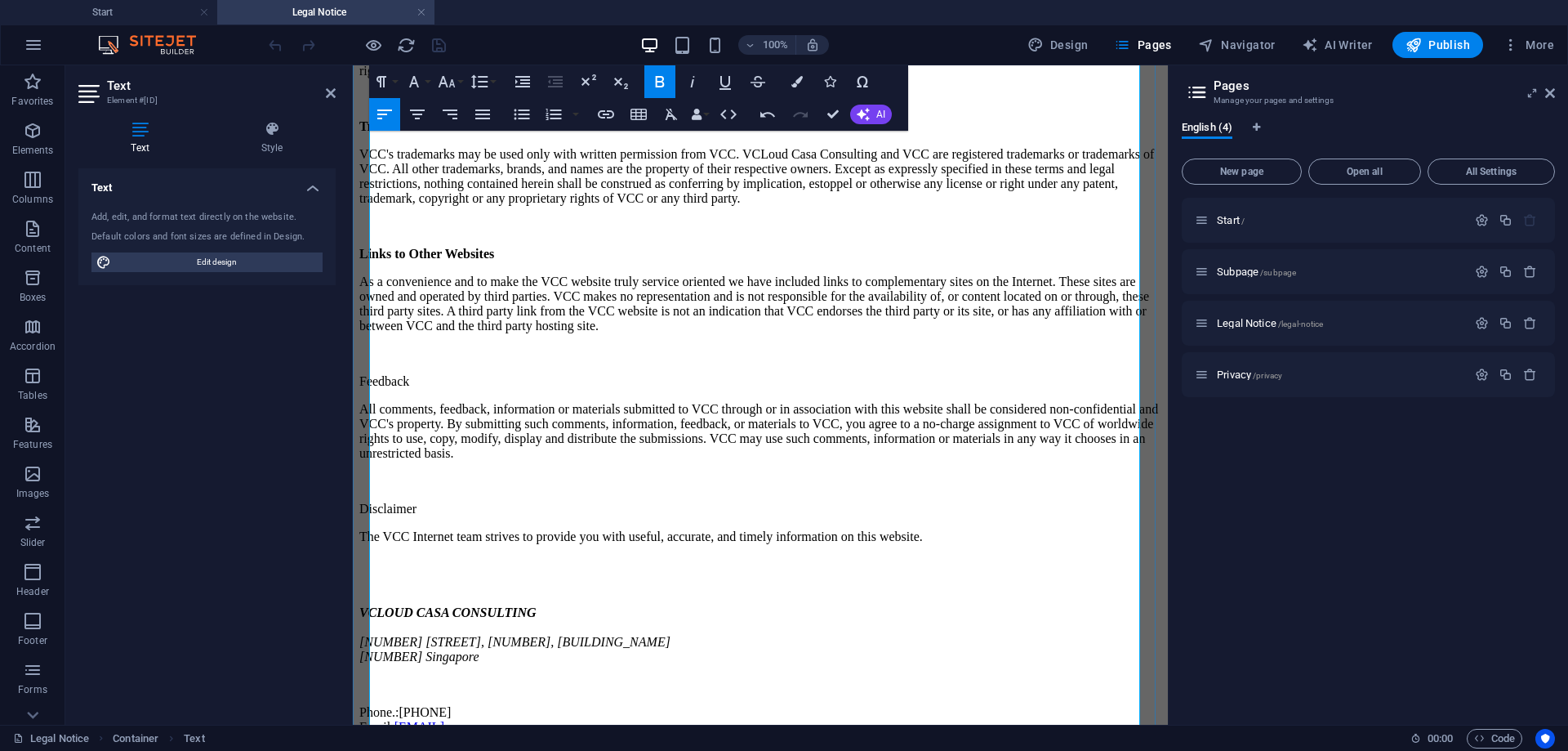 scroll, scrollTop: 588, scrollLeft: 0, axis: vertical 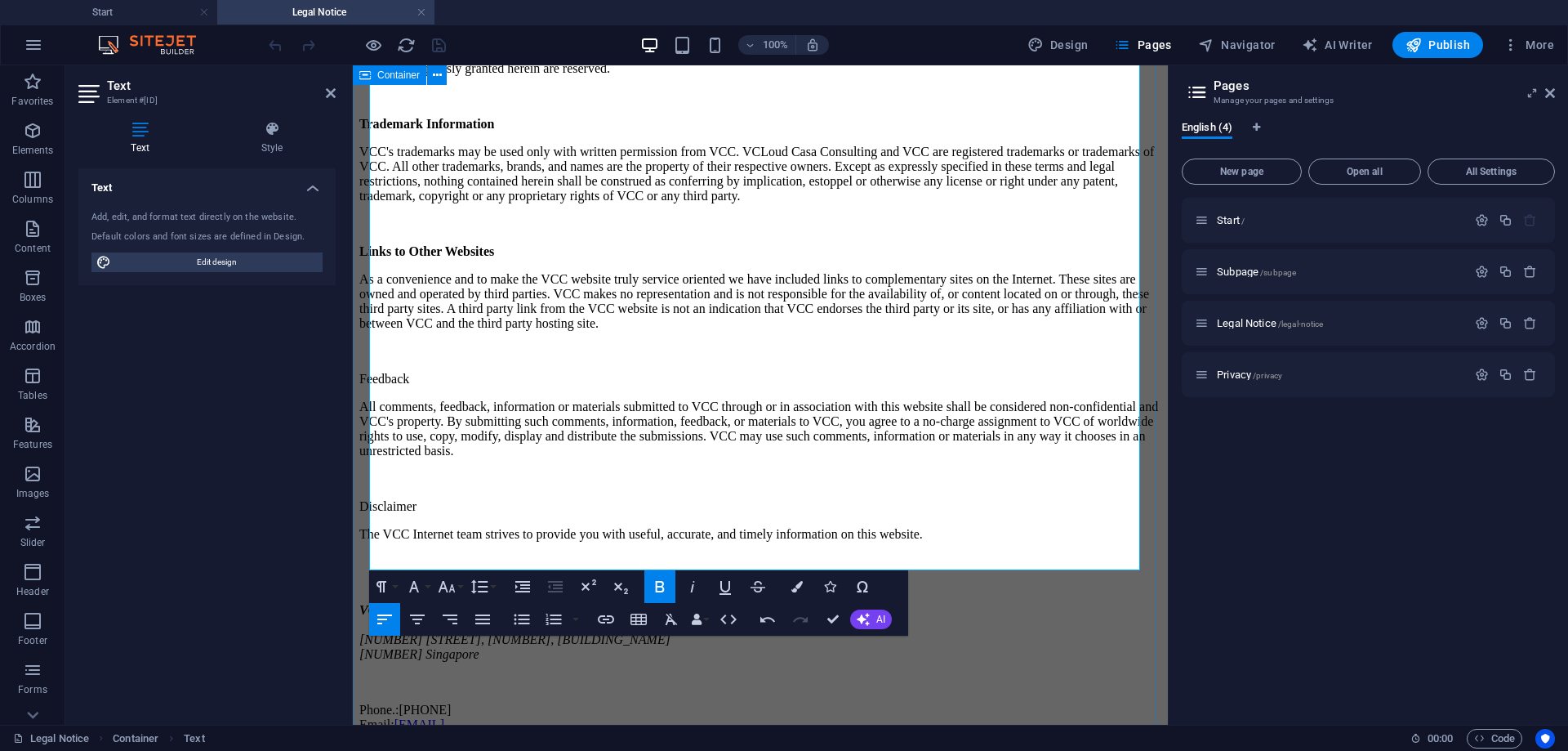 drag, startPoint x: 430, startPoint y: 404, endPoint x: 357, endPoint y: 405, distance: 73.006849 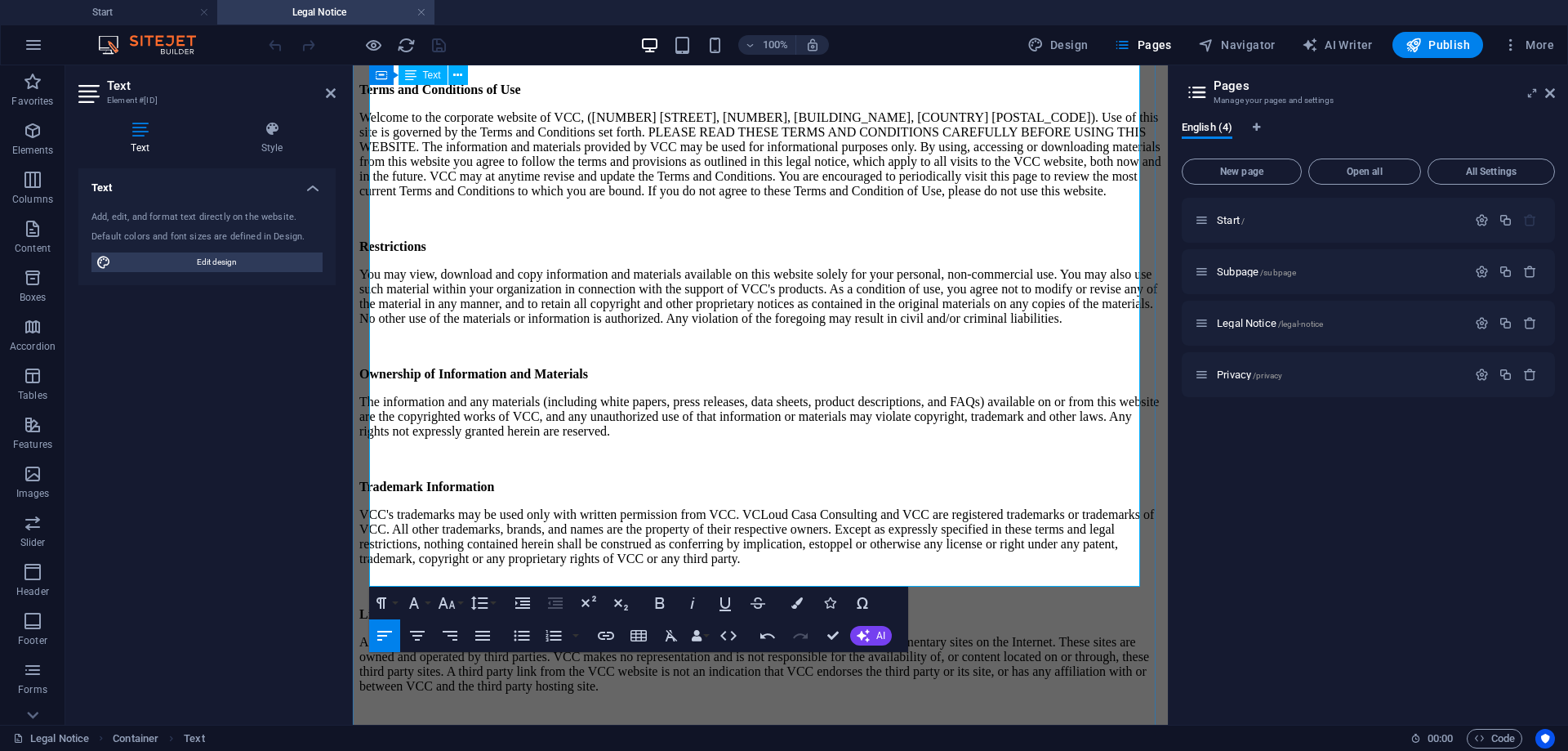 scroll, scrollTop: 196, scrollLeft: 0, axis: vertical 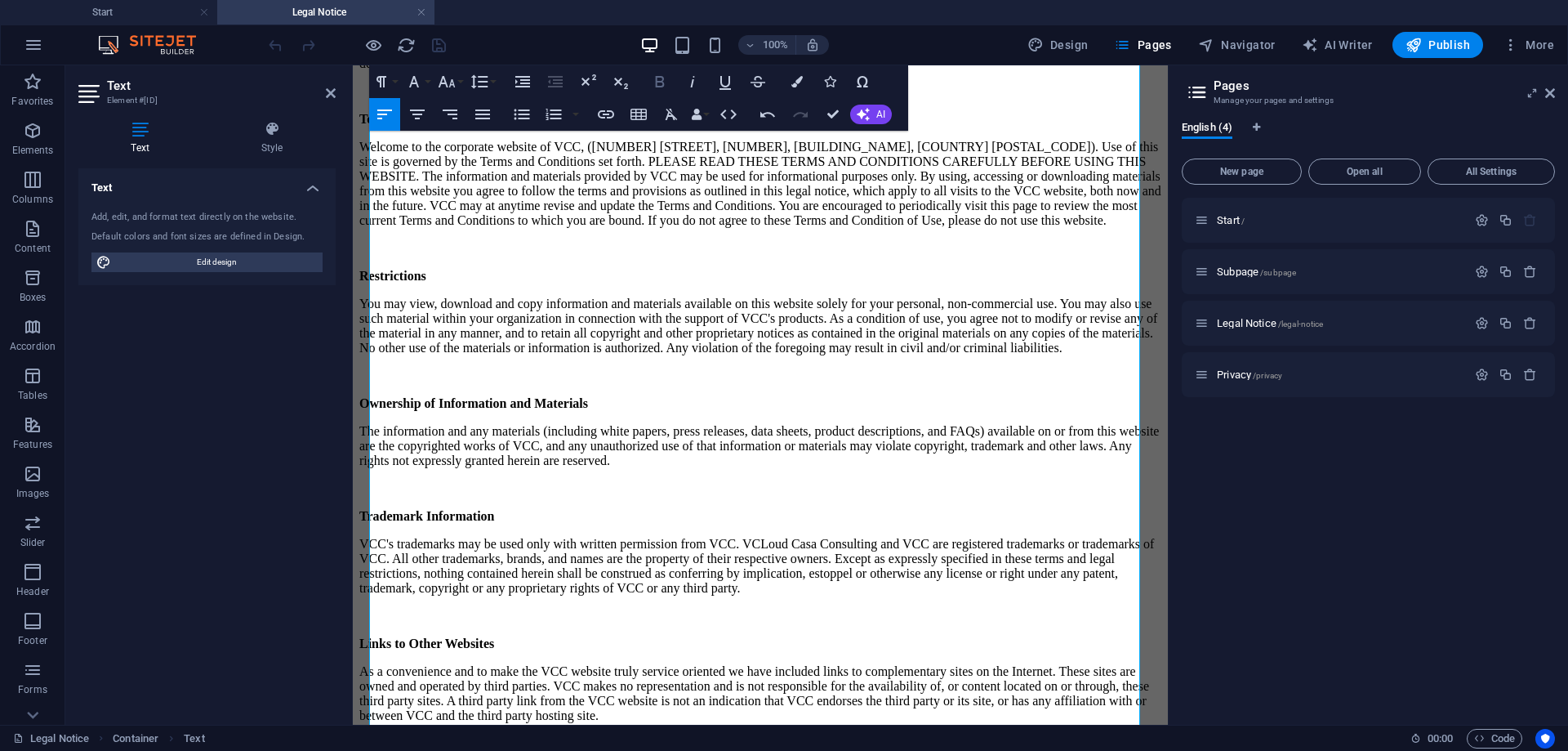 click 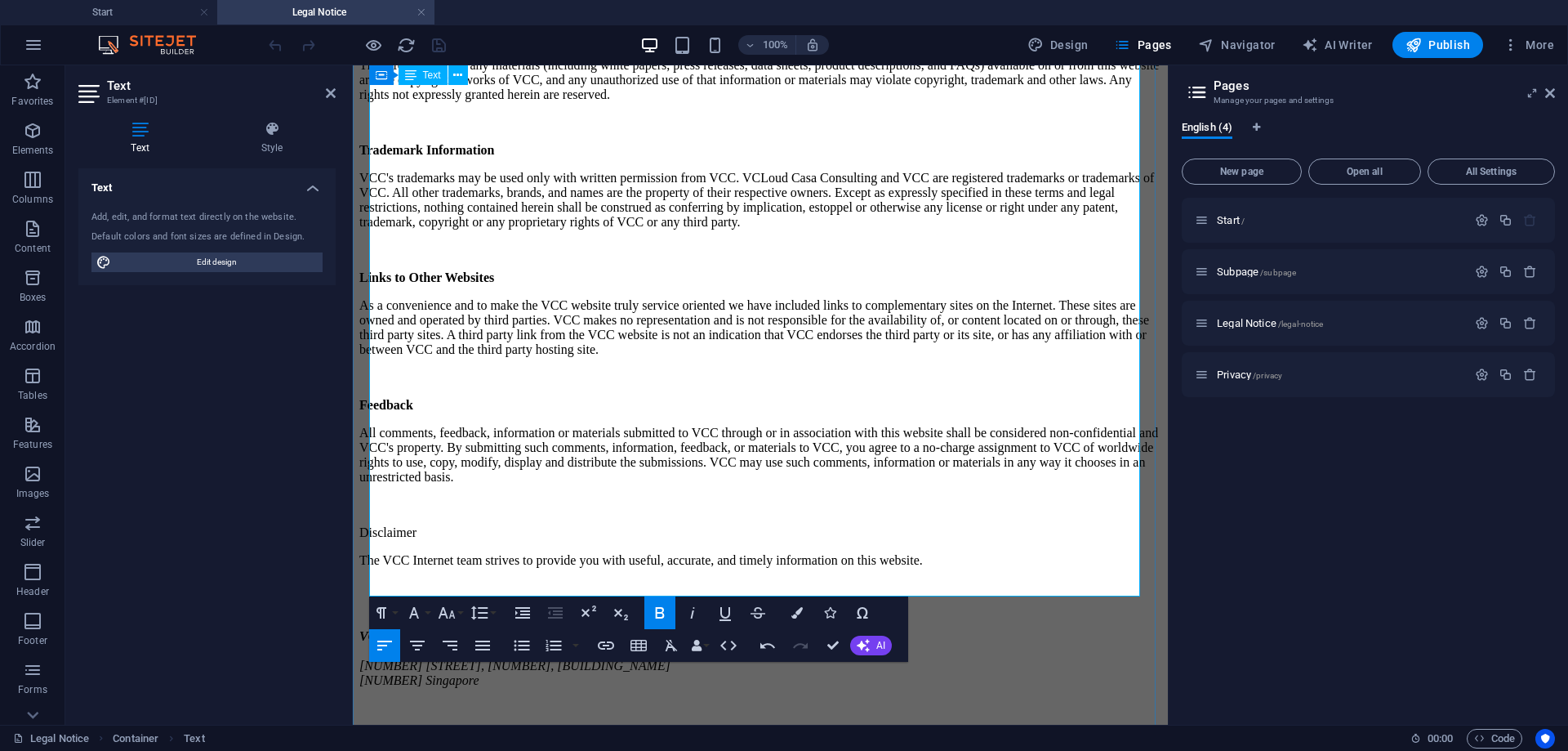 scroll, scrollTop: 588, scrollLeft: 0, axis: vertical 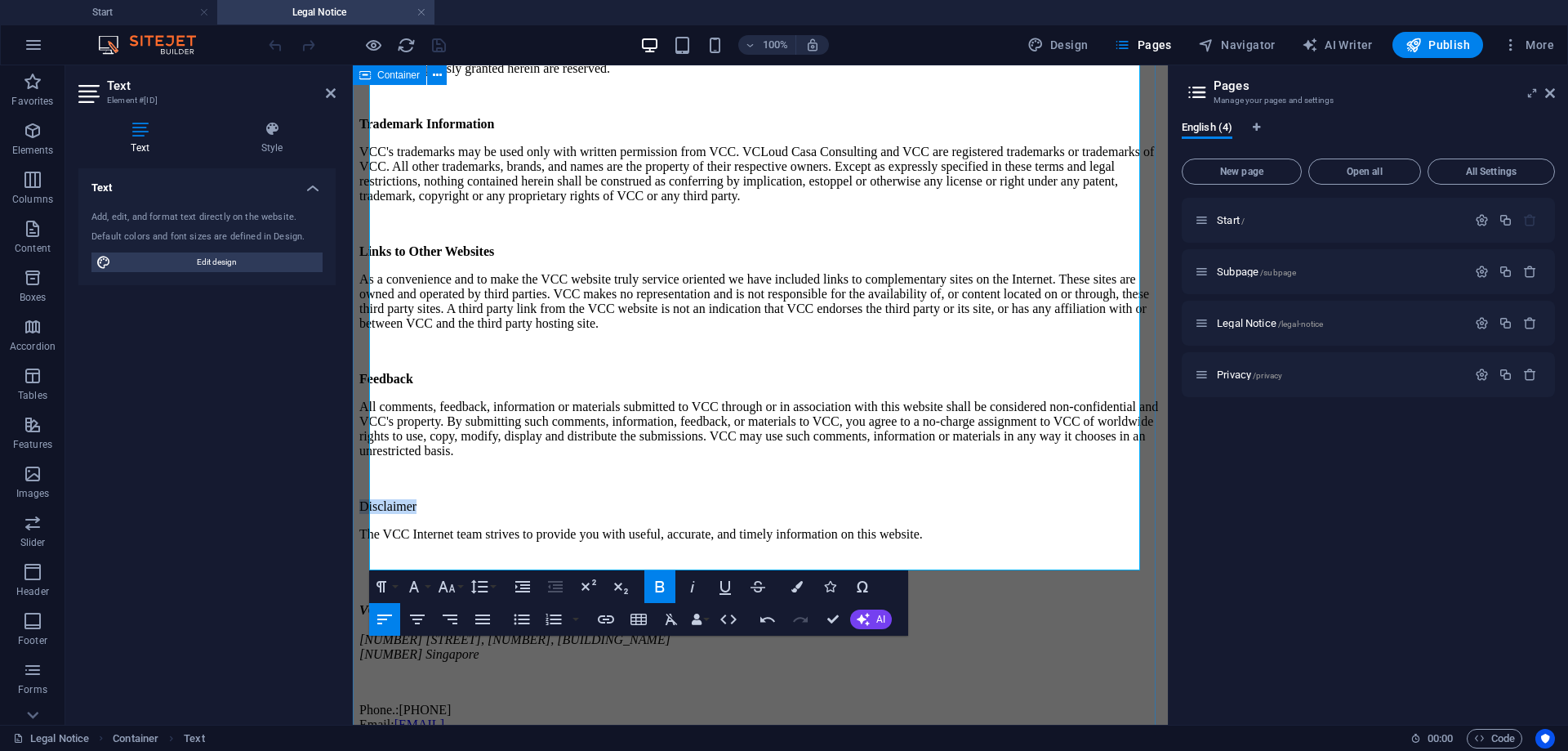 drag, startPoint x: 439, startPoint y: 523, endPoint x: 362, endPoint y: 516, distance: 77.31753 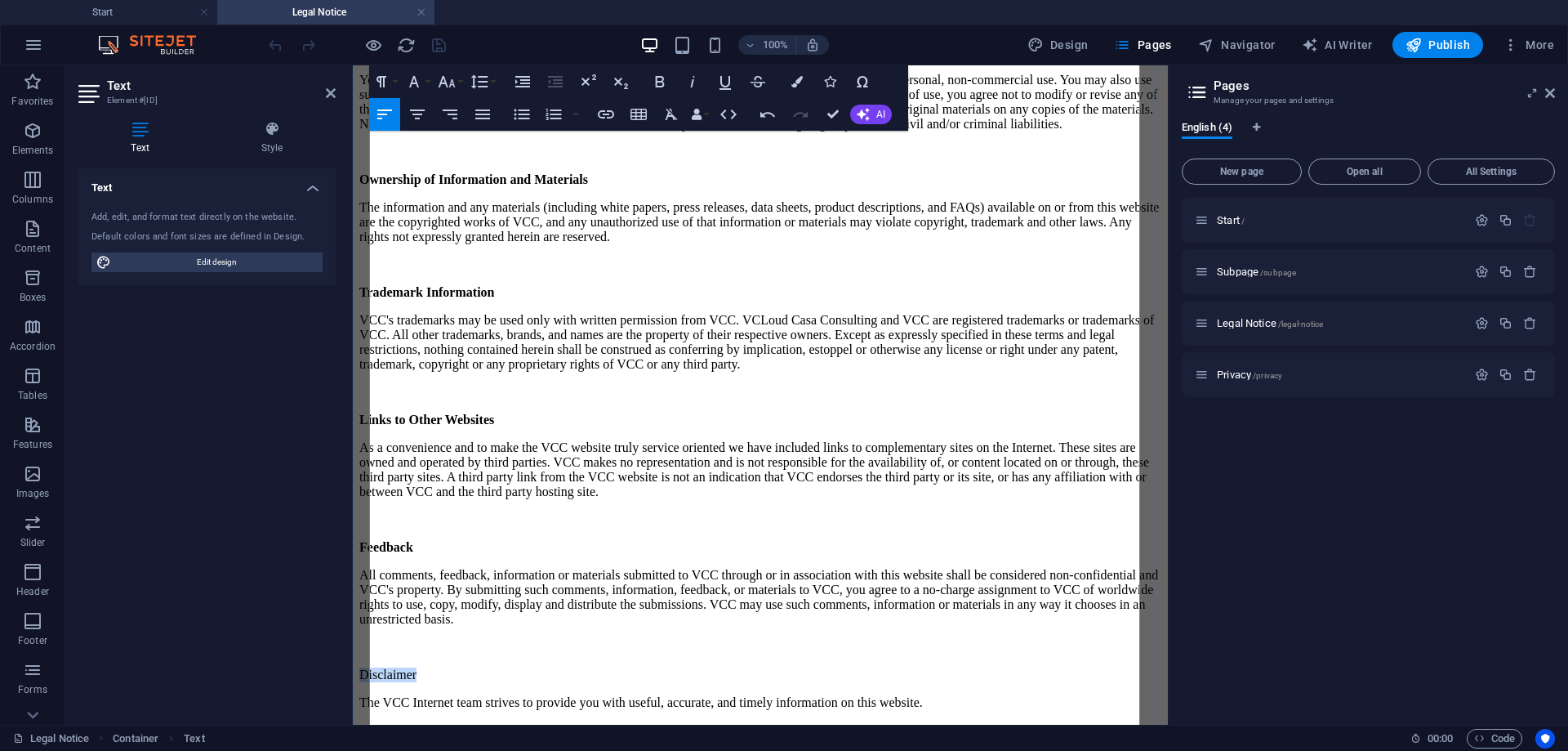 scroll, scrollTop: 196, scrollLeft: 0, axis: vertical 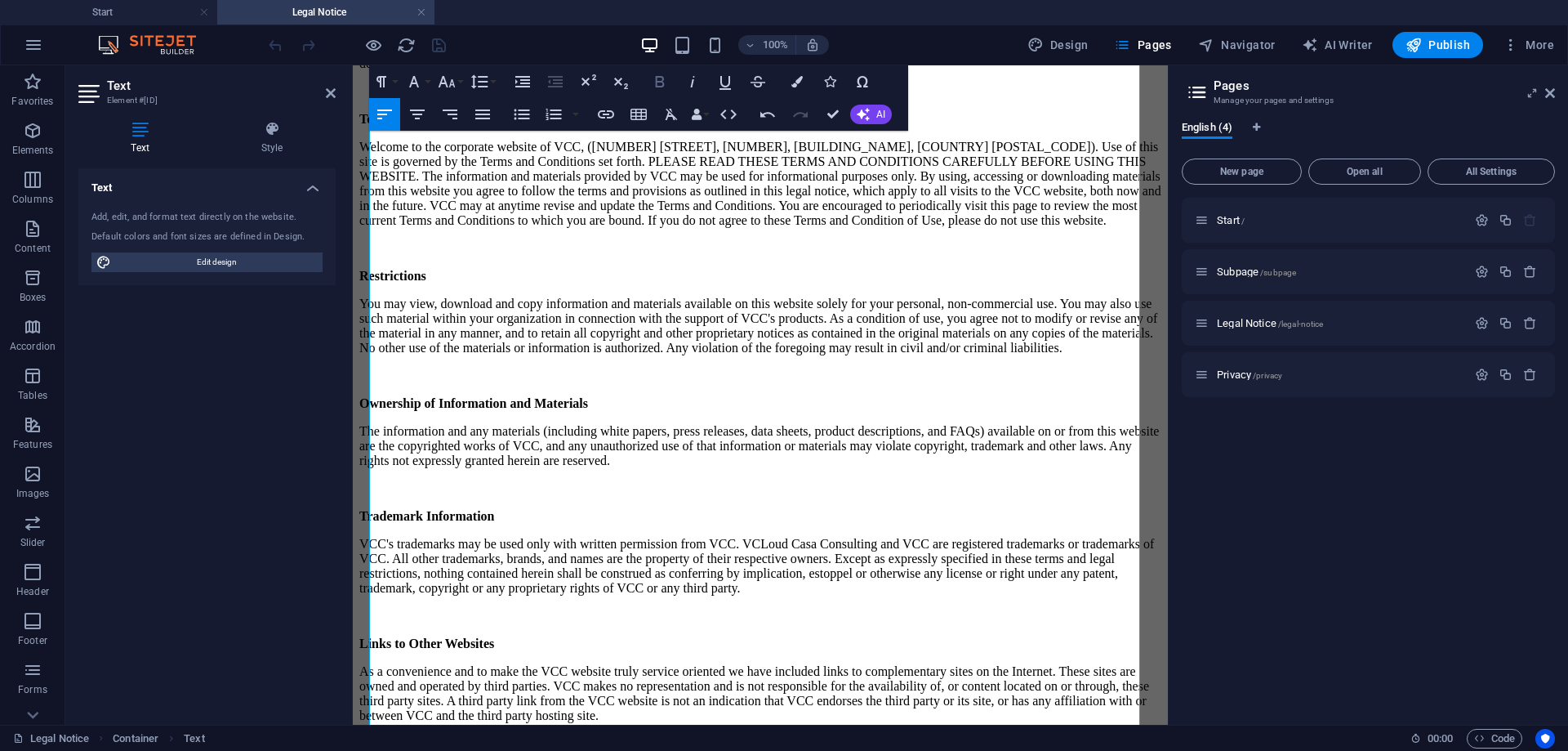 click 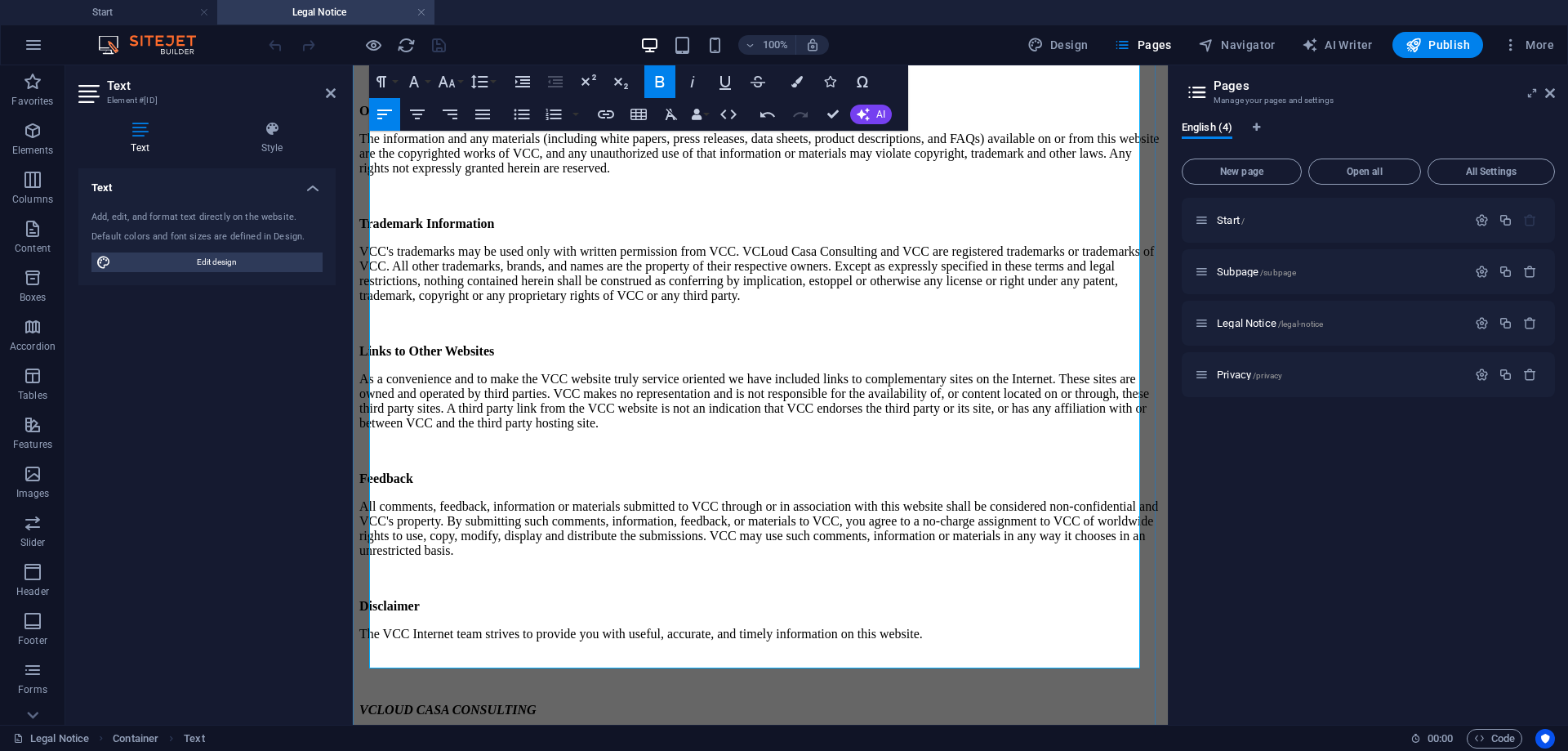 scroll, scrollTop: 490, scrollLeft: 0, axis: vertical 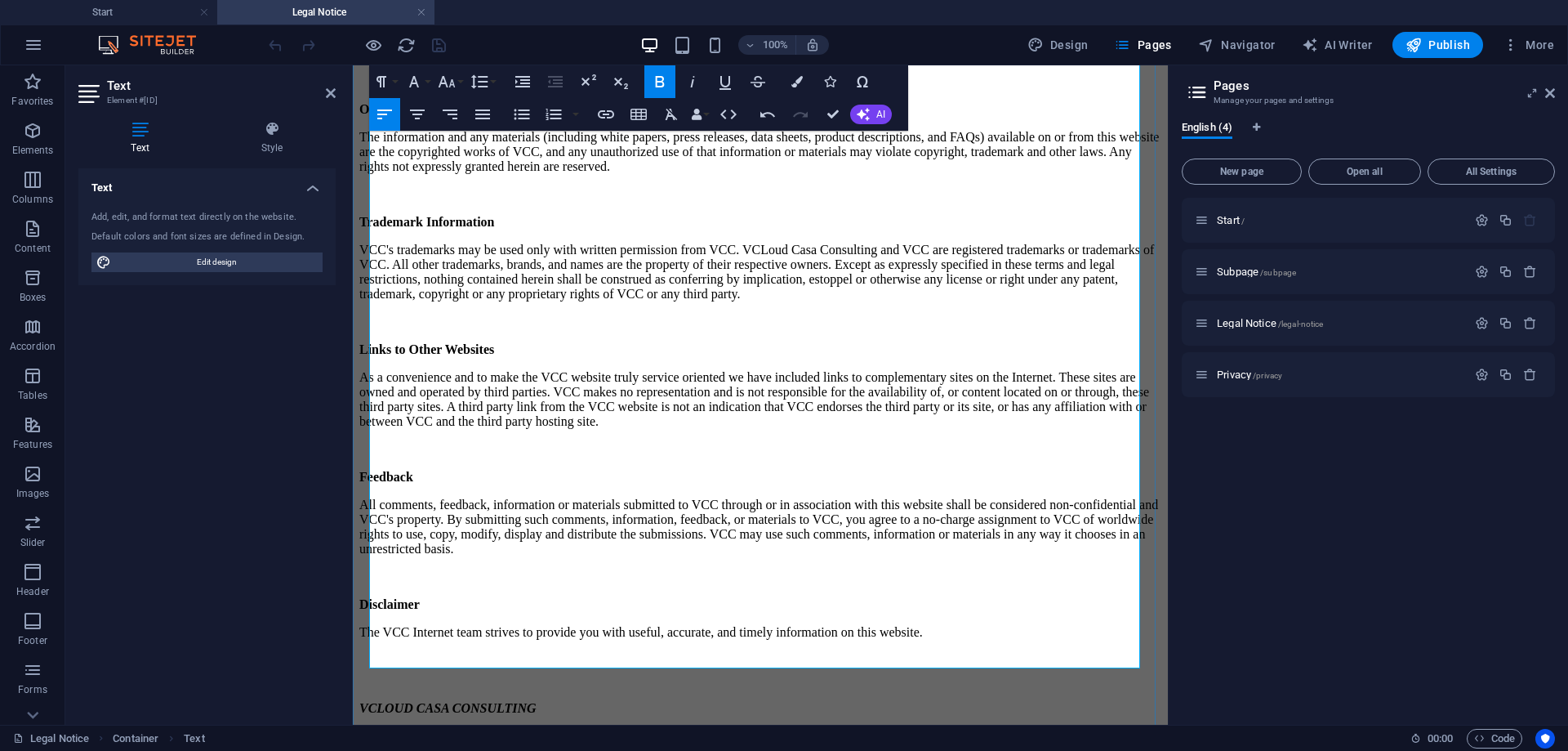 drag, startPoint x: 395, startPoint y: 620, endPoint x: 759, endPoint y: 203, distance: 553.52055 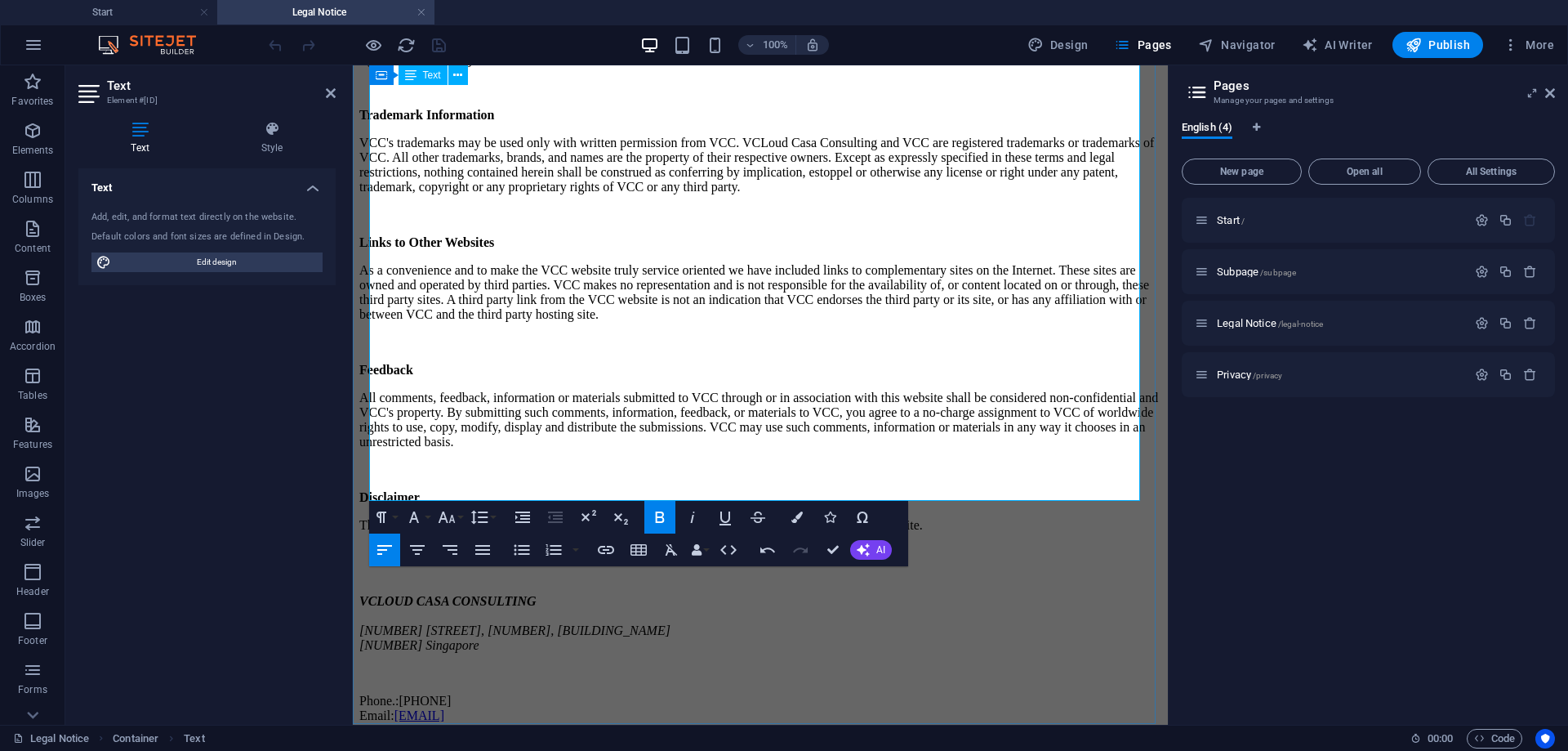 scroll, scrollTop: 686, scrollLeft: 0, axis: vertical 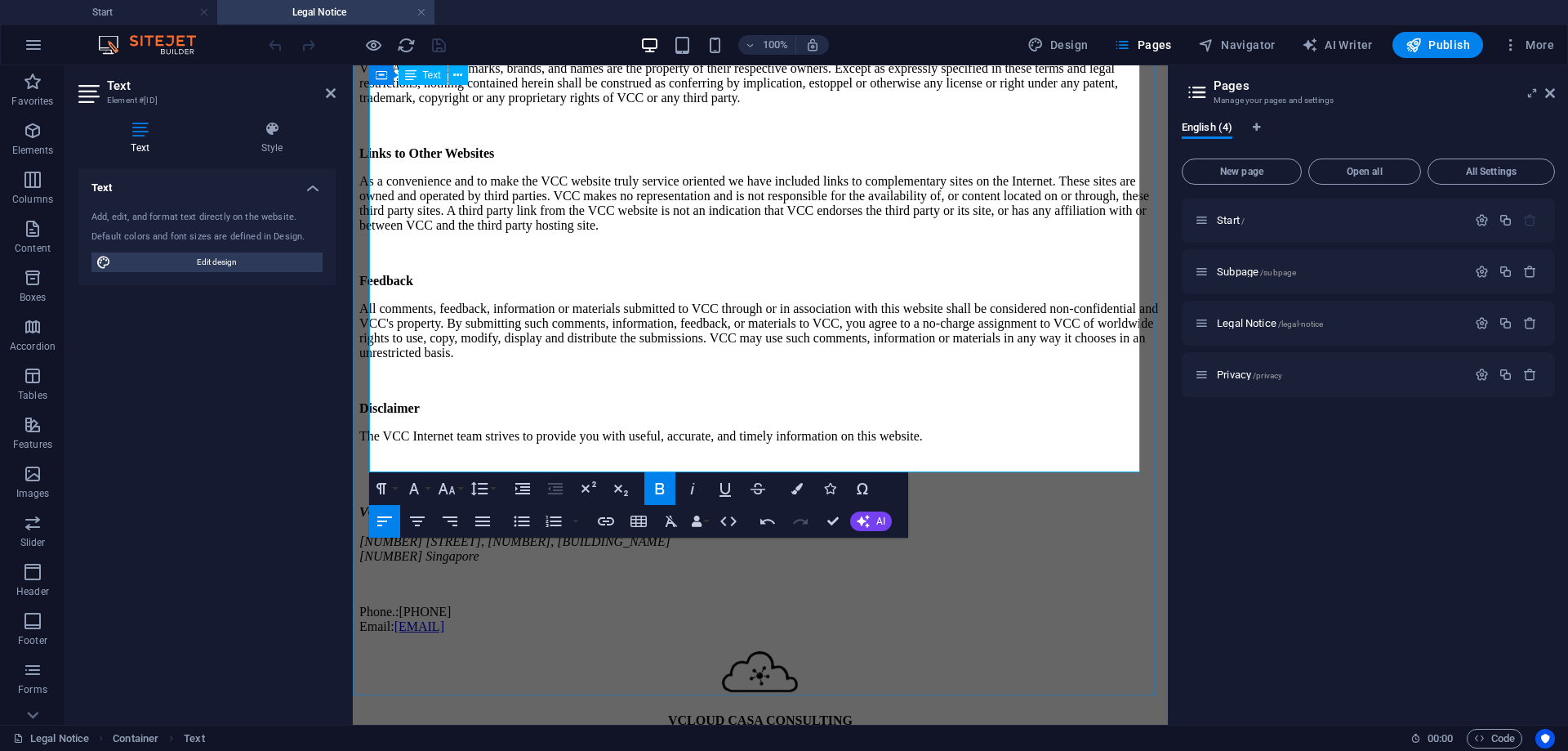 click at bounding box center (760, 253) 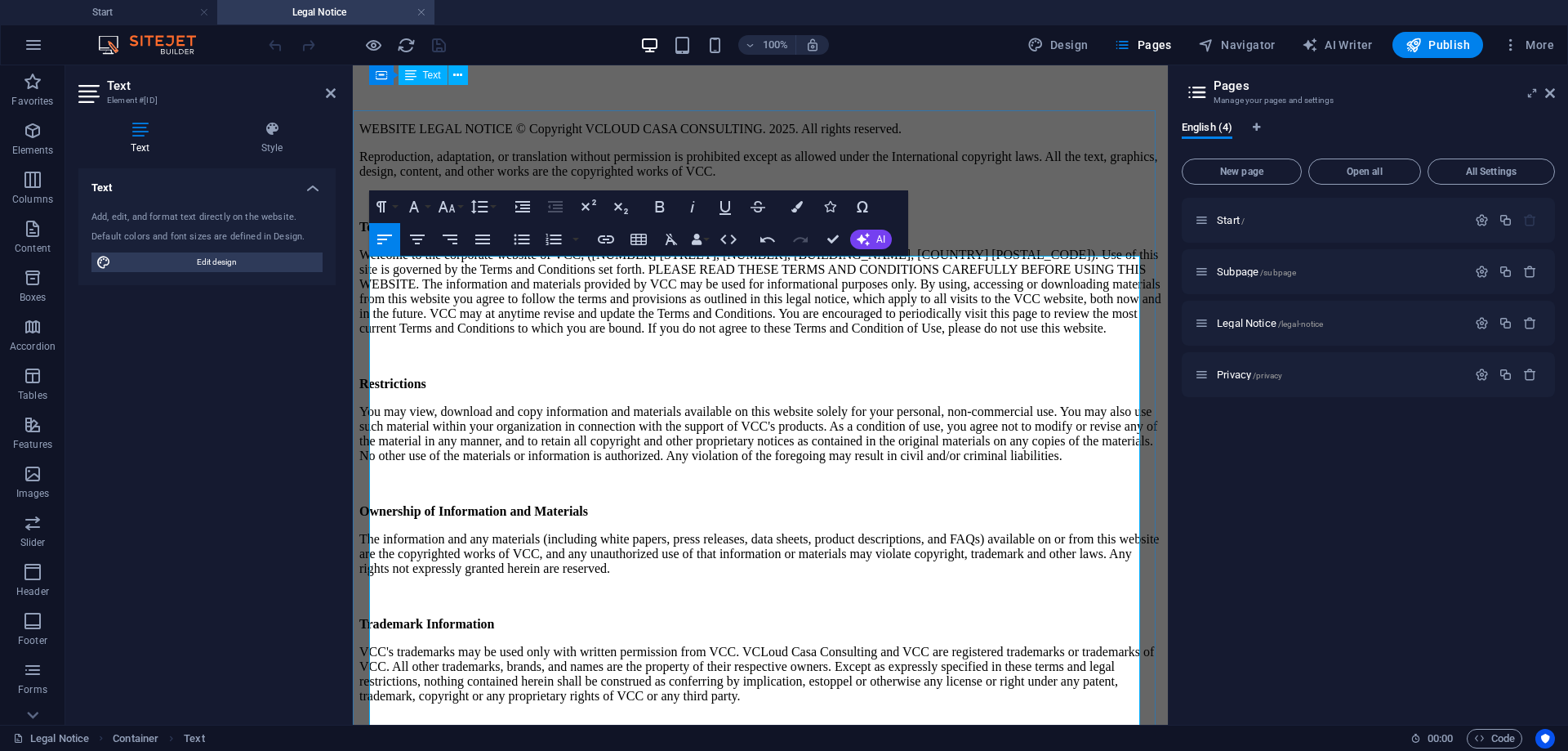 scroll, scrollTop: 0, scrollLeft: 0, axis: both 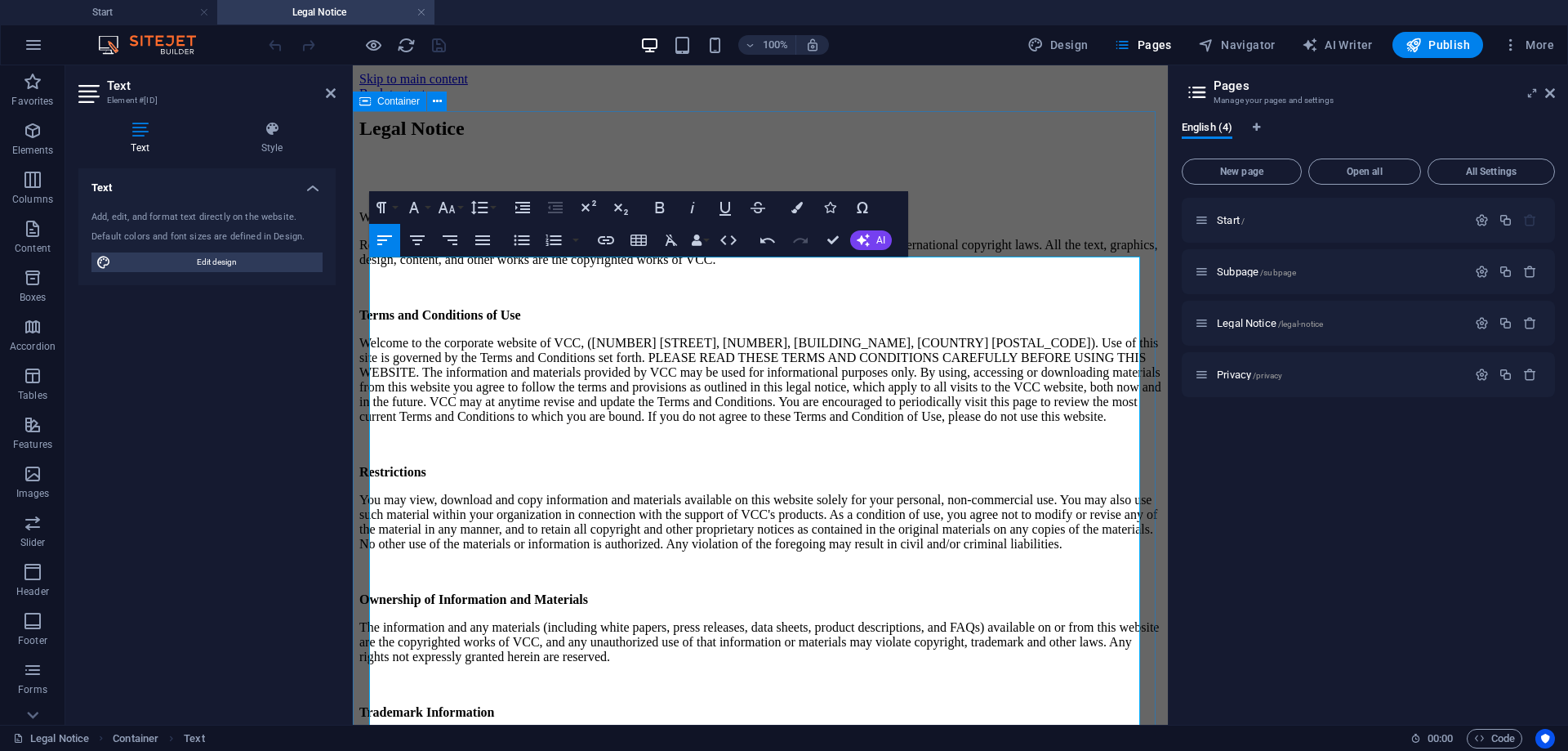 click on "Legal Notice WEBSITE LEGAL NOTICE © Copyright VCLOUD CASA CONSULTING. 2025. All rights reserved.  Reproduction, adaptation, or translation without permission is prohibited except as allowed under the International copyright laws. All the text, graphics, design, content, and other works are the copyrighted works of VCC.   Terms and Conditions of Use  Restrictions   You may view, download and copy information and materials available on this website solely for your personal, non-commercial use. You may also use such material within your organization in connection with the support of VCC's products. As a condition of use, you agree not to modify or revise any of the material in any manner, and to retain all copyright and other proprietary notices as contained in the original materials on any copies of the materials. No other use of the materials or information is authorized. Any violation of the foregoing may result in civil and/or criminal liabilities.  Ownership of Information and Materials       Feedback" at bounding box center [760, 719] 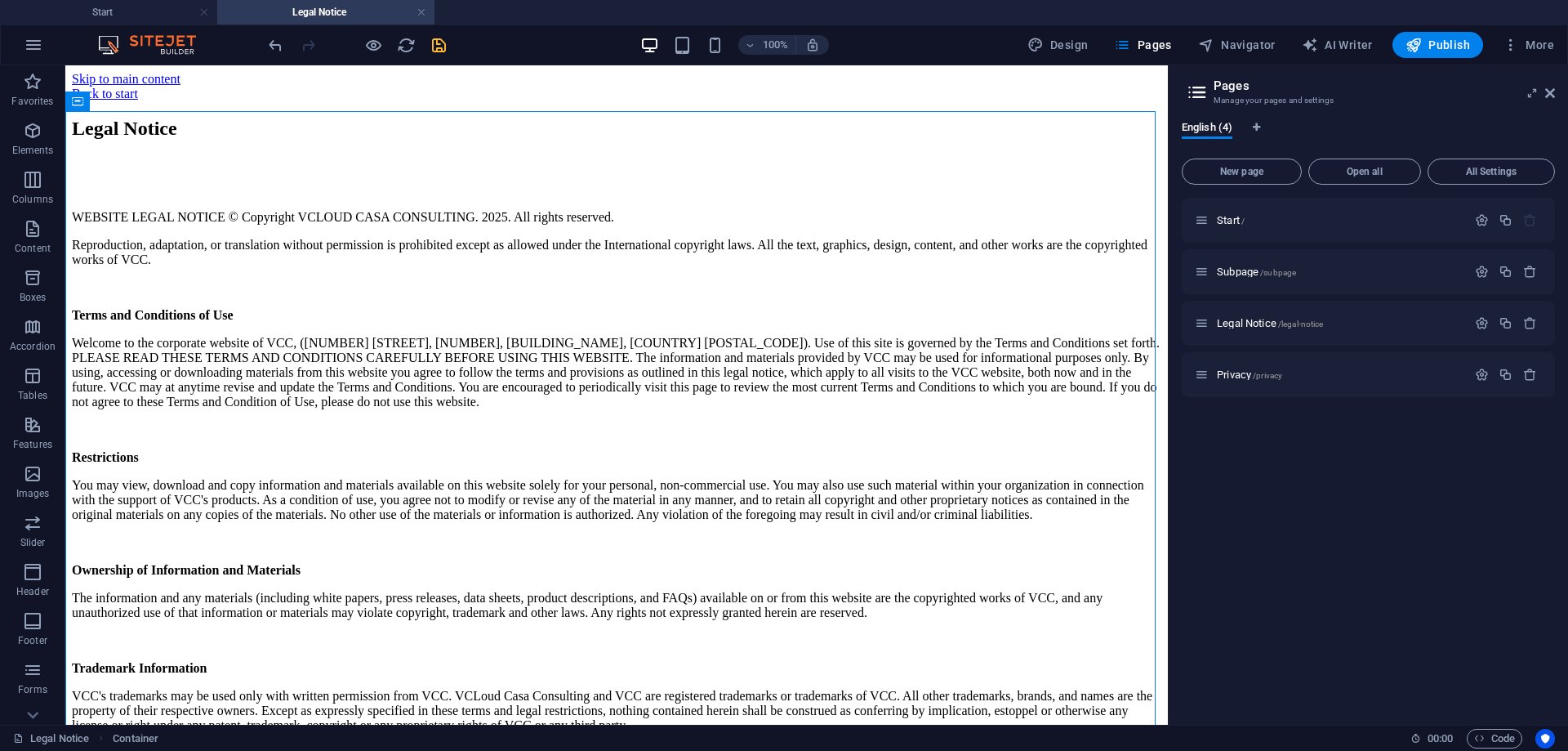click at bounding box center (439, 45) 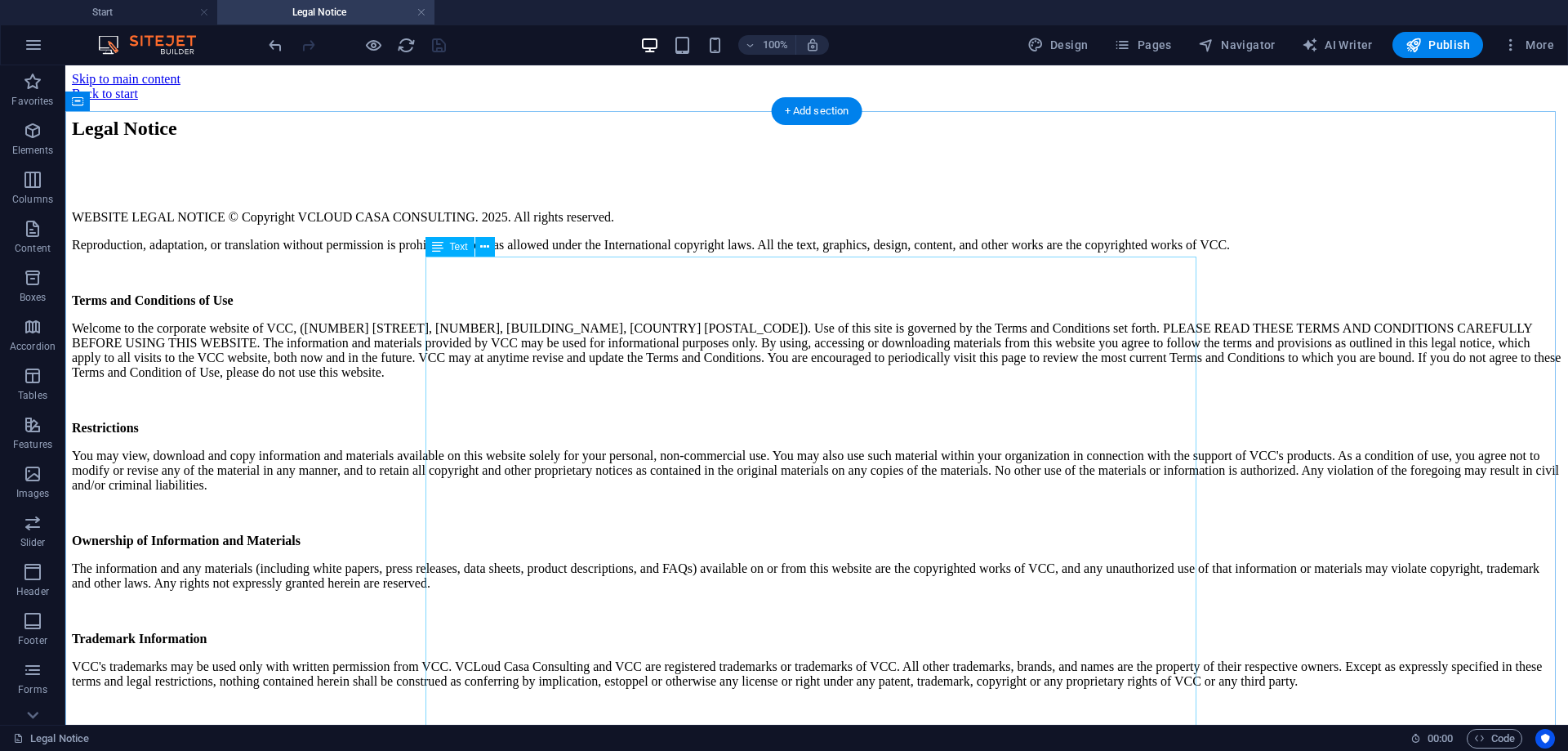click on "Legal Notice WEBSITE LEGAL NOTICE © Copyright VCLOUD CASA CONSULTING. 2025. All rights reserved.  Reproduction, adaptation, or translation without permission is prohibited except as allowed under the International copyright laws. All the text, graphics, design, content, and other works are the copyrighted works of VCC.   Terms and Conditions of Use  Restrictions   You may view, download and copy information and materials available on this website solely for your personal, non-commercial use. You may also use such material within your organization in connection with the support of VCC's products. As a condition of use, you agree not to modify or revise any of the material in any manner, and to retain all copyright and other proprietary notices as contained in the original materials on any copies of the materials. No other use of the materials or information is authorized. Any violation of the foregoing may result in civil and/or criminal liabilities.  Ownership of Information and Materials   Trademark Information" at bounding box center [817, 603] 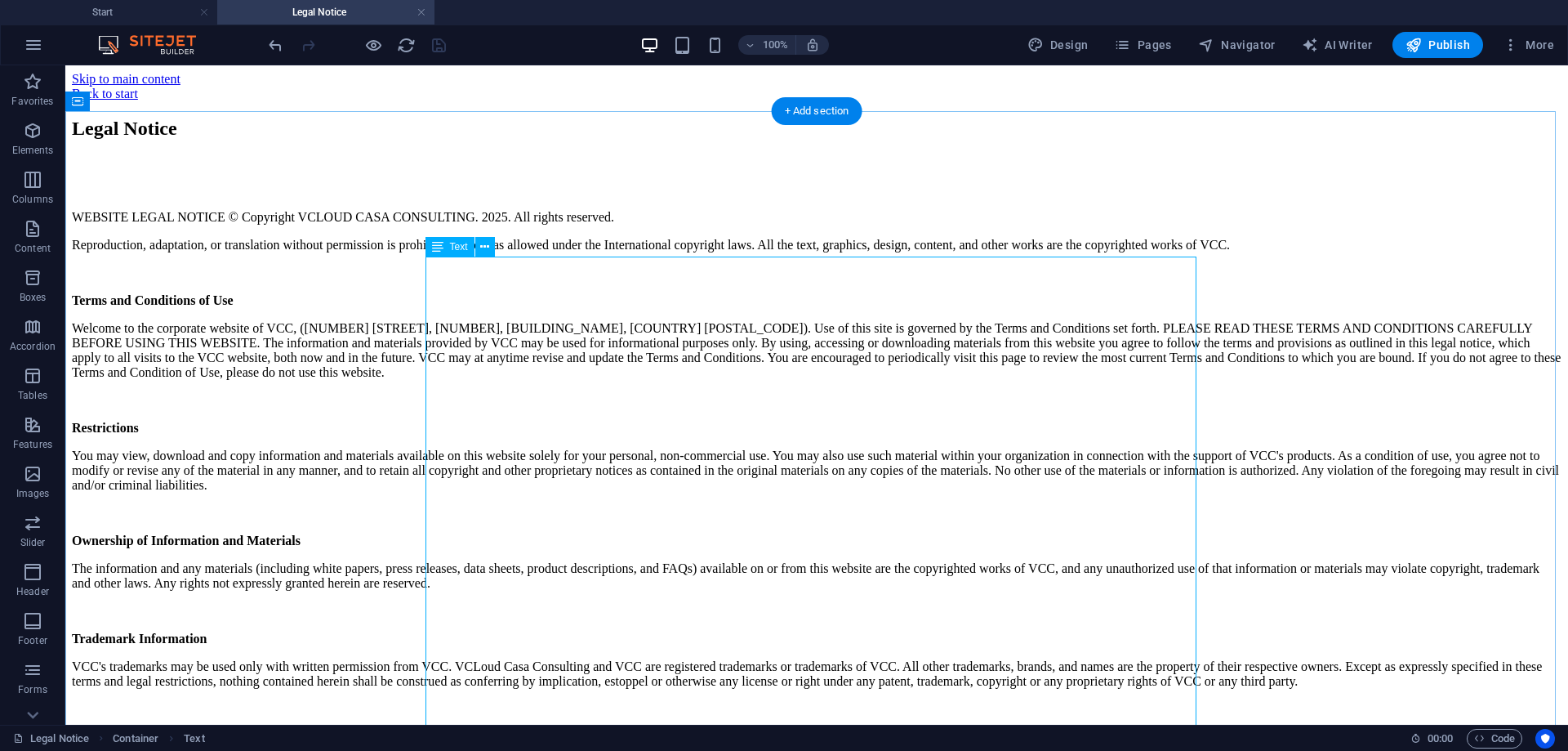 click on "Legal Notice WEBSITE LEGAL NOTICE © Copyright VCLOUD CASA CONSULTING. 2025. All rights reserved.  Reproduction, adaptation, or translation without permission is prohibited except as allowed under the International copyright laws. All the text, graphics, design, content, and other works are the copyrighted works of VCC.   Terms and Conditions of Use  Restrictions   You may view, download and copy information and materials available on this website solely for your personal, non-commercial use. You may also use such material within your organization in connection with the support of VCC's products. As a condition of use, you agree not to modify or revise any of the material in any manner, and to retain all copyright and other proprietary notices as contained in the original materials on any copies of the materials. No other use of the materials or information is authorized. Any violation of the foregoing may result in civil and/or criminal liabilities.  Ownership of Information and Materials   Trademark Information" at bounding box center [817, 603] 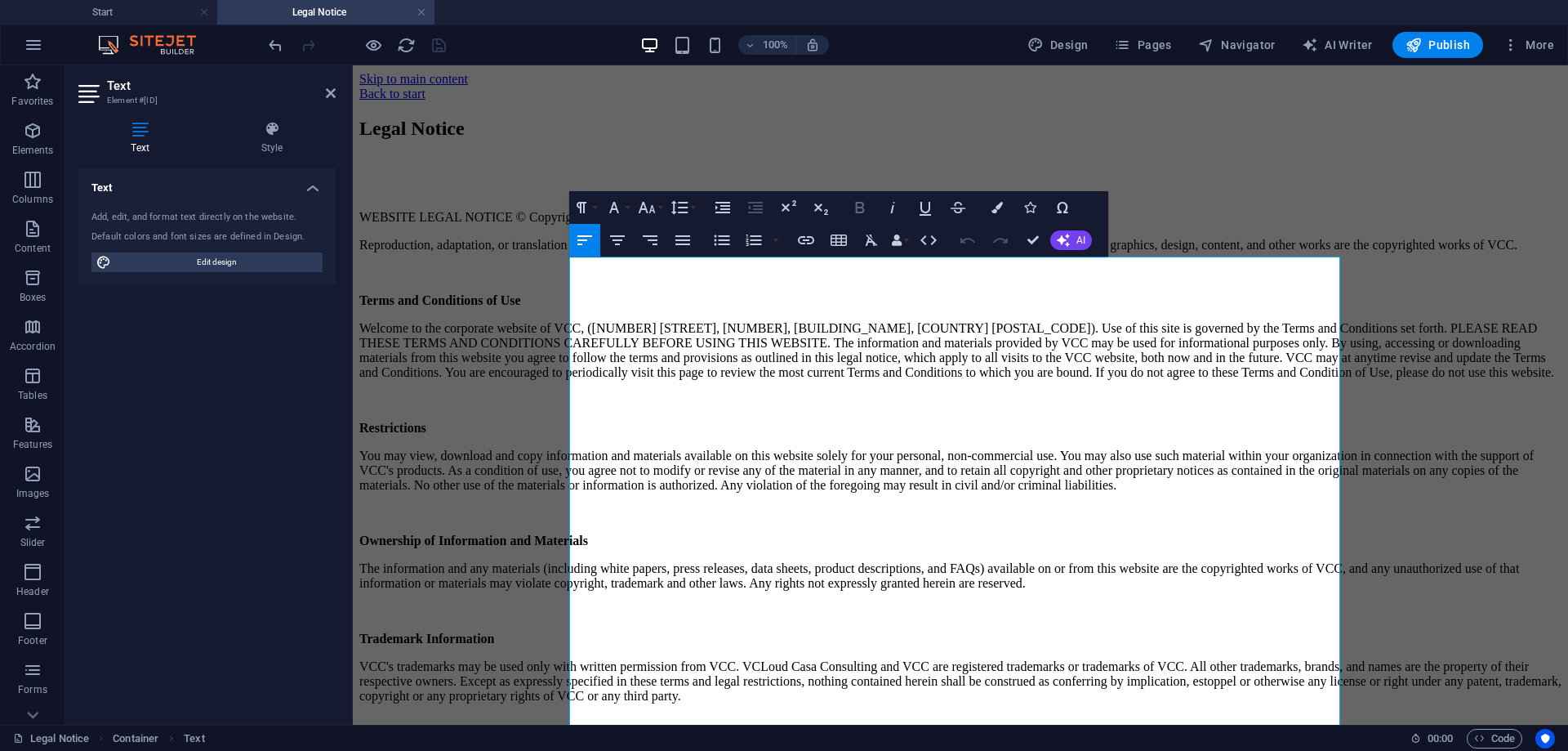 click 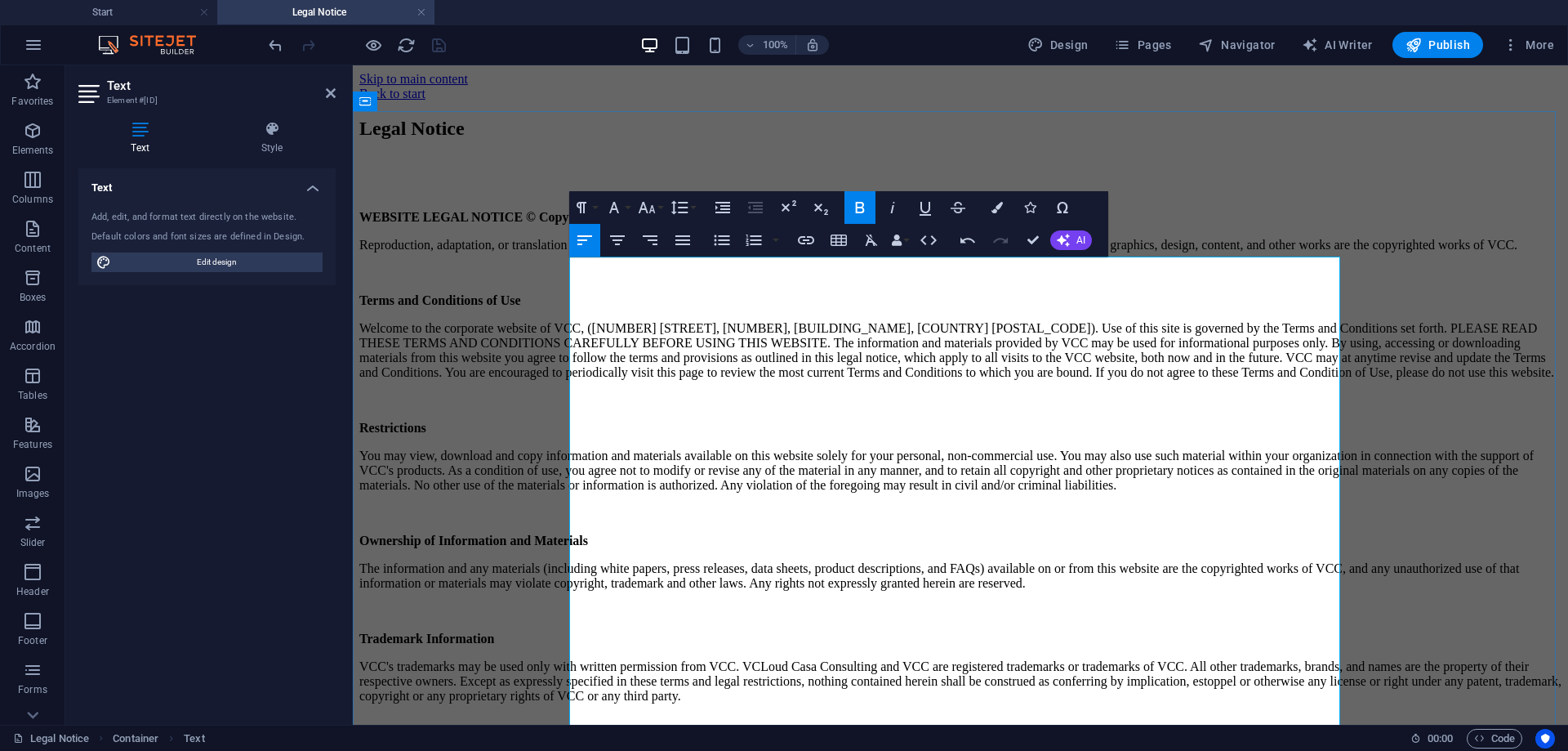 click on "Welcome to the corporate website of VCC, ([NUMBER] [STREET], [NUMBER], [BUILDING_NAME], [COUNTRY] [POSTAL_CODE]). Use of this site is governed by the Terms and Conditions set forth. PLEASE READ THESE TERMS AND CONDITIONS CAREFULLY BEFORE USING THIS WEBSITE. The information and materials provided by VCC may be used for informational purposes only. By using, accessing or downloading materials from this website you agree to follow the terms and provisions as outlined in this legal notice, which apply to all visits to the VCC website, both now and in the future. VCC may at anytime revise and update the Terms and Conditions. You are encouraged to periodically visit this page to review the most current Terms and Conditions to which you are bound. If you do not agree to these Terms and Condition of Use, please do not use this website." at bounding box center [960, 351] 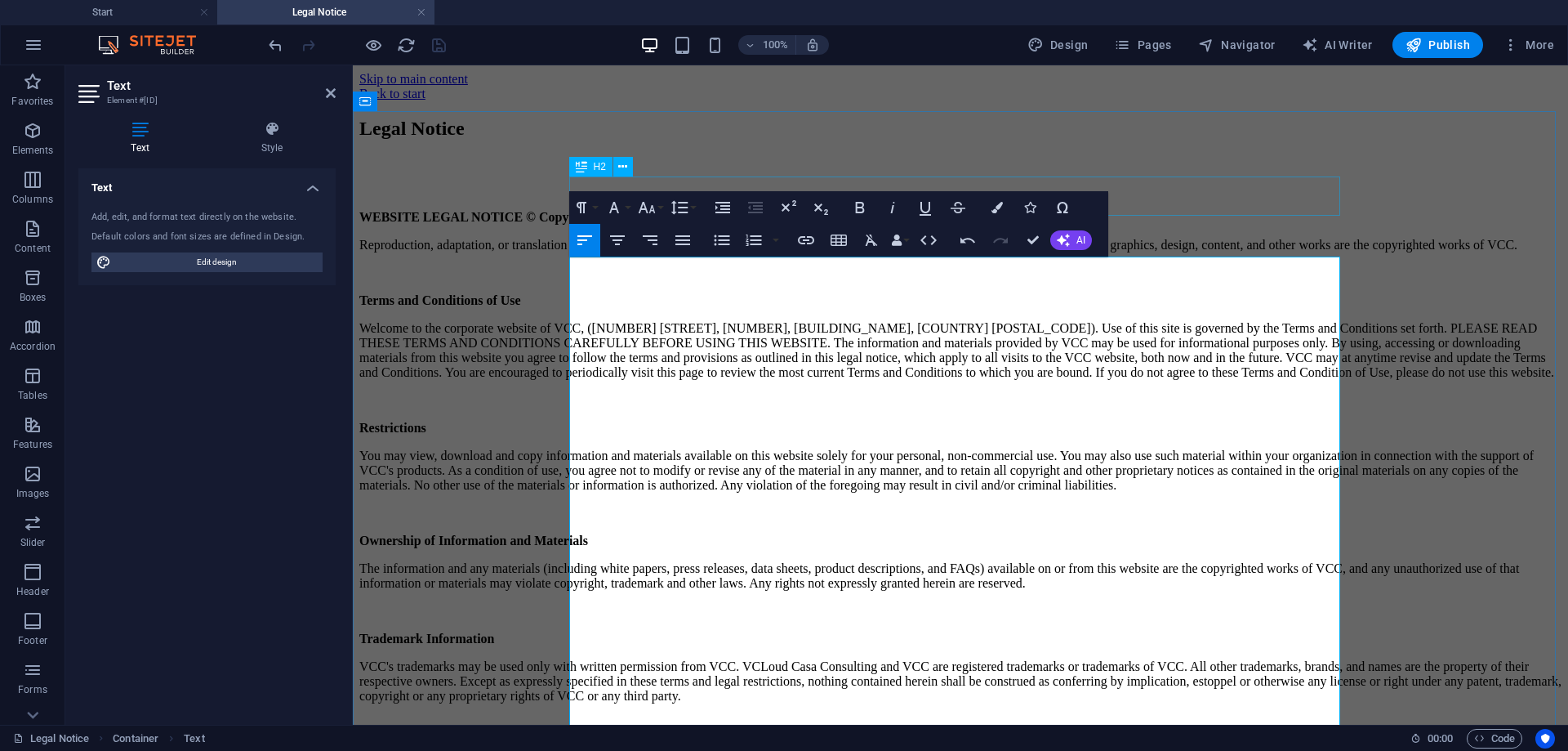 click on "Legal Notice WEBSITE LEGAL NOTICE © Copyright VCLOUD CASA CONSULTING. 2025. All rights reserved.  Reproduction, adaptation, or translation without permission is prohibited except as allowed under the International copyright laws. All the text, graphics, design, content, and other works are the copyrighted works of VCC.   Terms and Conditions of Use  Restrictions   You may view, download and copy information and materials available on this website solely for your personal, non-commercial use. You may also use such material within your organization in connection with the support of VCC's products. As a condition of use, you agree not to modify or revise any of the material in any manner, and to retain all copyright and other proprietary notices as contained in the original materials on any copies of the materials. No other use of the materials or information is authorized. Any violation of the foregoing may result in civil and/or criminal liabilities.  Ownership of Information and Materials       Feedback" at bounding box center [960, 660] 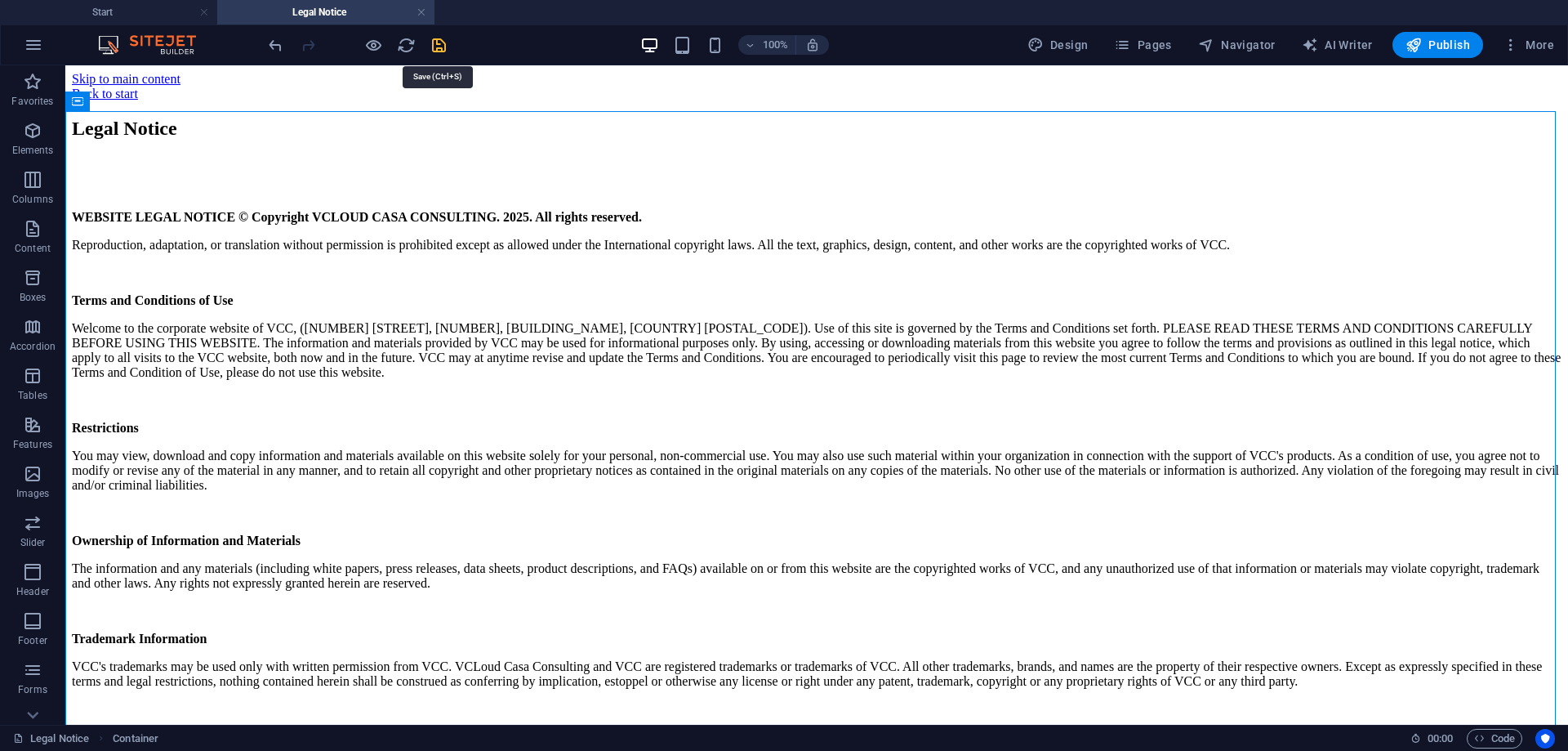 click at bounding box center (439, 45) 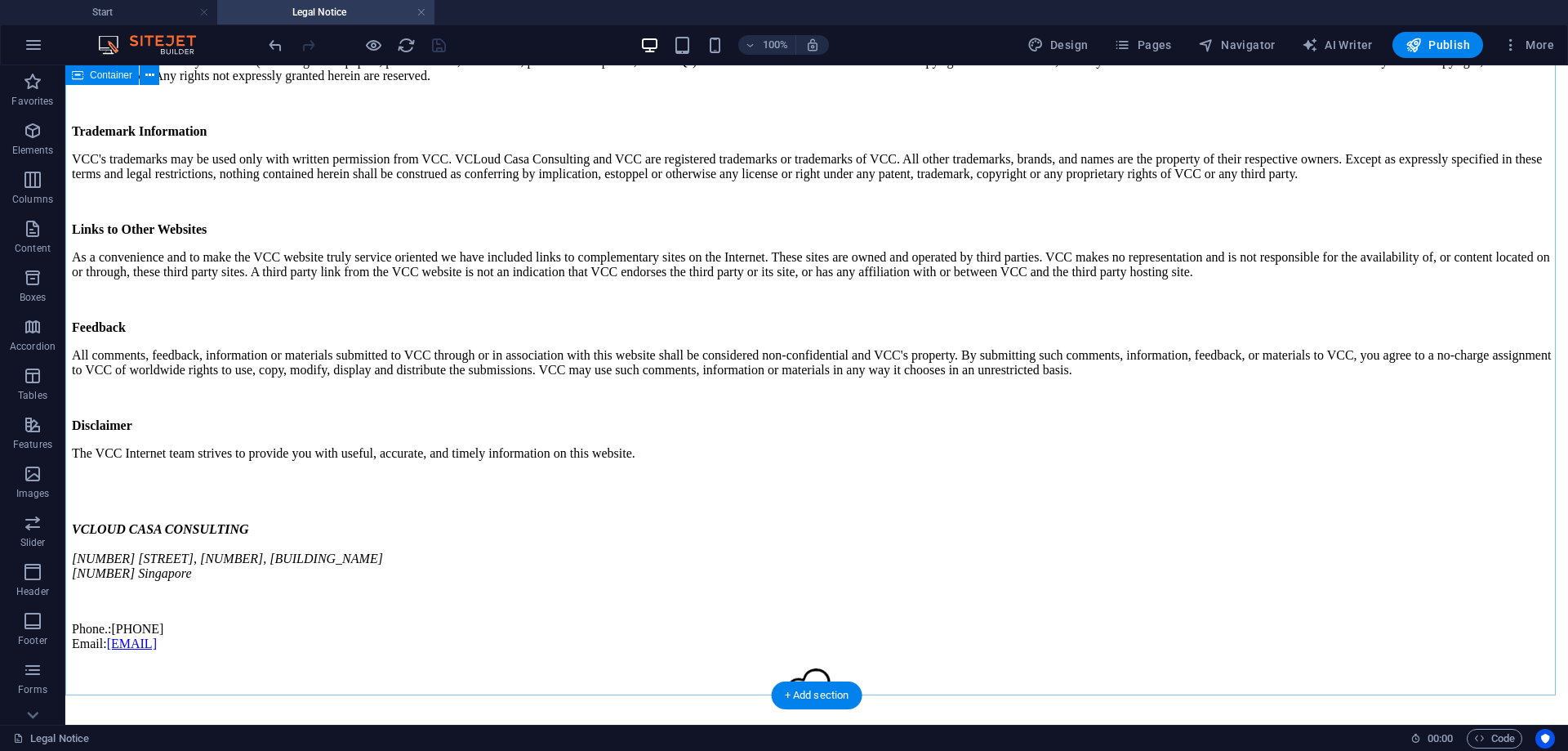 scroll, scrollTop: 686, scrollLeft: 0, axis: vertical 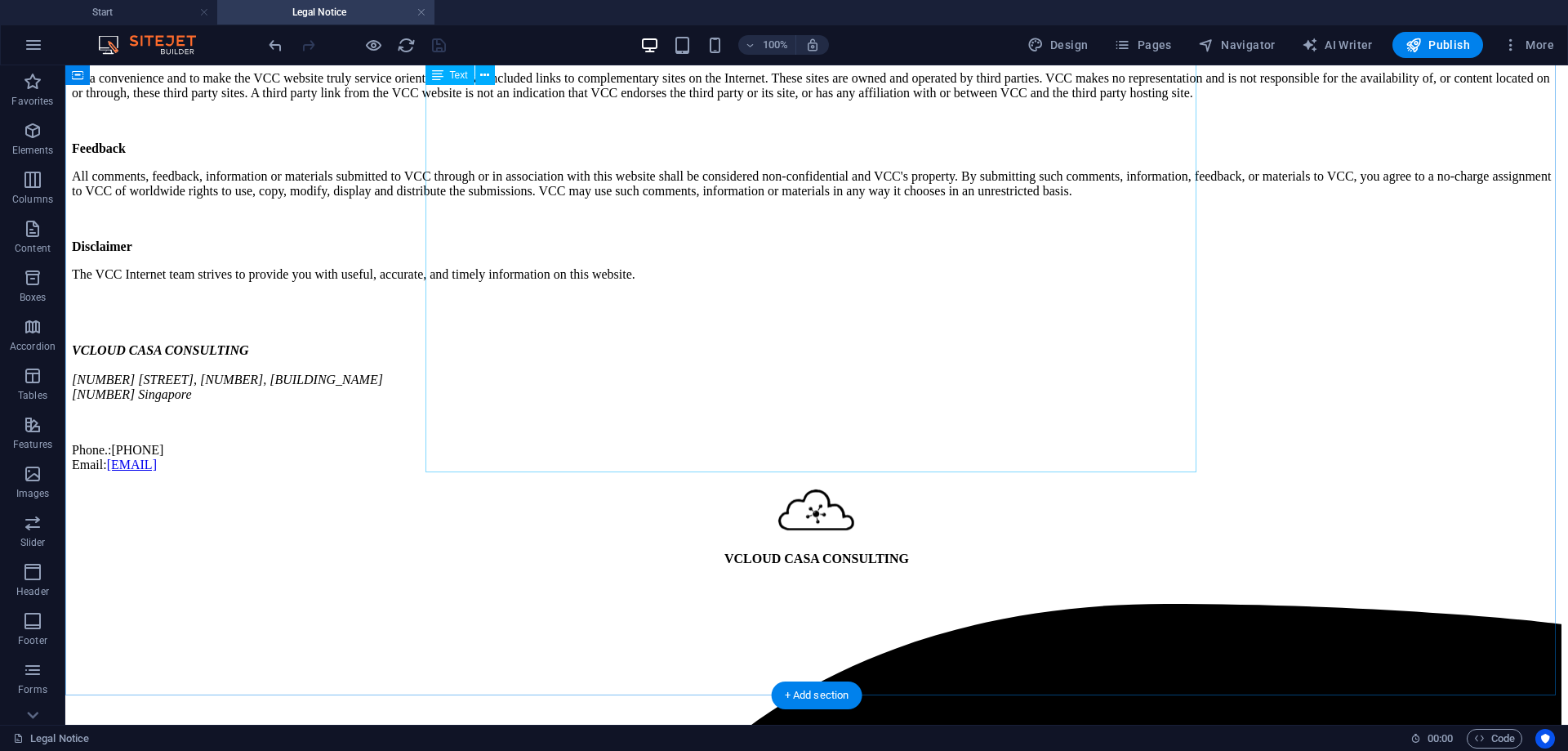 click on "Legal Notice WEBSITE LEGAL NOTICE © Copyright VCLOUD CASA CONSULTING. 2025. All rights reserved.  Reproduction, adaptation, or translation without permission is prohibited except as allowed under the International copyright laws. All the text, graphics, design, content, and other works are the copyrighted works of VCC.   Terms and Conditions of Use  Restrictions   You may view, download and copy information and materials available on this website solely for your personal, non-commercial use. You may also use such material within your organization in connection with the support of VCC's products. As a condition of use, you agree not to modify or revise any of the material in any manner, and to retain all copyright and other proprietary notices as contained in the original materials on any copies of the materials. No other use of the materials or information is authorized. Any violation of the foregoing may result in civil and/or criminal liabilities.  Ownership of Information and Materials   Trademark Information" at bounding box center (817, -83) 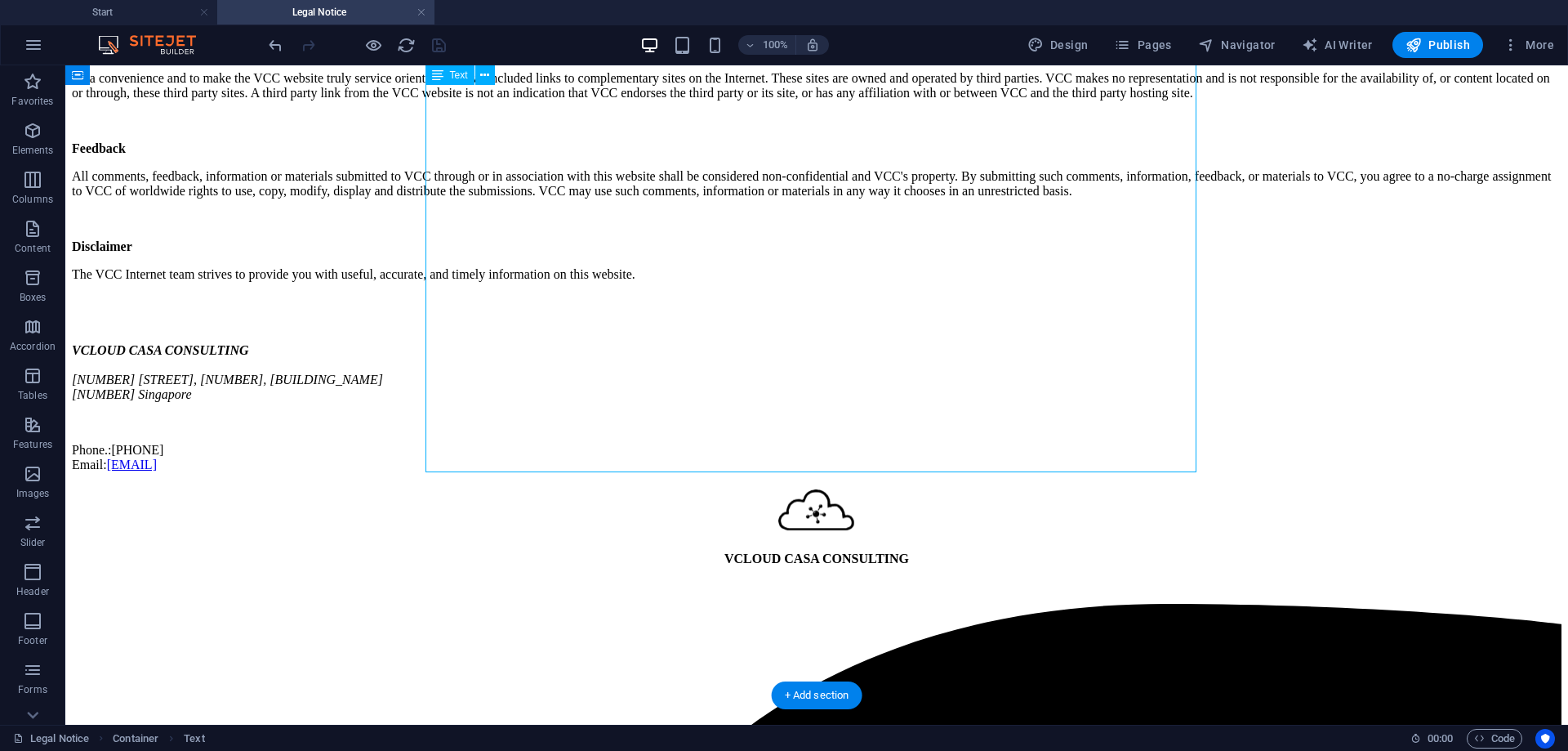 click on "Legal Notice WEBSITE LEGAL NOTICE © Copyright VCLOUD CASA CONSULTING. 2025. All rights reserved.  Reproduction, adaptation, or translation without permission is prohibited except as allowed under the International copyright laws. All the text, graphics, design, content, and other works are the copyrighted works of VCC.   Terms and Conditions of Use  Restrictions   You may view, download and copy information and materials available on this website solely for your personal, non-commercial use. You may also use such material within your organization in connection with the support of VCC's products. As a condition of use, you agree not to modify or revise any of the material in any manner, and to retain all copyright and other proprietary notices as contained in the original materials on any copies of the materials. No other use of the materials or information is authorized. Any violation of the foregoing may result in civil and/or criminal liabilities.  Ownership of Information and Materials   Trademark Information" at bounding box center (817, -83) 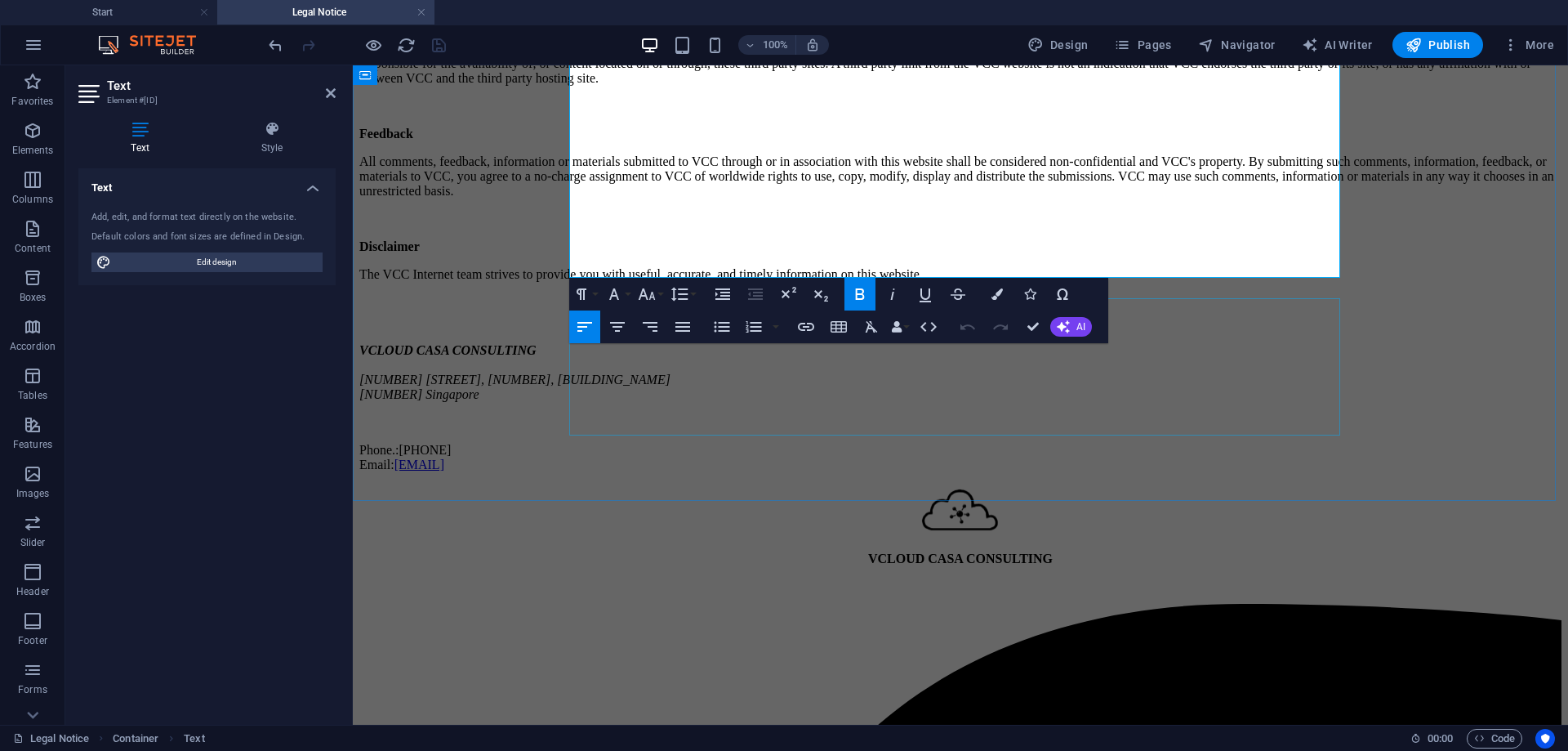scroll, scrollTop: 883, scrollLeft: 0, axis: vertical 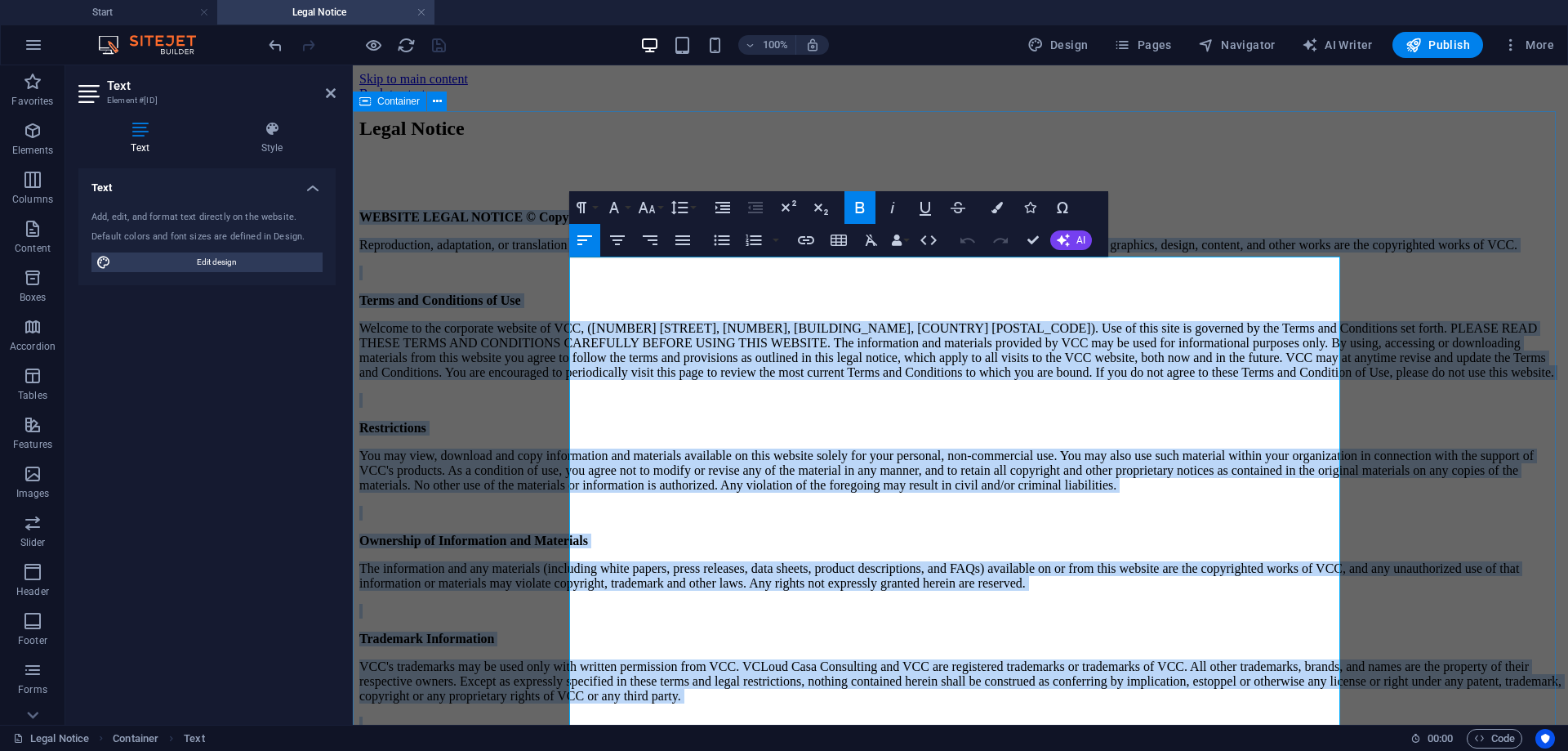 drag, startPoint x: 1199, startPoint y: 252, endPoint x: 531, endPoint y: 258, distance: 668.0269 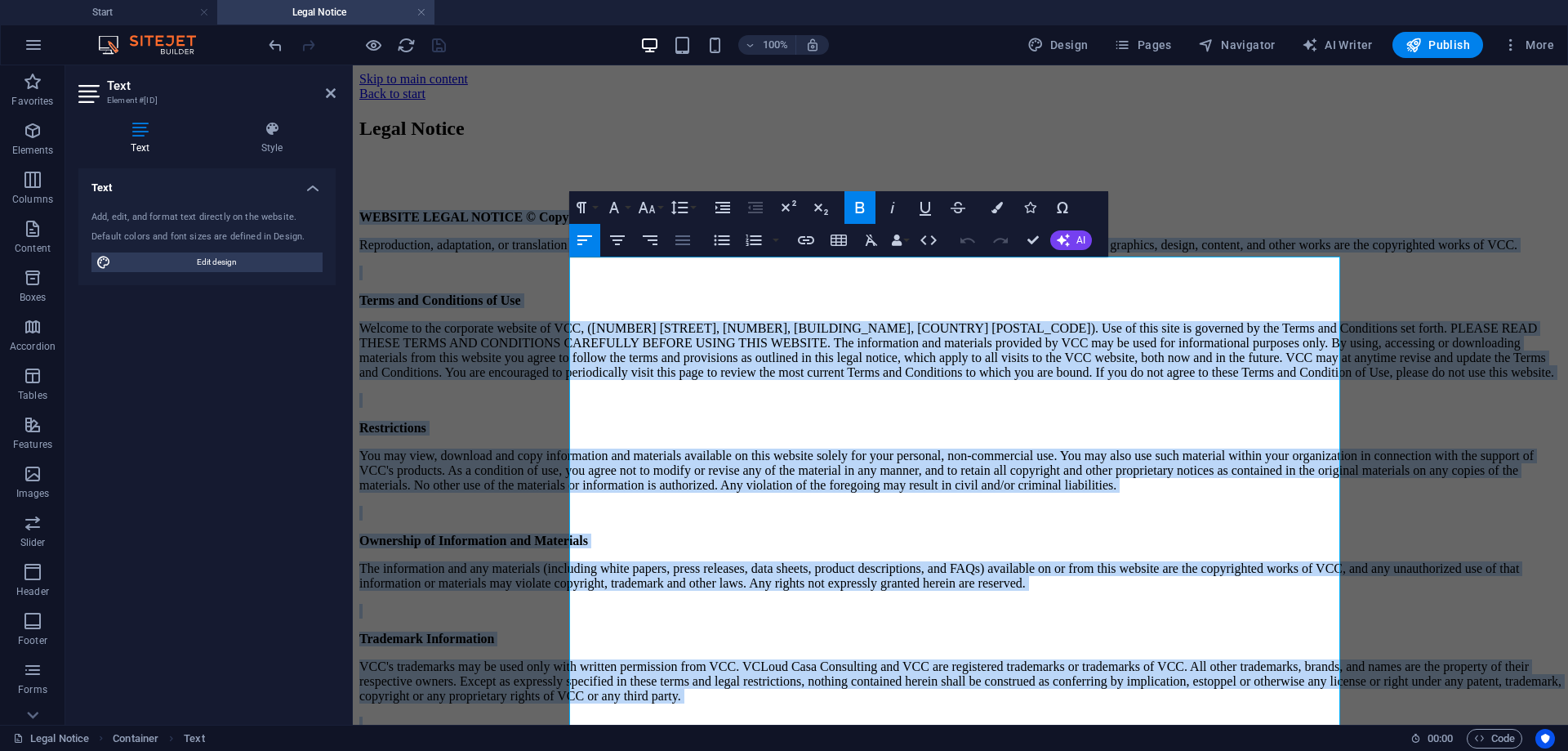 click 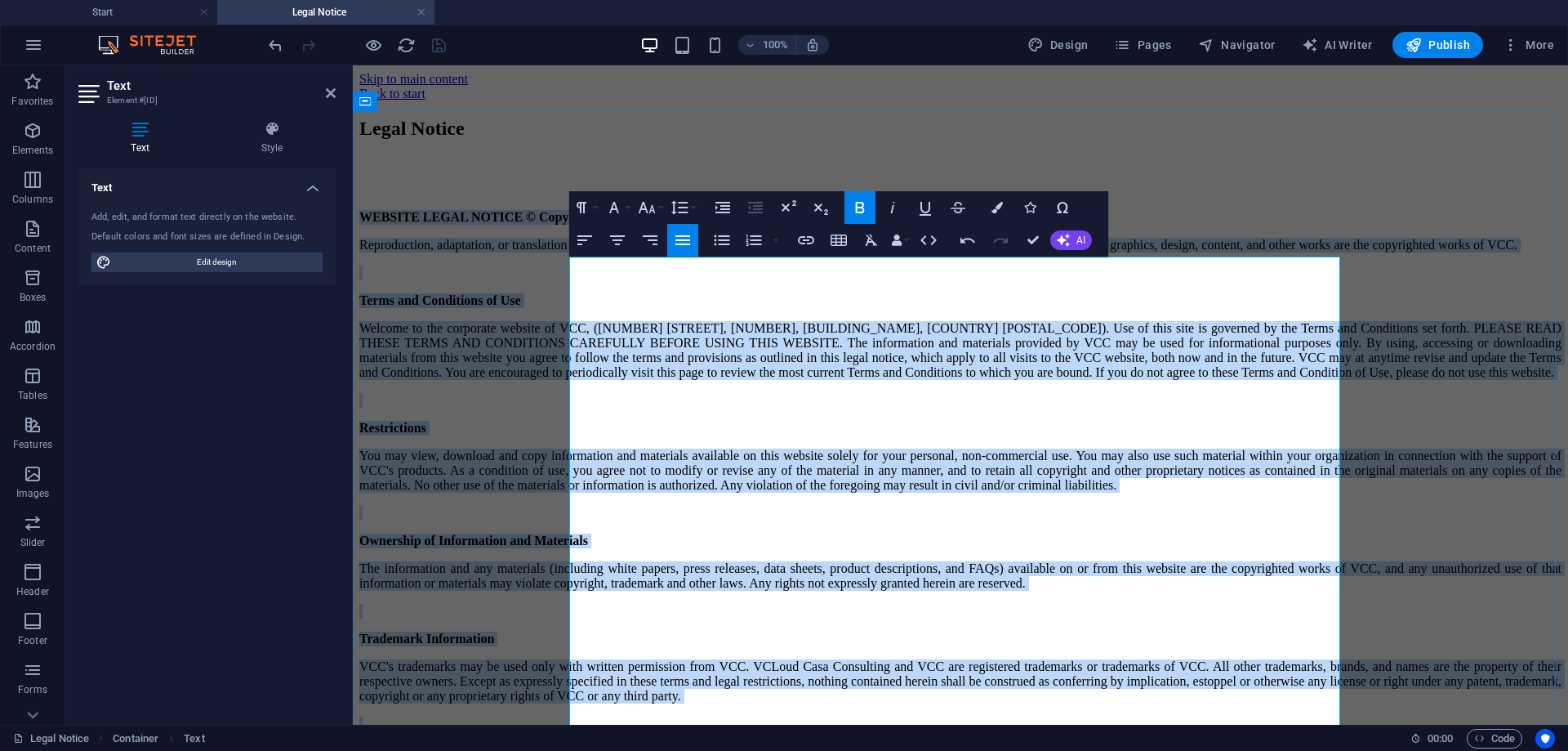 click on "Welcome to the corporate website of VCC, ([NUMBER] [STREET], [NUMBER], [BUILDING_NAME], [COUNTRY] [POSTAL_CODE]). Use of this site is governed by the Terms and Conditions set forth. PLEASE READ THESE TERMS AND CONDITIONS CAREFULLY BEFORE USING THIS WEBSITE. The information and materials provided by VCC may be used for informational purposes only. By using, accessing or downloading materials from this website you agree to follow the terms and provisions as outlined in this legal notice, which apply to all visits to the VCC website, both now and in the future. VCC may at anytime revise and update the Terms and Conditions. You are encouraged to periodically visit this page to review the most current Terms and Conditions to which you are bound. If you do not agree to these Terms and Condition of Use, please do not use this website." at bounding box center (960, 351) 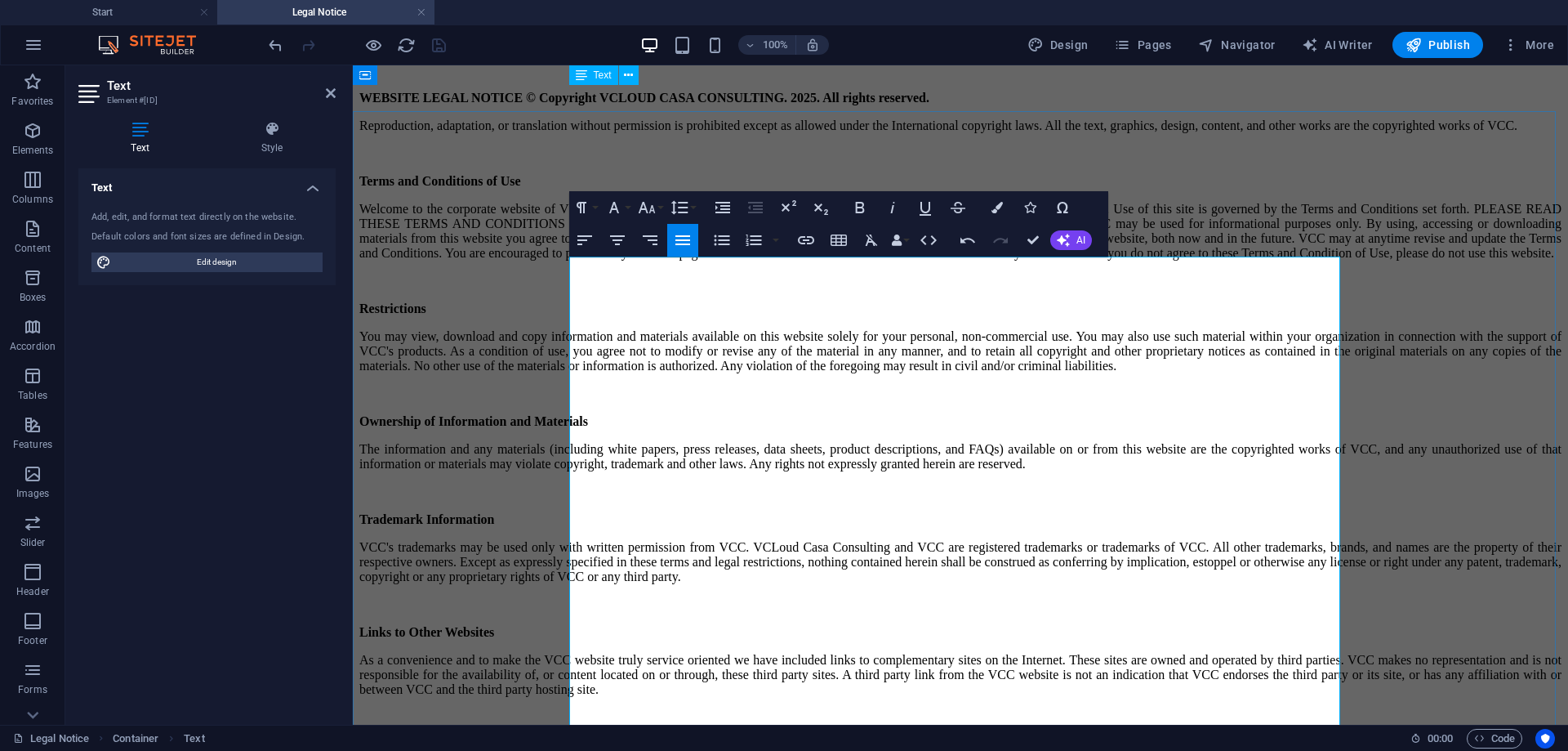 scroll, scrollTop: 0, scrollLeft: 0, axis: both 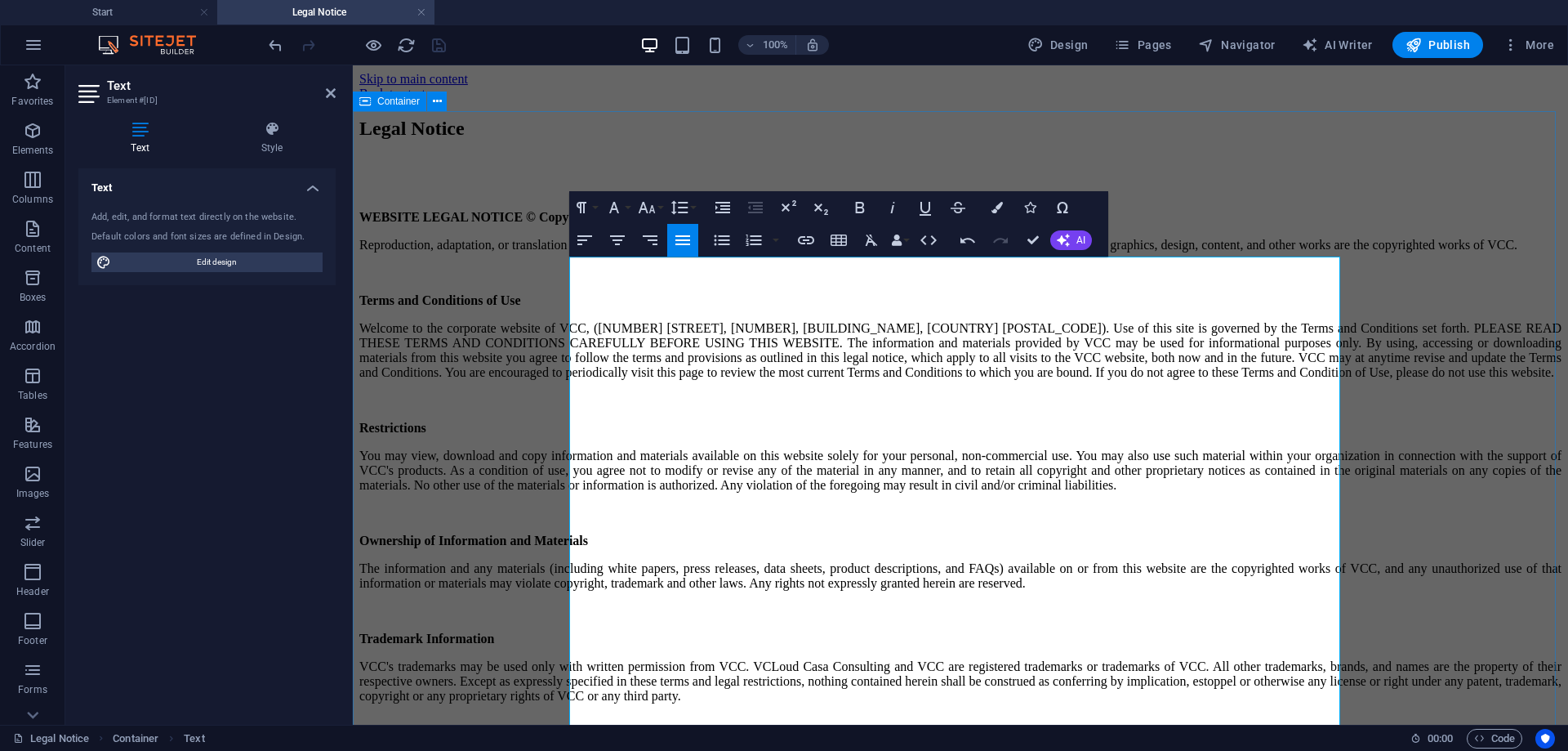 click on "Legal Notice WEBSITE LEGAL NOTICE © Copyright VCLOUD CASA CONSULTING. 2025. All rights reserved.  Reproduction, adaptation, or translation without permission is prohibited except as allowed under the International copyright laws. All the text, graphics, design, content, and other works are the copyrighted works of VCC.   Terms and Conditions of Use  Restrictions   You may view, download and copy information and materials available on this website solely for your personal, non-commercial use. You may also use such material within your organization in connection with the support of VCC's products. As a condition of use, you agree not to modify or revise any of the material in any manner, and to retain all copyright and other proprietary notices as contained in the original materials on any copies of the materials. No other use of the materials or information is authorized. Any violation of the foregoing may result in civil and/or criminal liabilities.  Ownership of Information and Materials       Feedback" at bounding box center (960, 660) 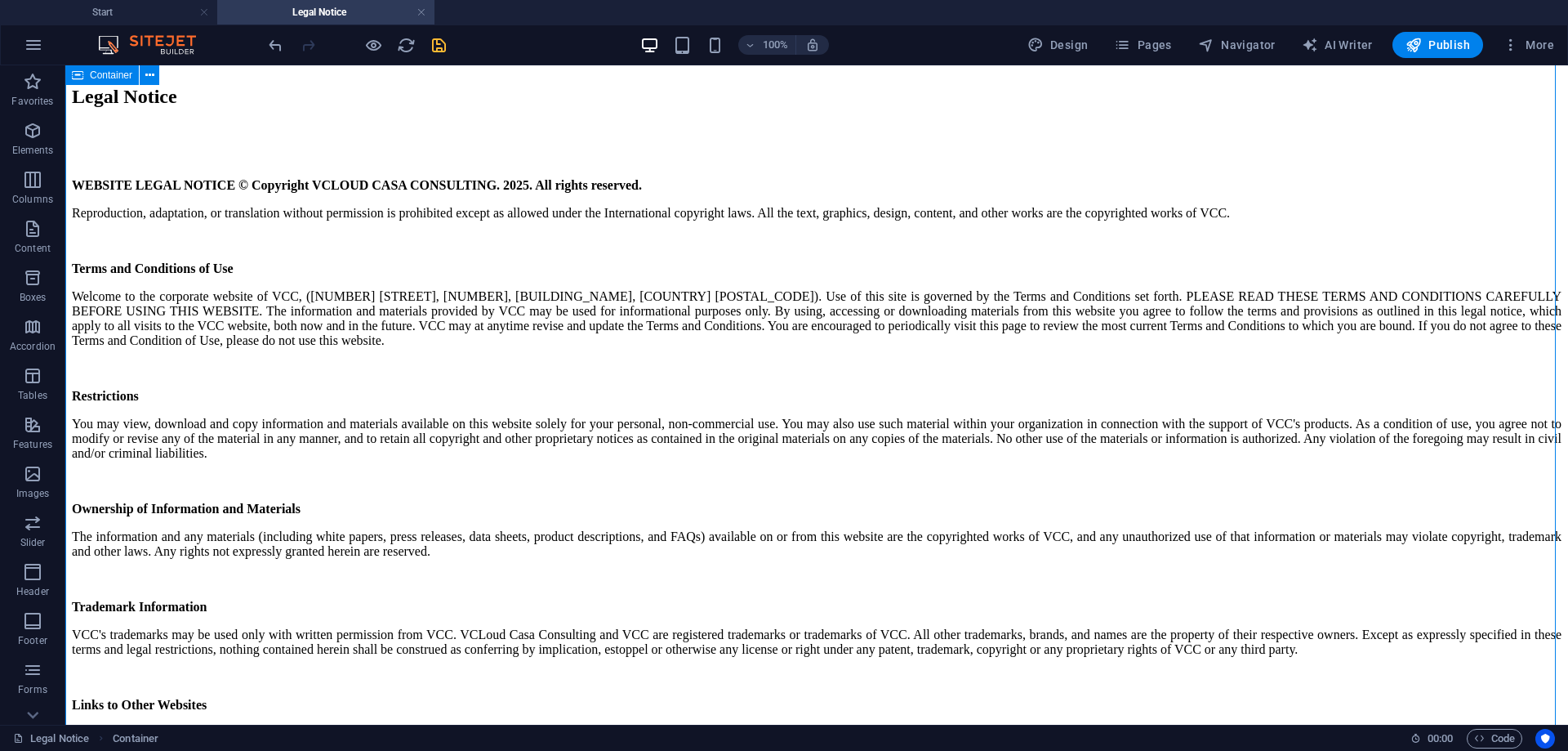scroll, scrollTop: 0, scrollLeft: 0, axis: both 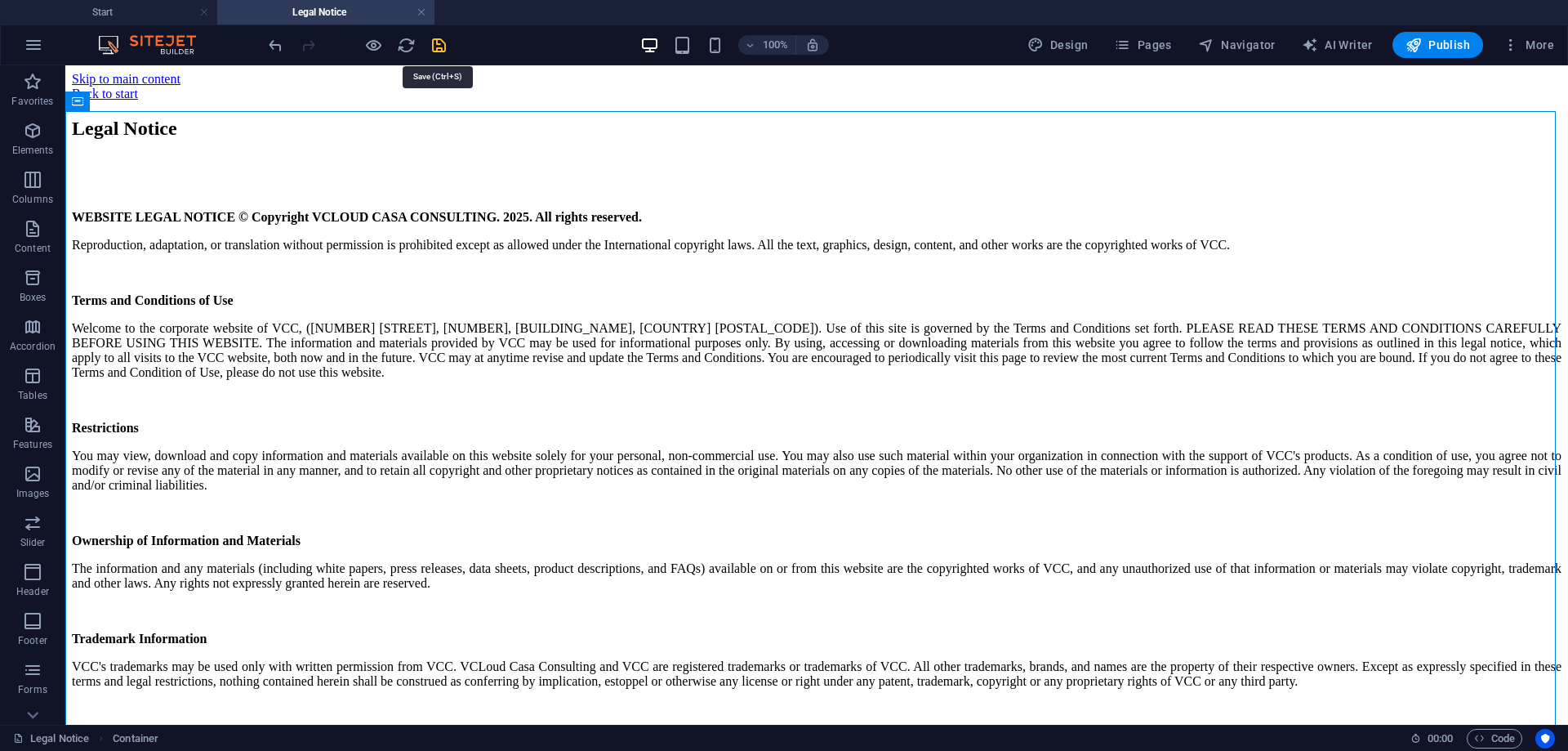 click at bounding box center [439, 45] 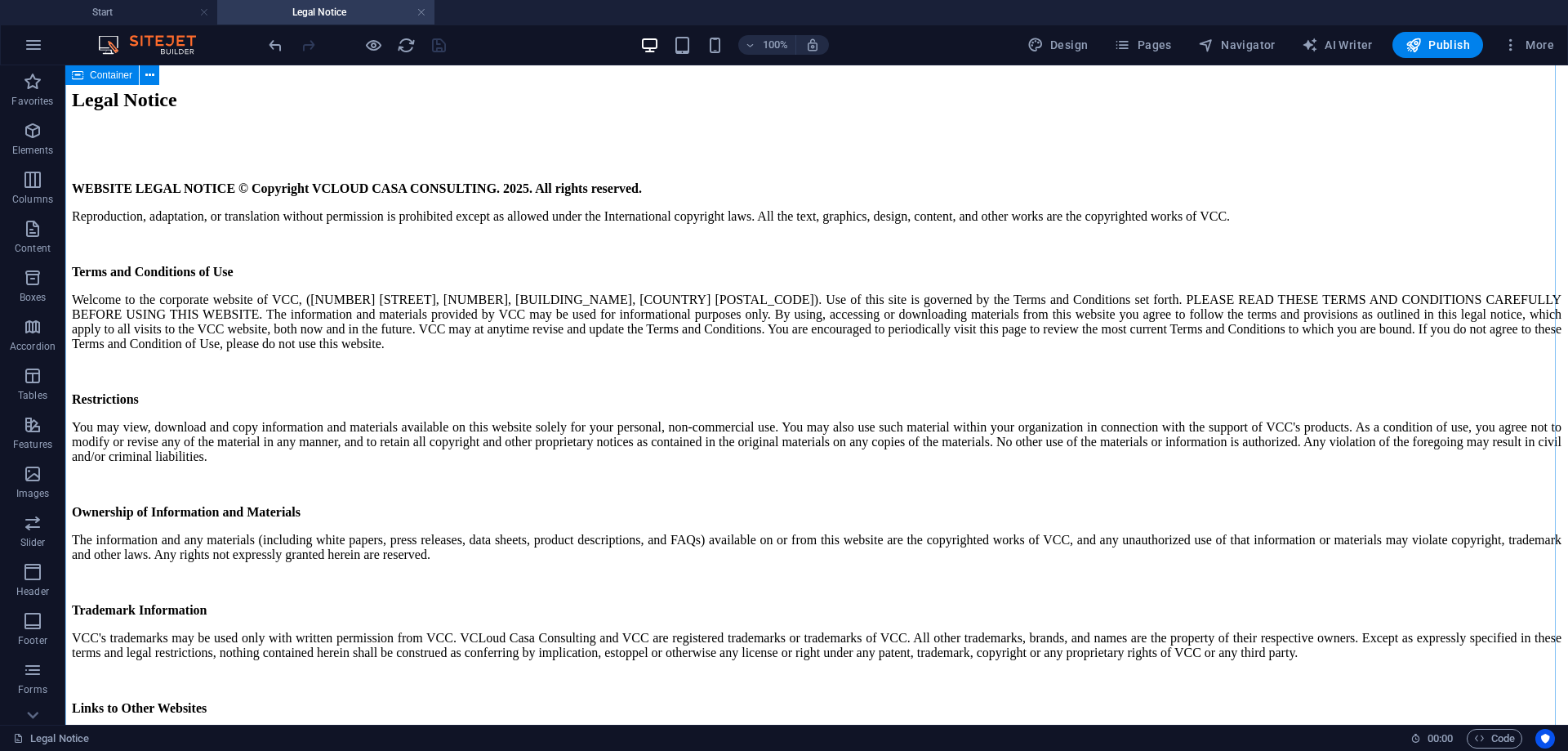 scroll, scrollTop: 0, scrollLeft: 0, axis: both 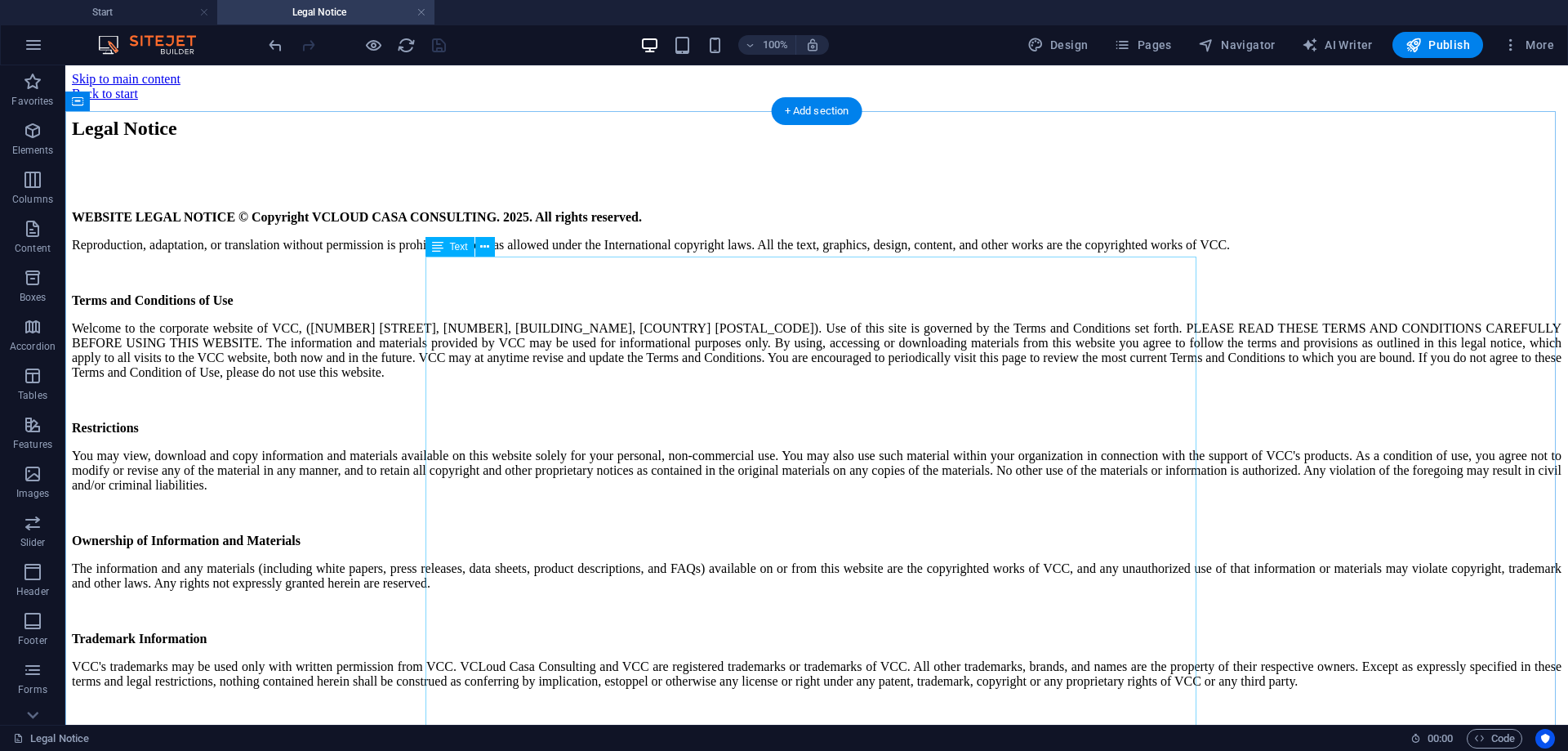click on "Legal Notice WEBSITE LEGAL NOTICE © Copyright VCLOUD CASA CONSULTING. 2025. All rights reserved.  Reproduction, adaptation, or translation without permission is prohibited except as allowed under the International copyright laws. All the text, graphics, design, content, and other works are the copyrighted works of VCC.   Terms and Conditions of Use  Restrictions   You may view, download and copy information and materials available on this website solely for your personal, non-commercial use. You may also use such material within your organization in connection with the support of VCC's products. As a condition of use, you agree not to modify or revise any of the material in any manner, and to retain all copyright and other proprietary notices as contained in the original materials on any copies of the materials. No other use of the materials or information is authorized. Any violation of the foregoing may result in civil and/or criminal liabilities.  Ownership of Information and Materials   Trademark Information" at bounding box center (817, 603) 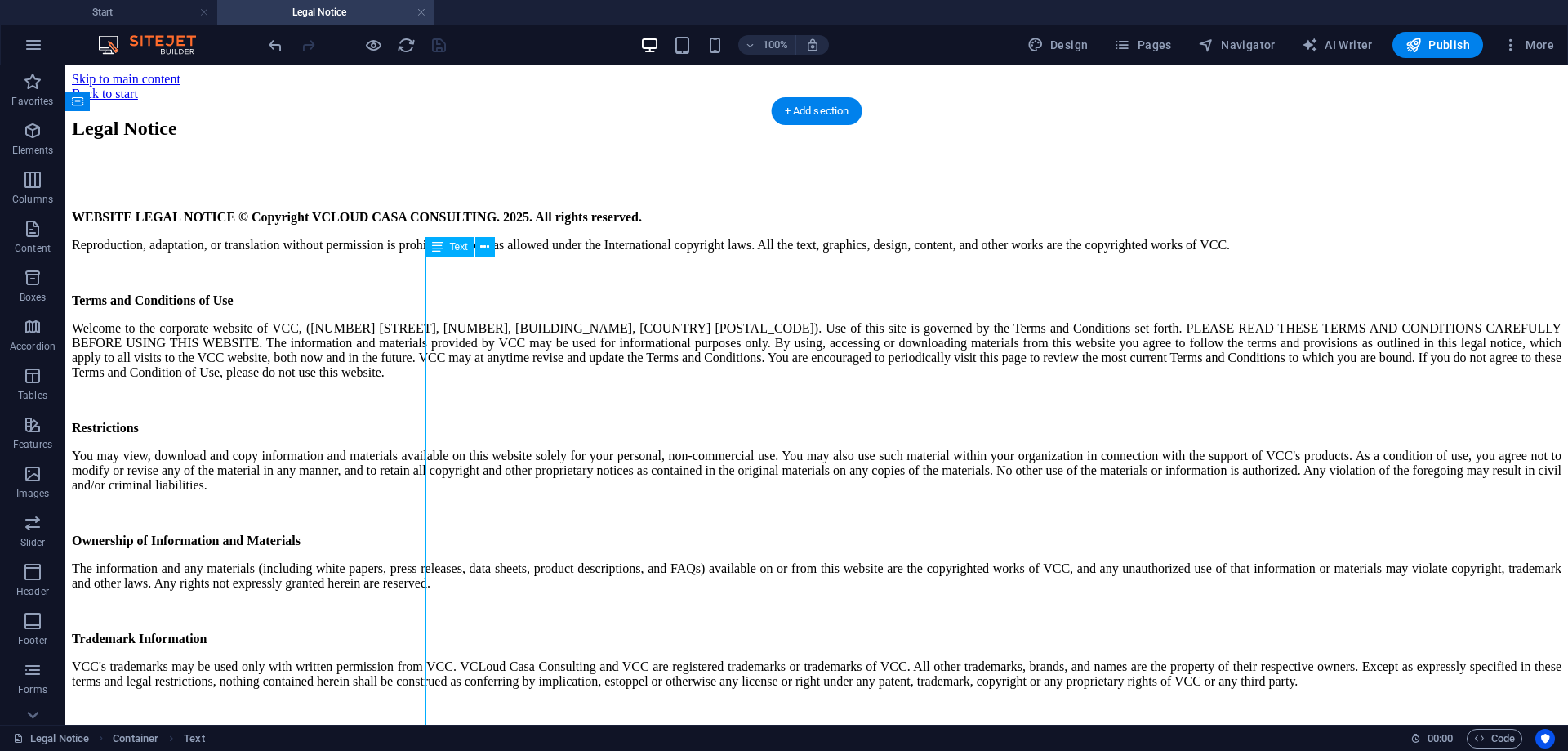 click on "Legal Notice WEBSITE LEGAL NOTICE © Copyright VCLOUD CASA CONSULTING. 2025. All rights reserved.  Reproduction, adaptation, or translation without permission is prohibited except as allowed under the International copyright laws. All the text, graphics, design, content, and other works are the copyrighted works of VCC.   Terms and Conditions of Use  Restrictions   You may view, download and copy information and materials available on this website solely for your personal, non-commercial use. You may also use such material within your organization in connection with the support of VCC's products. As a condition of use, you agree not to modify or revise any of the material in any manner, and to retain all copyright and other proprietary notices as contained in the original materials on any copies of the materials. No other use of the materials or information is authorized. Any violation of the foregoing may result in civil and/or criminal liabilities.  Ownership of Information and Materials   Trademark Information" at bounding box center (817, 603) 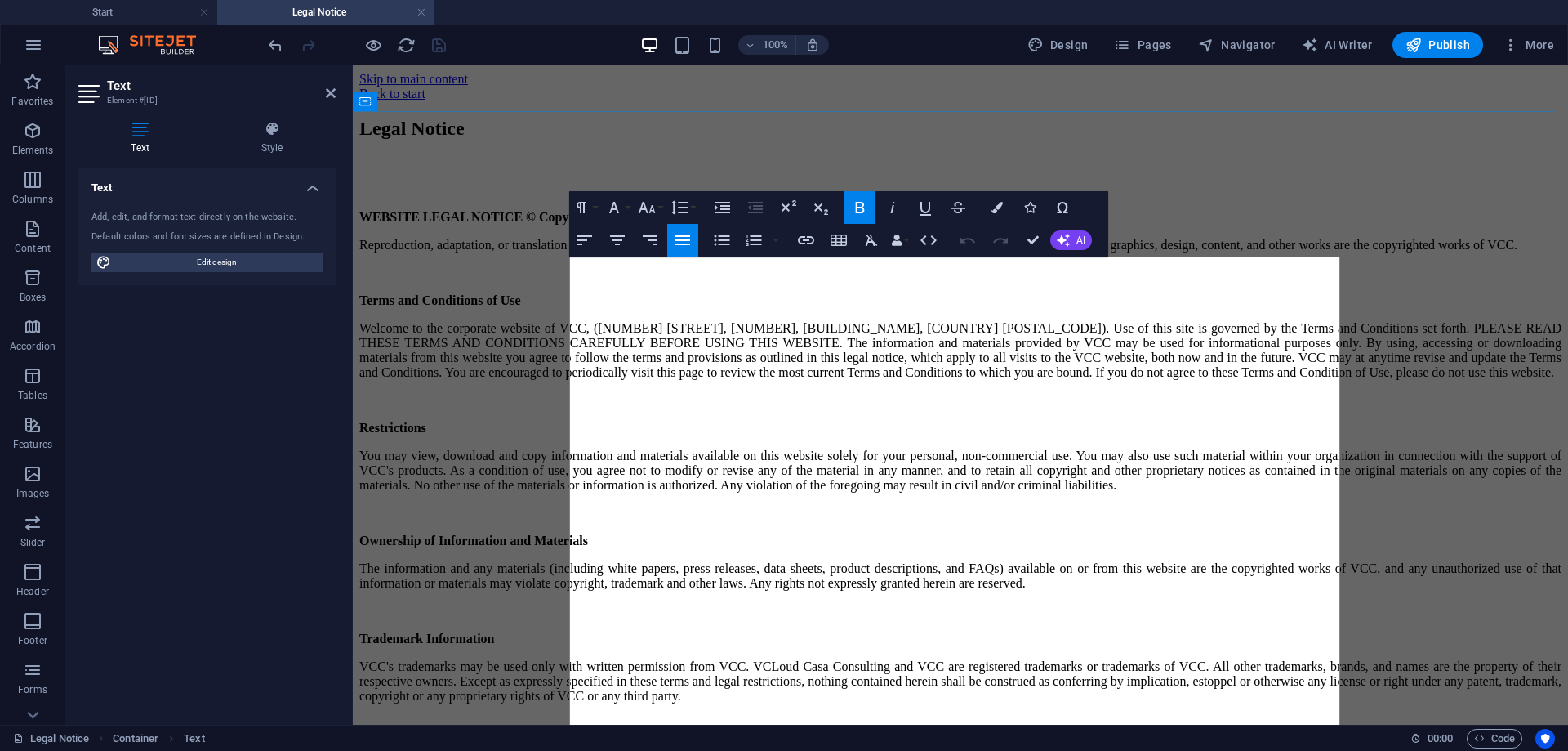 click on "WEBSITE LEGAL NOTICE © Copyright VCLOUD CASA CONSULTING. 2025. All rights reserved." at bounding box center [644, 217] 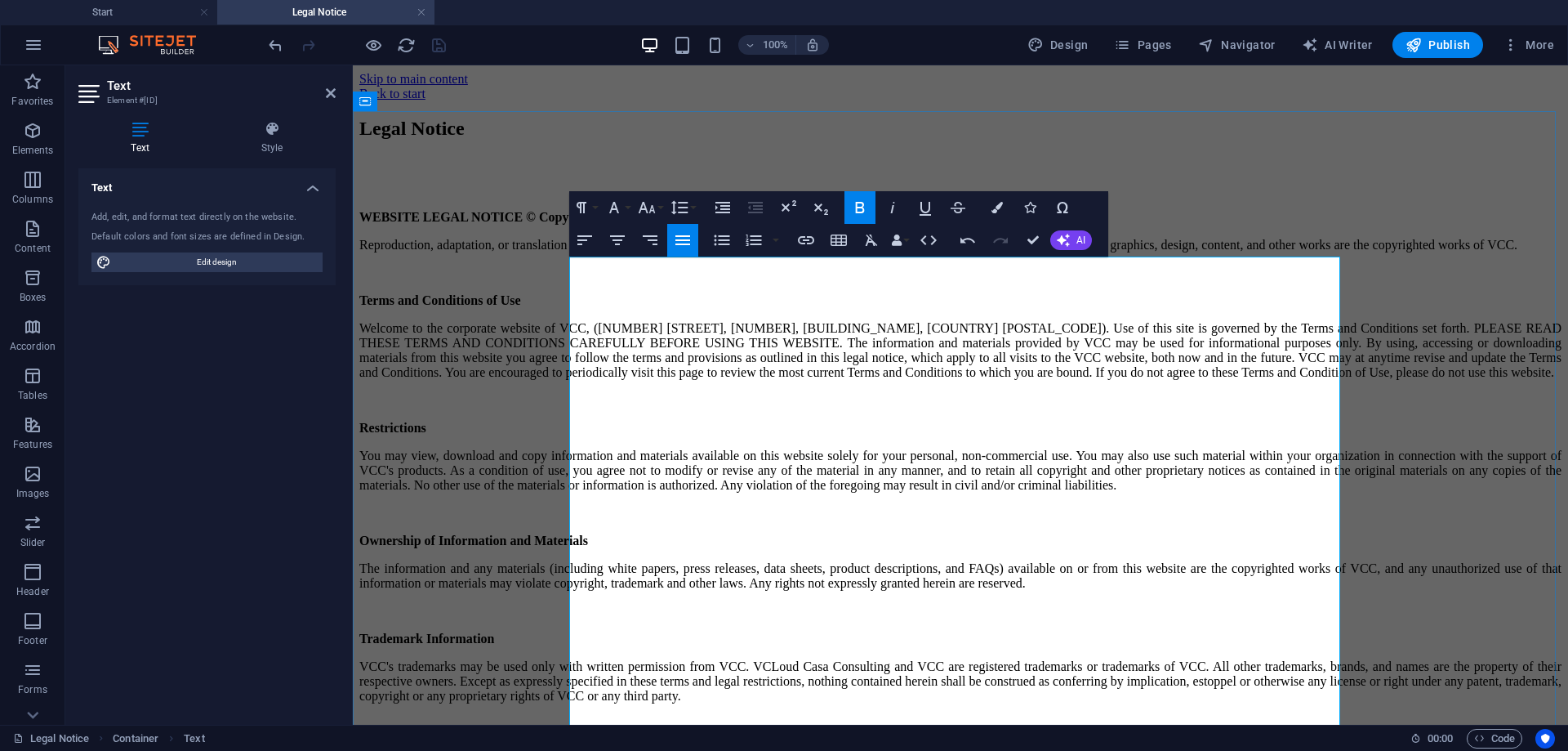 click on "Welcome to the corporate website of VCC, ([NUMBER] [STREET], [NUMBER], [BUILDING_NAME], [COUNTRY] [POSTAL_CODE]). Use of this site is governed by the Terms and Conditions set forth. PLEASE READ THESE TERMS AND CONDITIONS CAREFULLY BEFORE USING THIS WEBSITE. The information and materials provided by VCC may be used for informational purposes only. By using, accessing or downloading materials from this website you agree to follow the terms and provisions as outlined in this legal notice, which apply to all visits to the VCC website, both now and in the future. VCC may at anytime revise and update the Terms and Conditions. You are encouraged to periodically visit this page to review the most current Terms and Conditions to which you are bound. If you do not agree to these Terms and Condition of Use, please do not use this website." at bounding box center [960, 351] 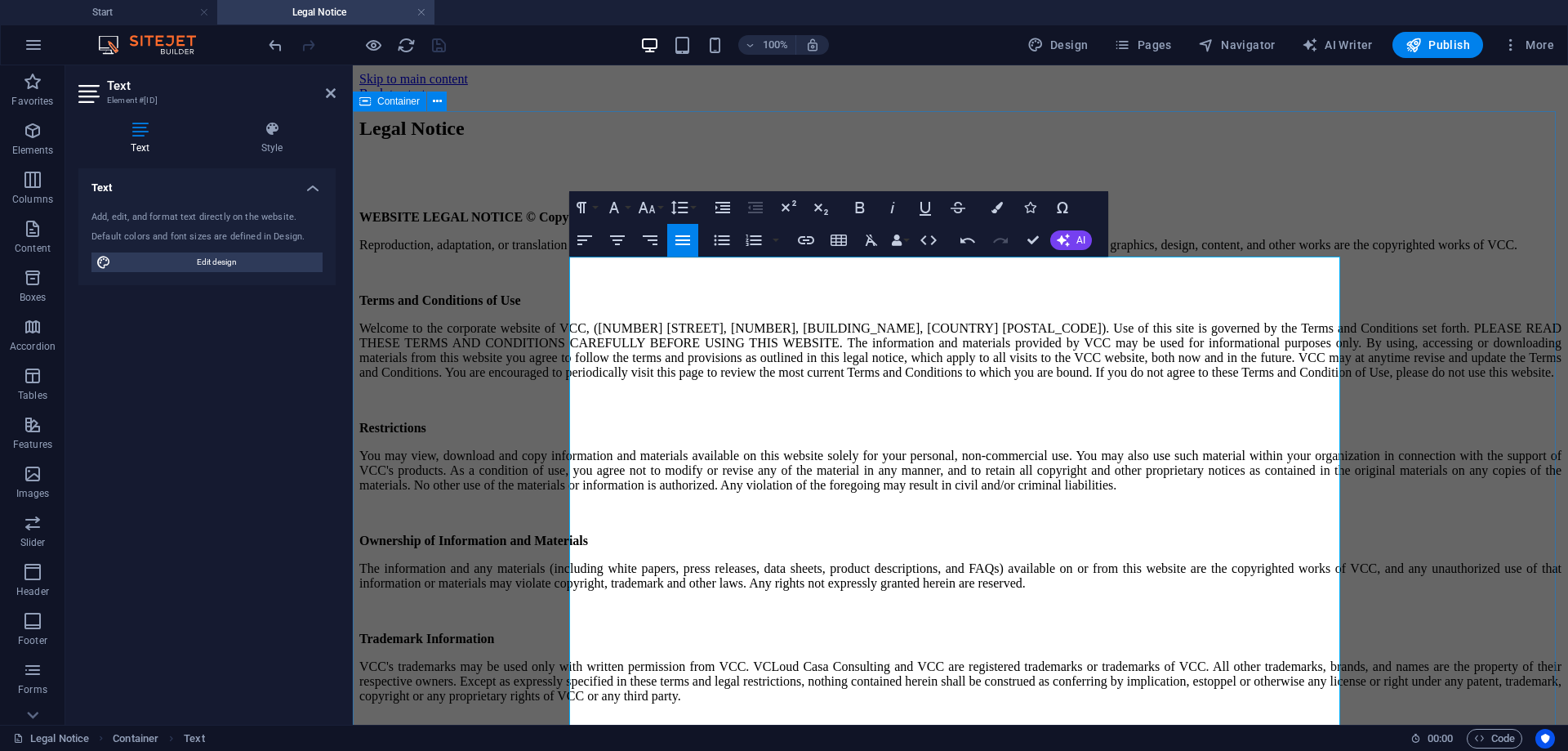 click on "Legal Notice WEBSITE LEGAL NOTICE © Copyright VCLOUD CASA CONSULTING (VCC) . 2025. All rights reserved.  Reproduction, adaptation, or translation without permission is prohibited except as allowed under the International copyright laws. All the text, graphics, design, content, and other works are the copyrighted works of VCC.   Terms and Conditions of Use  Restrictions   You may view, download and copy information and materials available on this website solely for your personal, non-commercial use. You may also use such material within your organization in connection with the support of VCC's products. As a condition of use, you agree not to modify or revise any of the material in any manner, and to retain all copyright and other proprietary notices as contained in the original materials on any copies of the materials. No other use of the materials or information is authorized. Any violation of the foregoing may result in civil and/or criminal liabilities.  Ownership of Information and Materials" at bounding box center [960, 660] 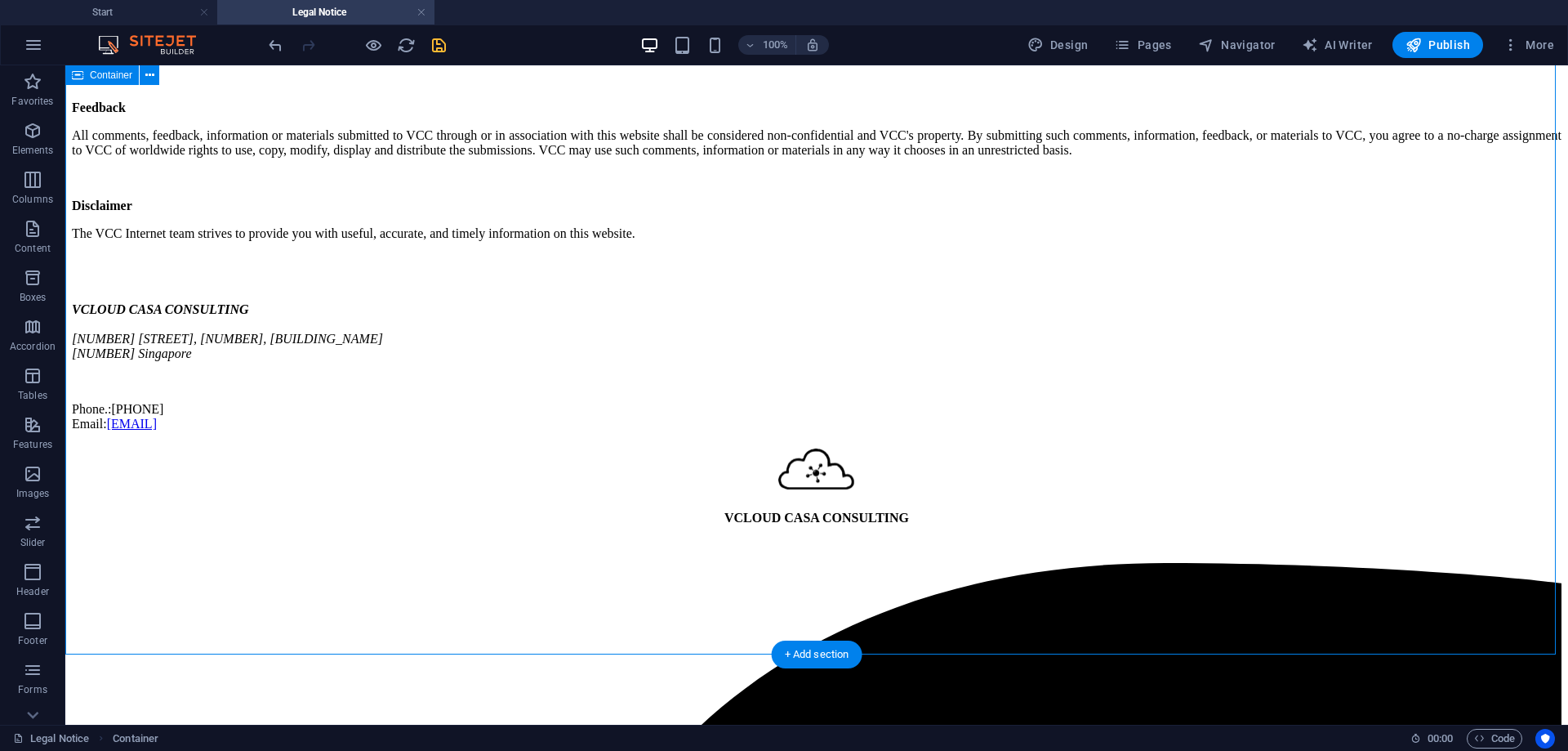scroll, scrollTop: 686, scrollLeft: 0, axis: vertical 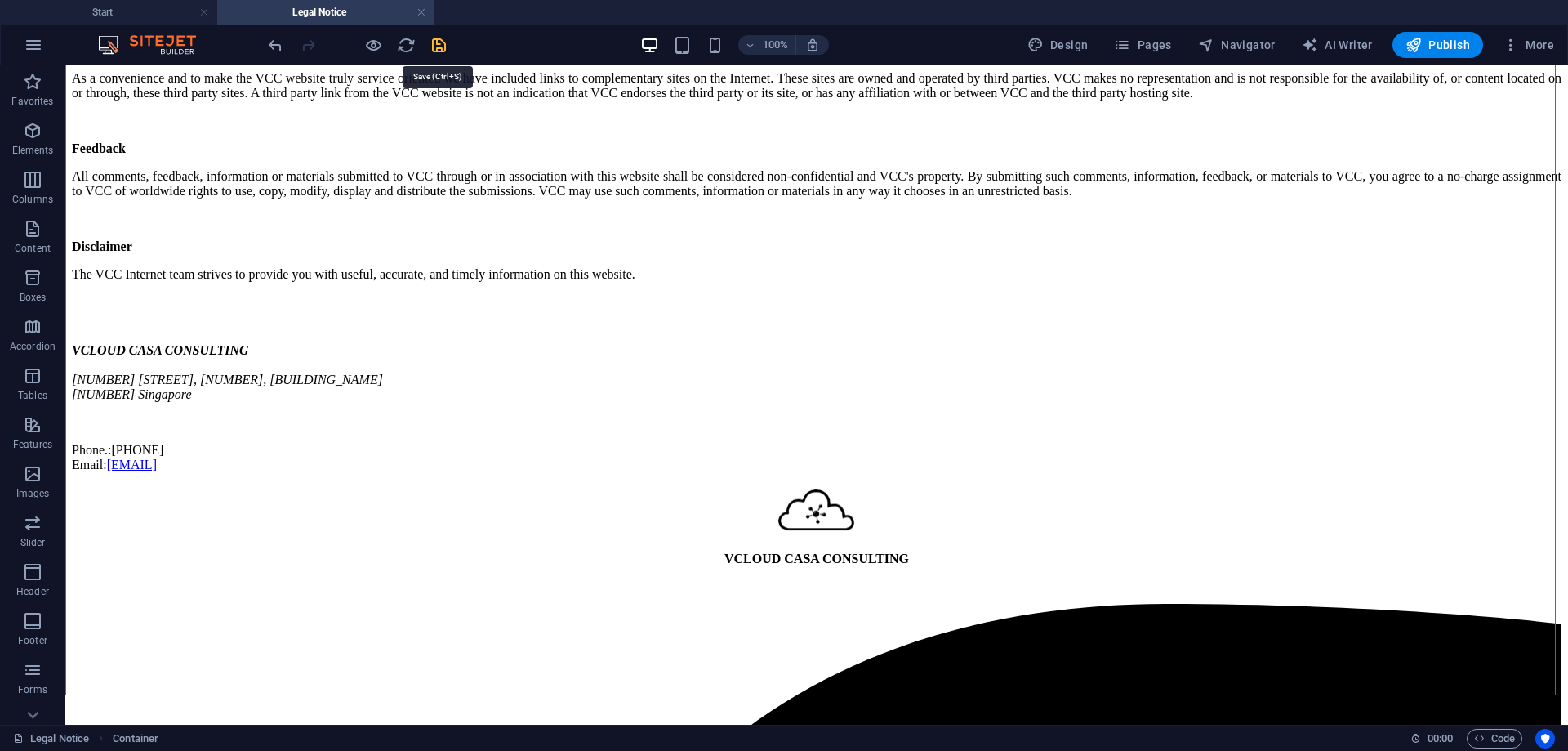 click at bounding box center [439, 45] 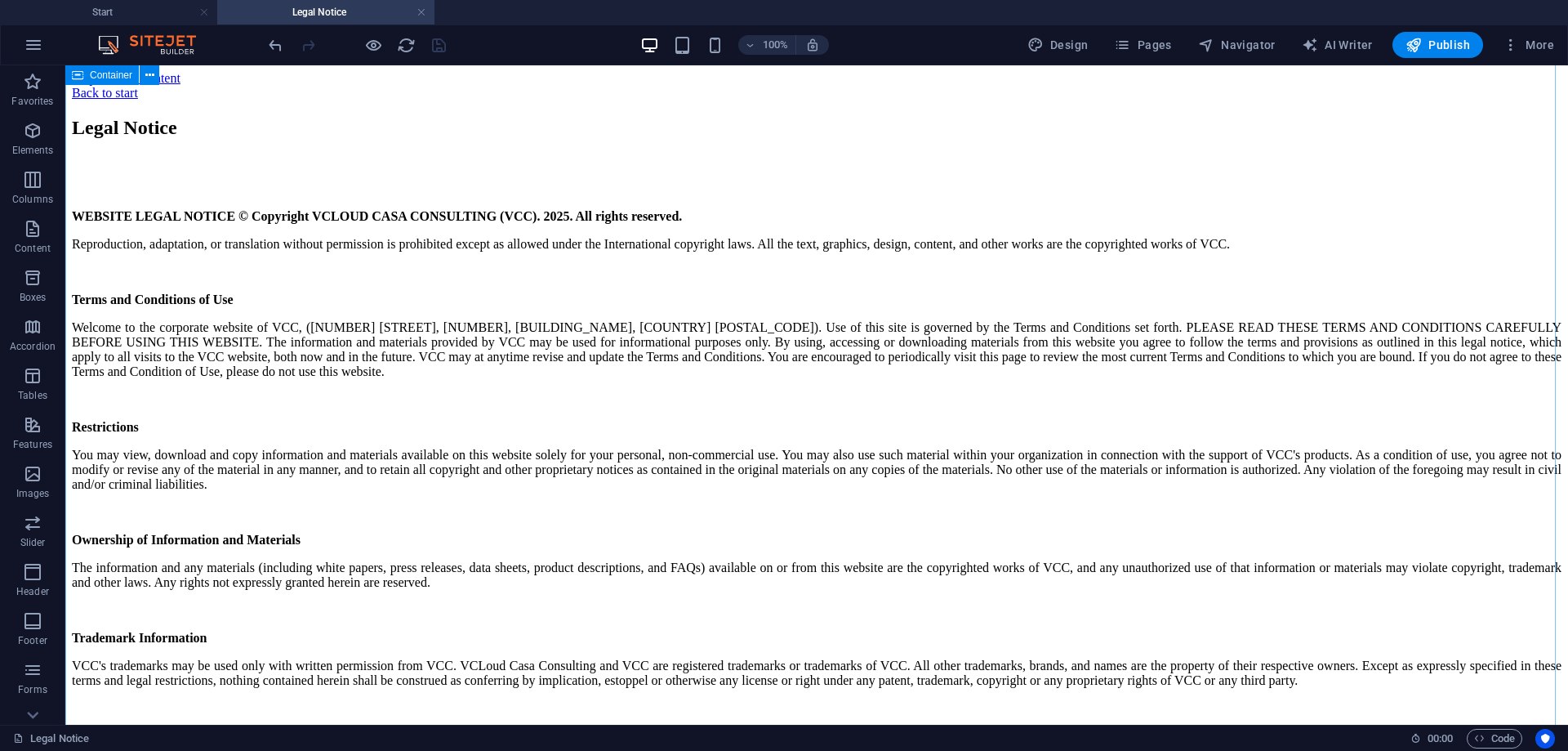 scroll, scrollTop: 0, scrollLeft: 0, axis: both 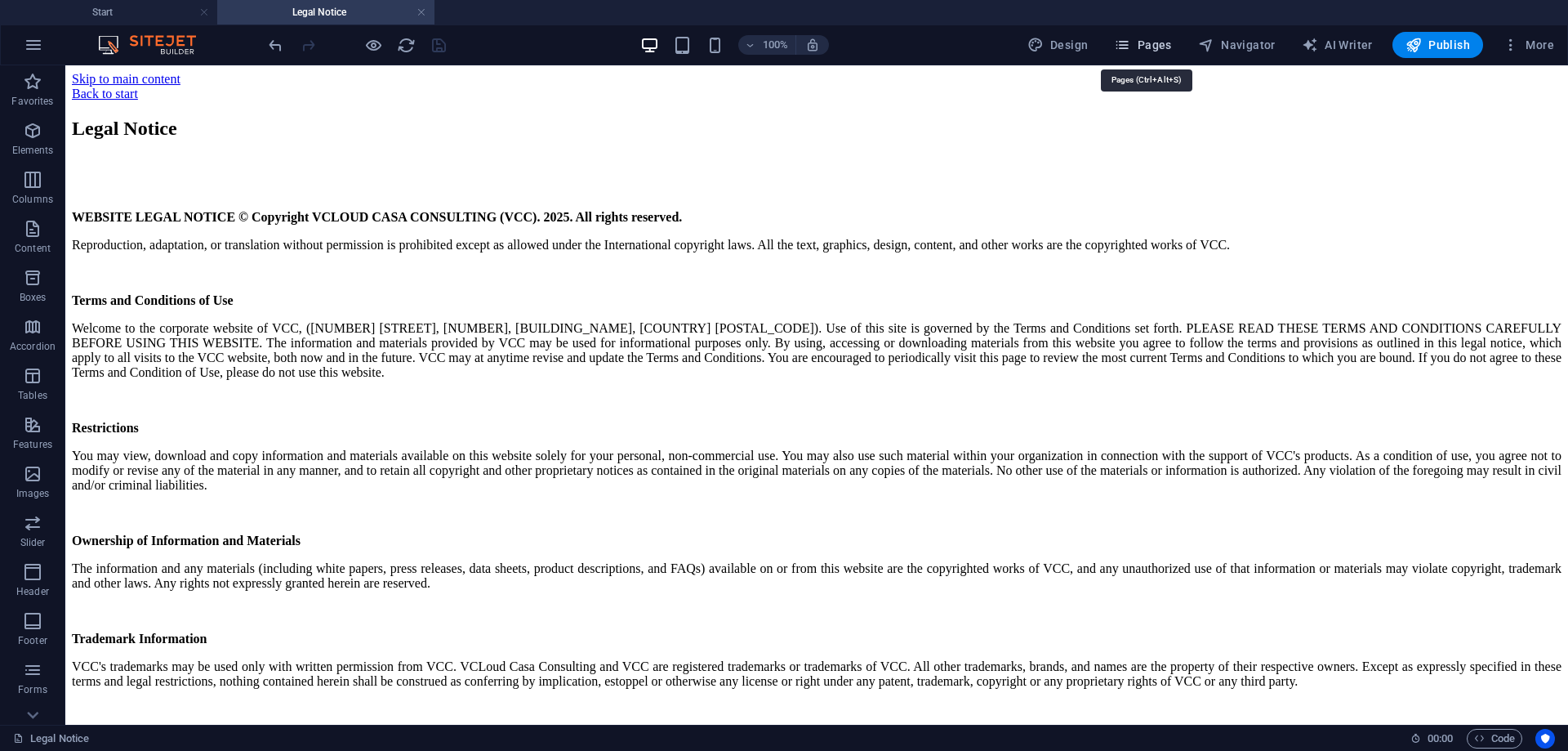 click on "Pages" at bounding box center (1143, 45) 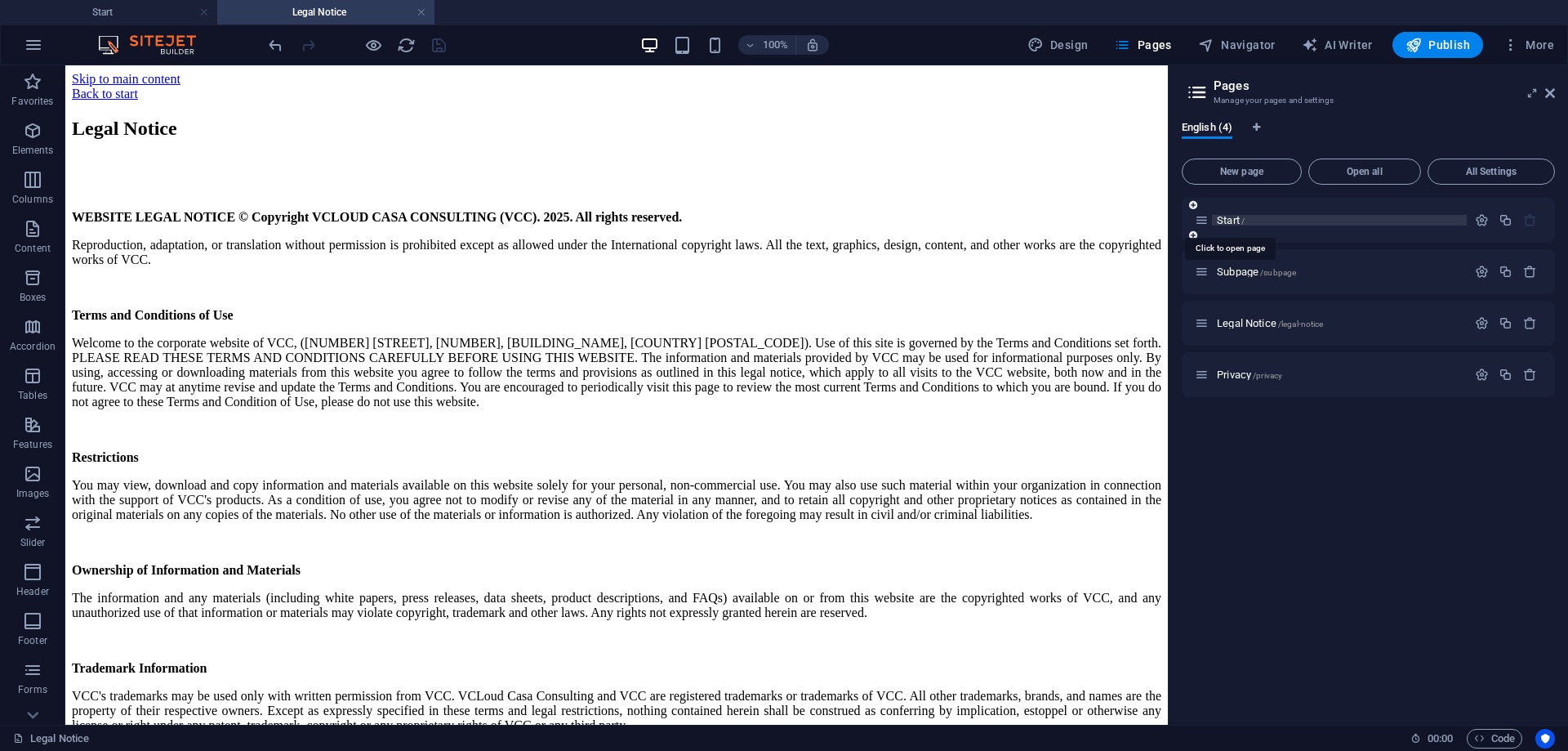 click on "Start /" at bounding box center [1231, 220] 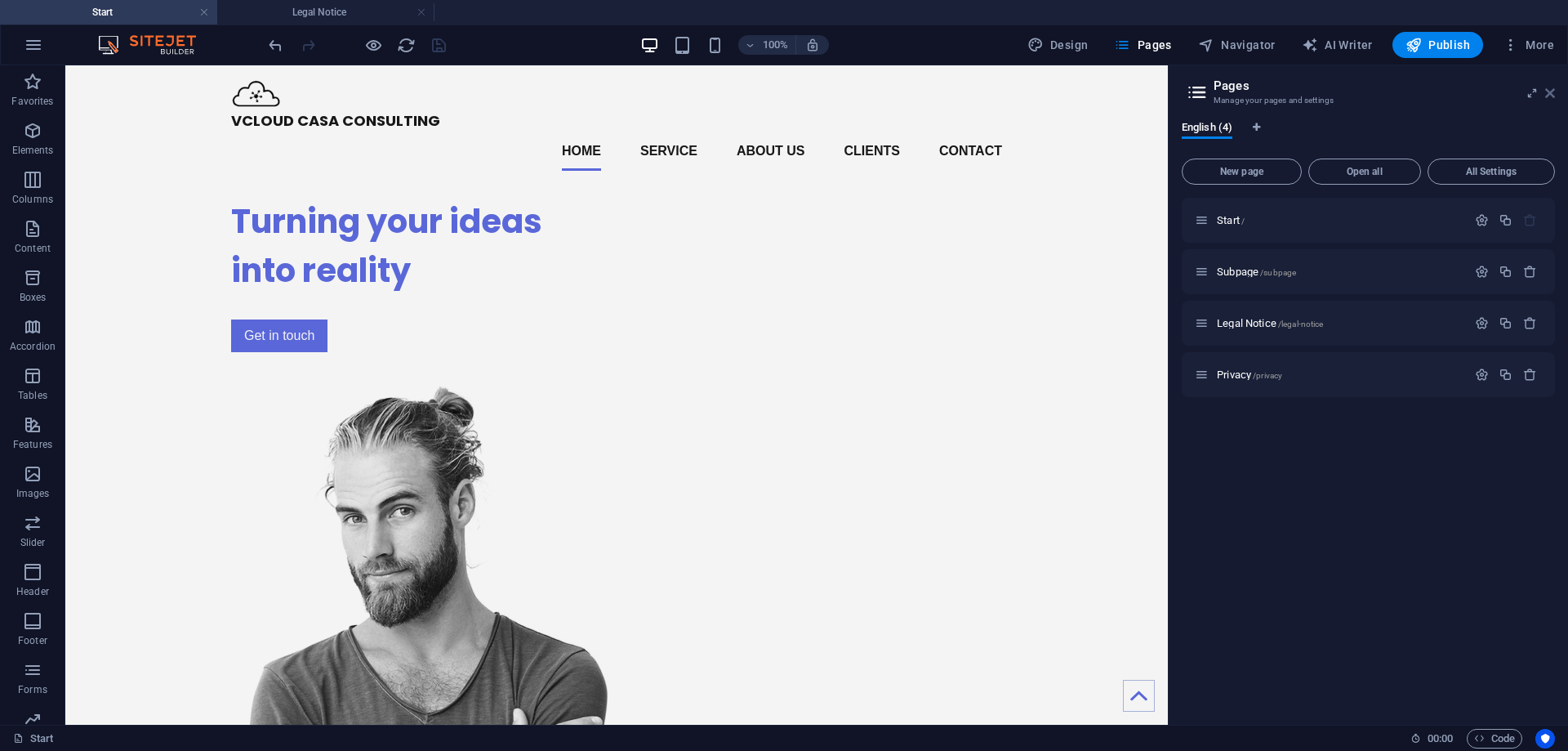 drag, startPoint x: 1551, startPoint y: 93, endPoint x: 1419, endPoint y: 120, distance: 134.73307 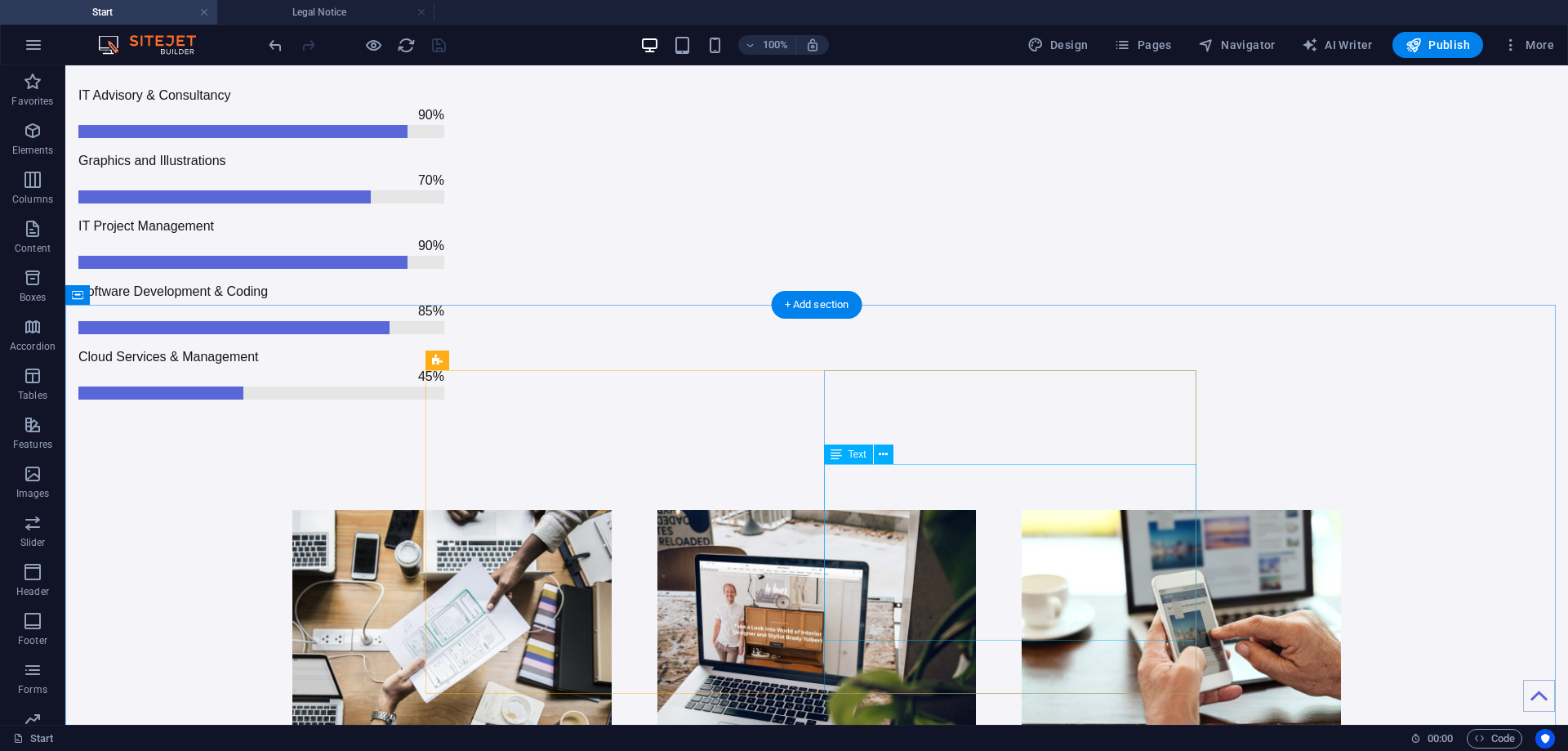 scroll, scrollTop: 1471, scrollLeft: 0, axis: vertical 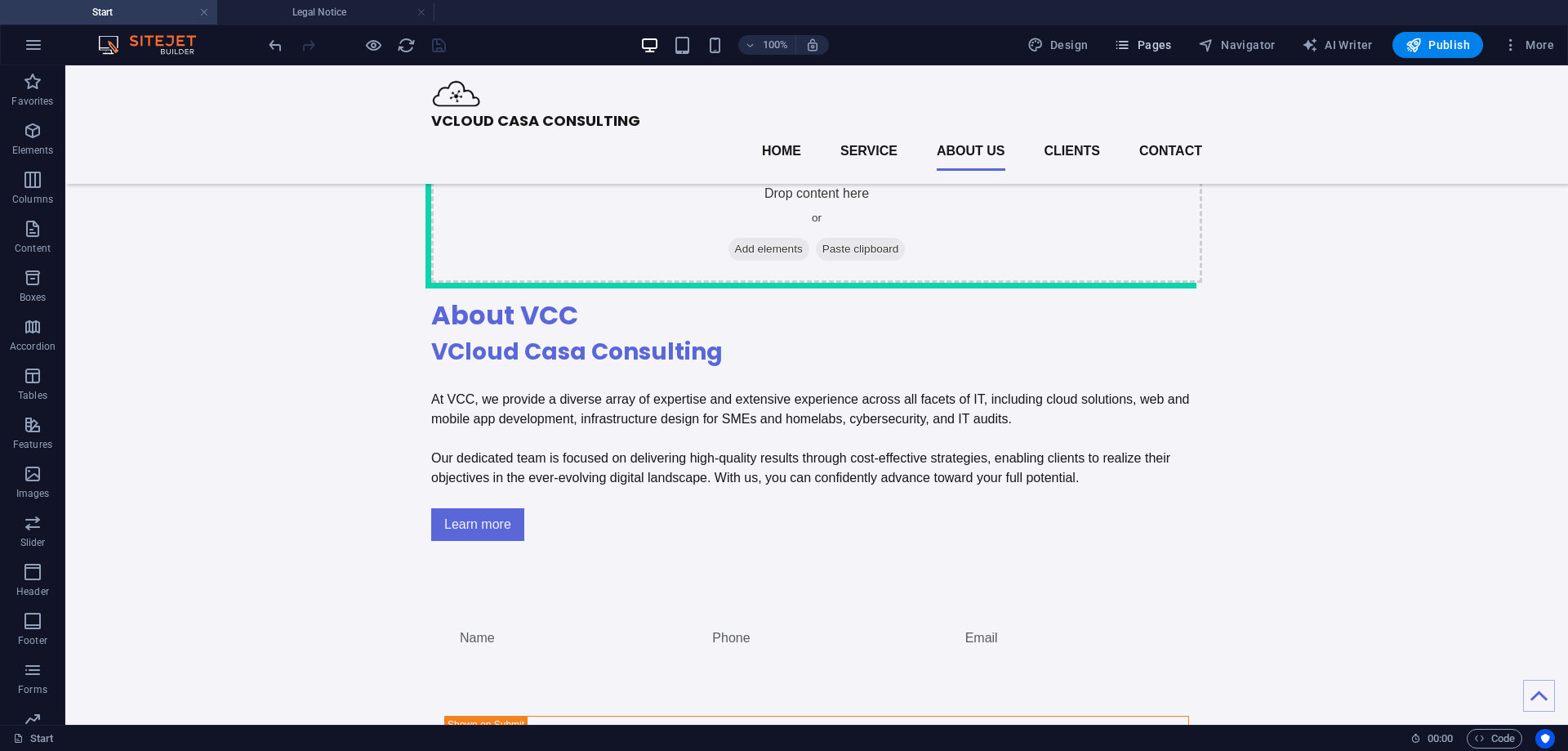 click on "Pages" at bounding box center (1143, 45) 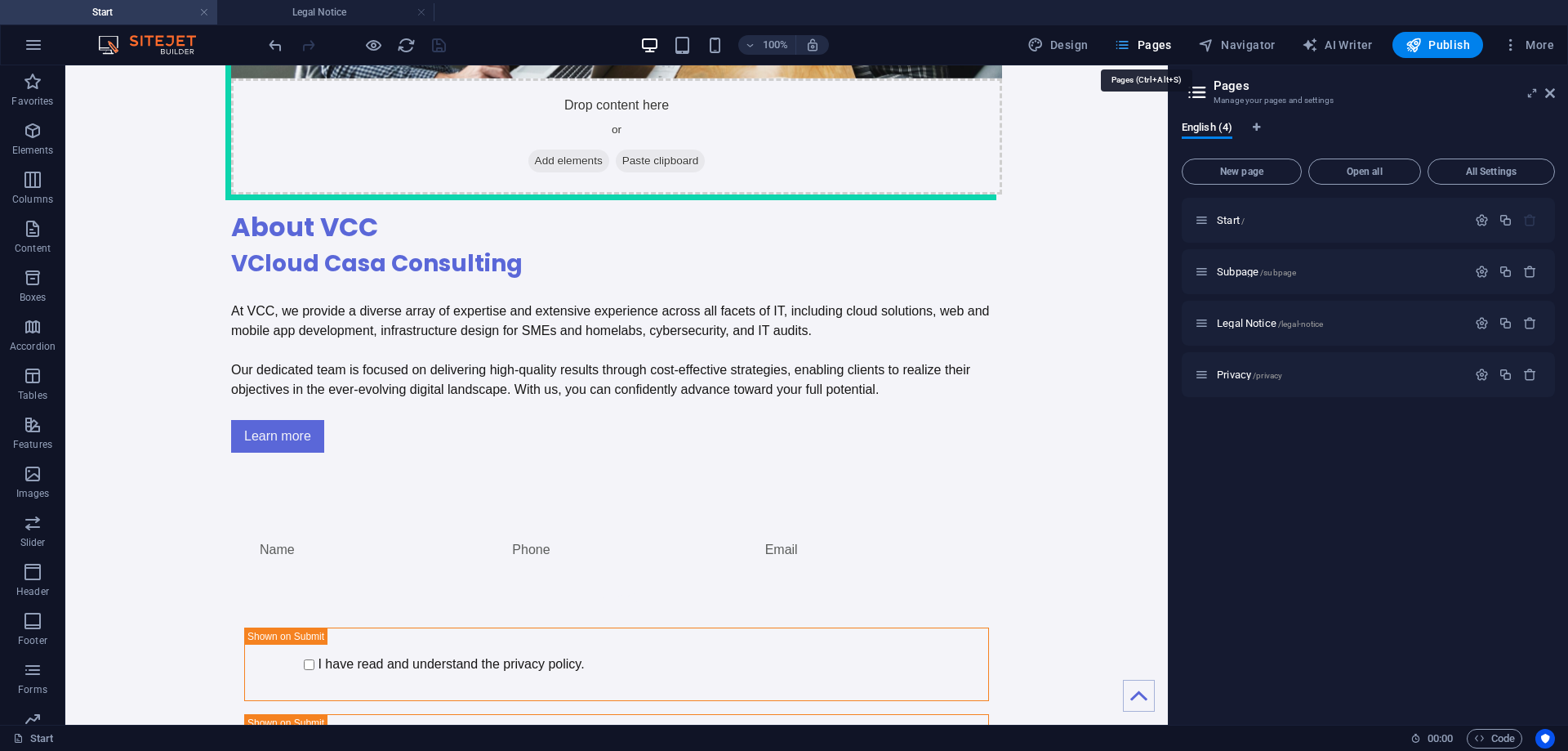 scroll, scrollTop: 2267, scrollLeft: 0, axis: vertical 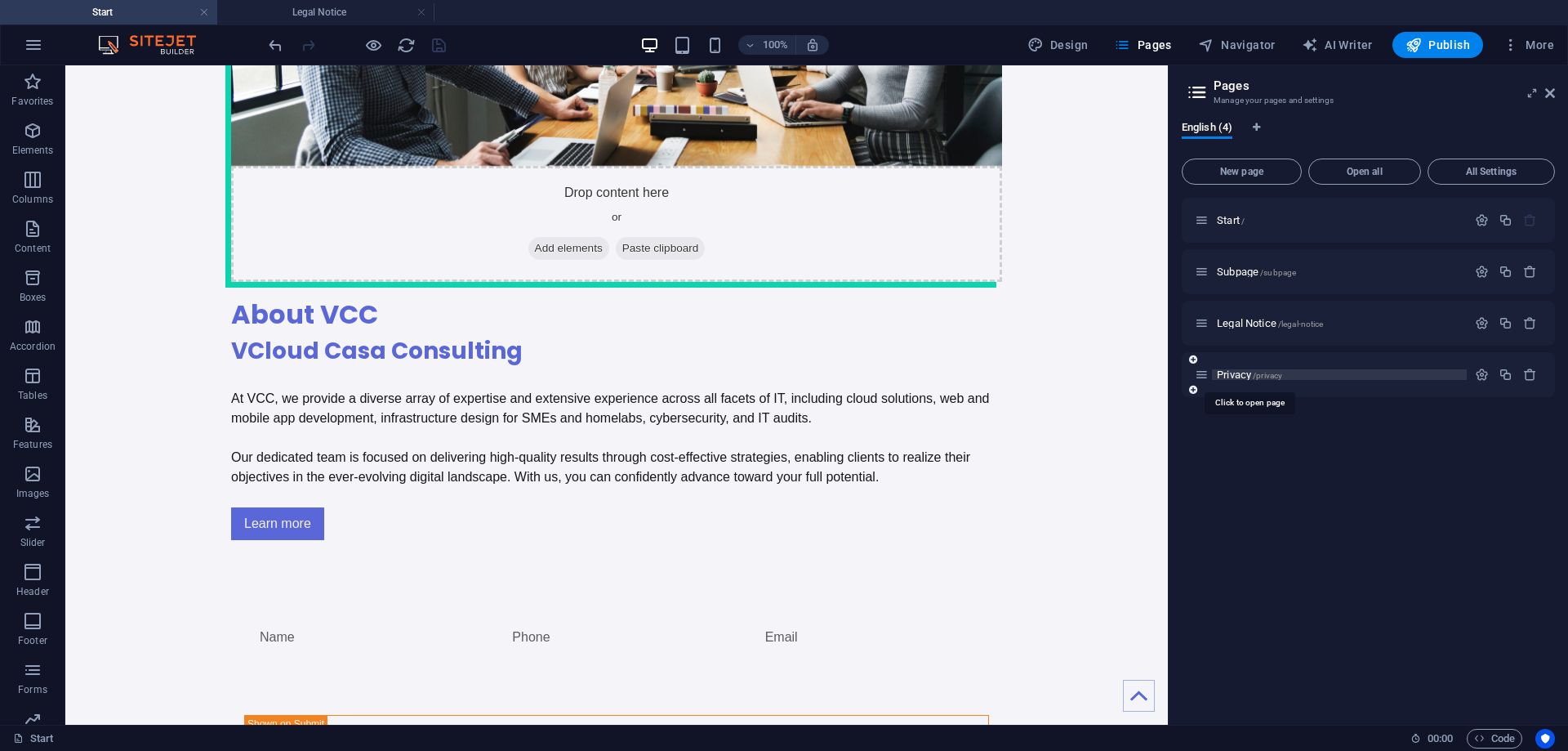 click on "Privacy /privacy" at bounding box center (1250, 374) 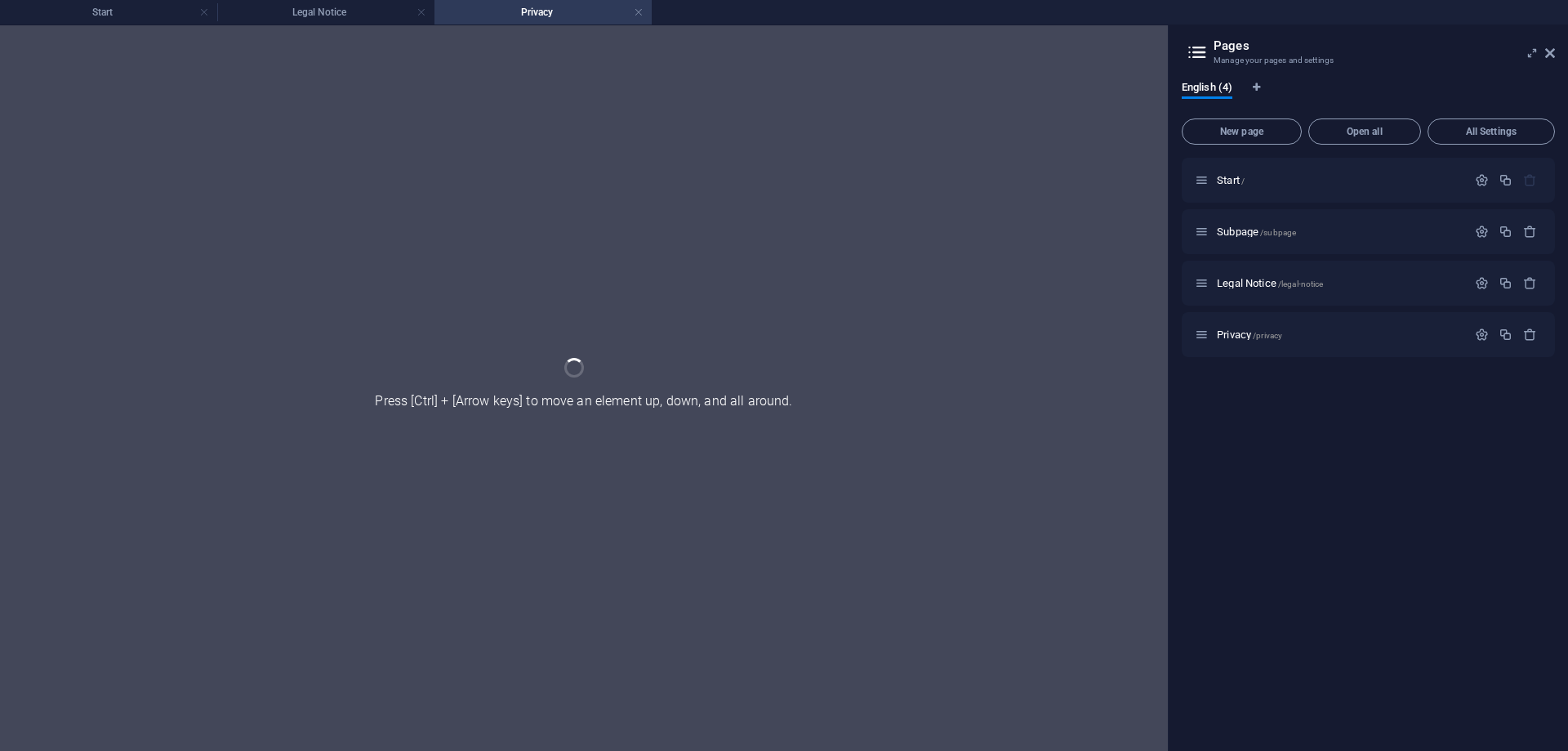scroll, scrollTop: 0, scrollLeft: 0, axis: both 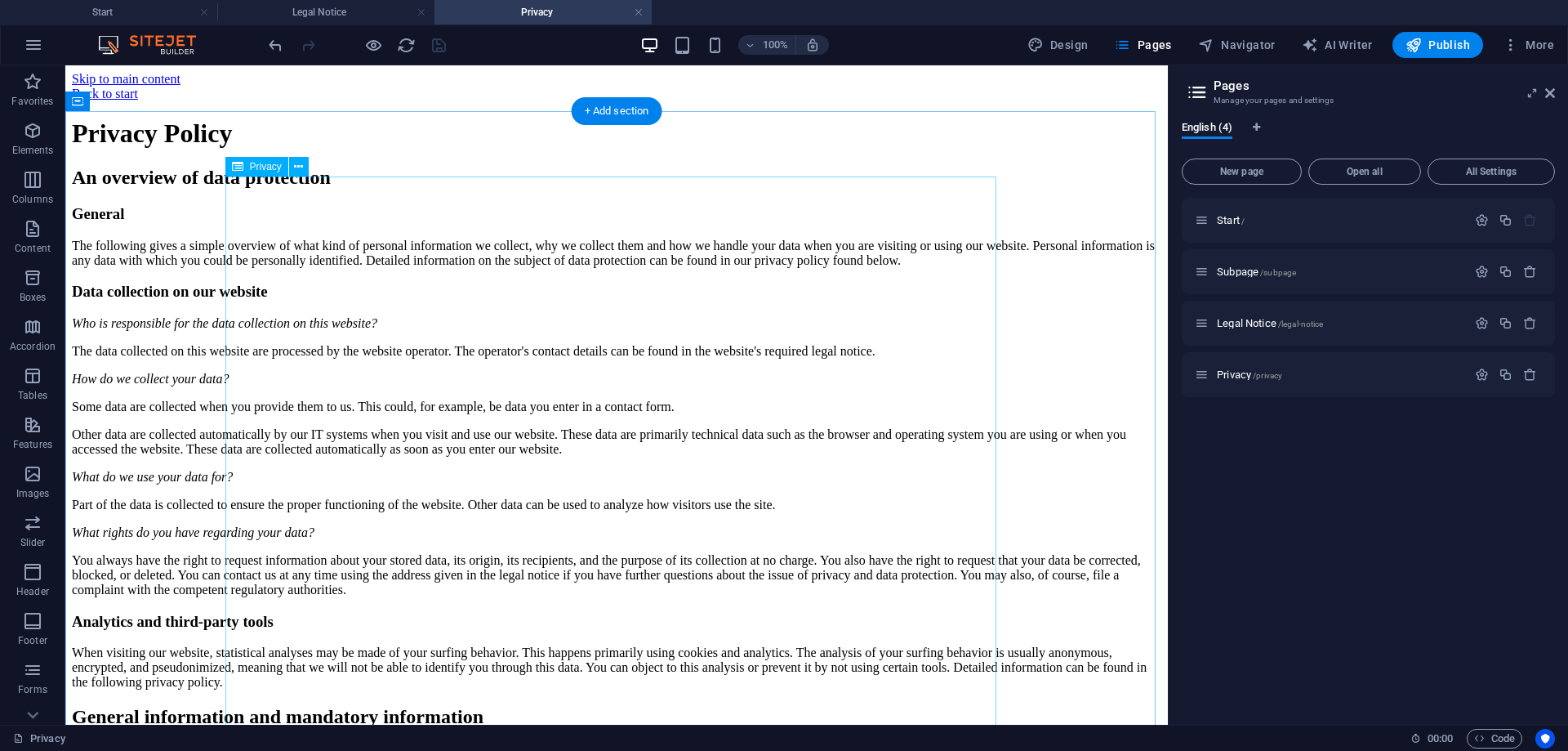 click on "Privacy Policy
An overview of data protection
General
The following gives a simple overview of what kind of personal information we collect, why we collect them and how we handle your data when you are visiting or using our website. Personal information is any data with which you could be personally identified. Detailed information on the subject of data protection can be found in our privacy policy found below.
Data collection on our website
Who is responsible for the data collection on this website?
The data collected on this website are processed by the website operator. The operator's contact details can be found in the website's required legal notice.
How do we collect your data?
Some data are collected when you provide them to us. This could, for example, be data you enter in a contact form.
What do we use your data for?
Part of the data is collected to ensure the proper functioning of the website. Other data can be used to analyze how visitors use the site." at bounding box center (617, 1638) 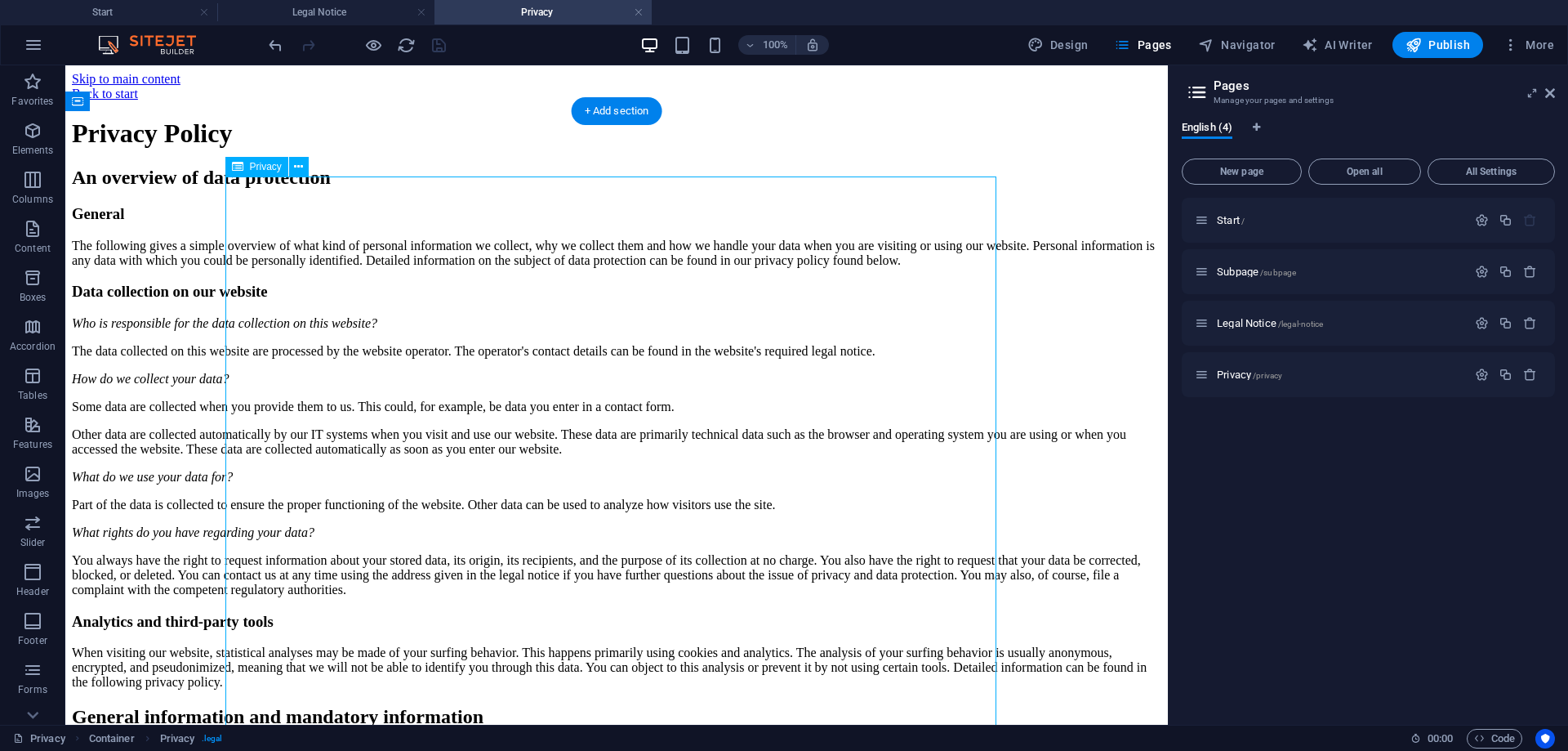 click on "Privacy Policy
An overview of data protection
General
The following gives a simple overview of what kind of personal information we collect, why we collect them and how we handle your data when you are visiting or using our website. Personal information is any data with which you could be personally identified. Detailed information on the subject of data protection can be found in our privacy policy found below.
Data collection on our website
Who is responsible for the data collection on this website?
The data collected on this website are processed by the website operator. The operator's contact details can be found in the website's required legal notice.
How do we collect your data?
Some data are collected when you provide them to us. This could, for example, be data you enter in a contact form.
What do we use your data for?
Part of the data is collected to ensure the proper functioning of the website. Other data can be used to analyze how visitors use the site." at bounding box center [617, 1638] 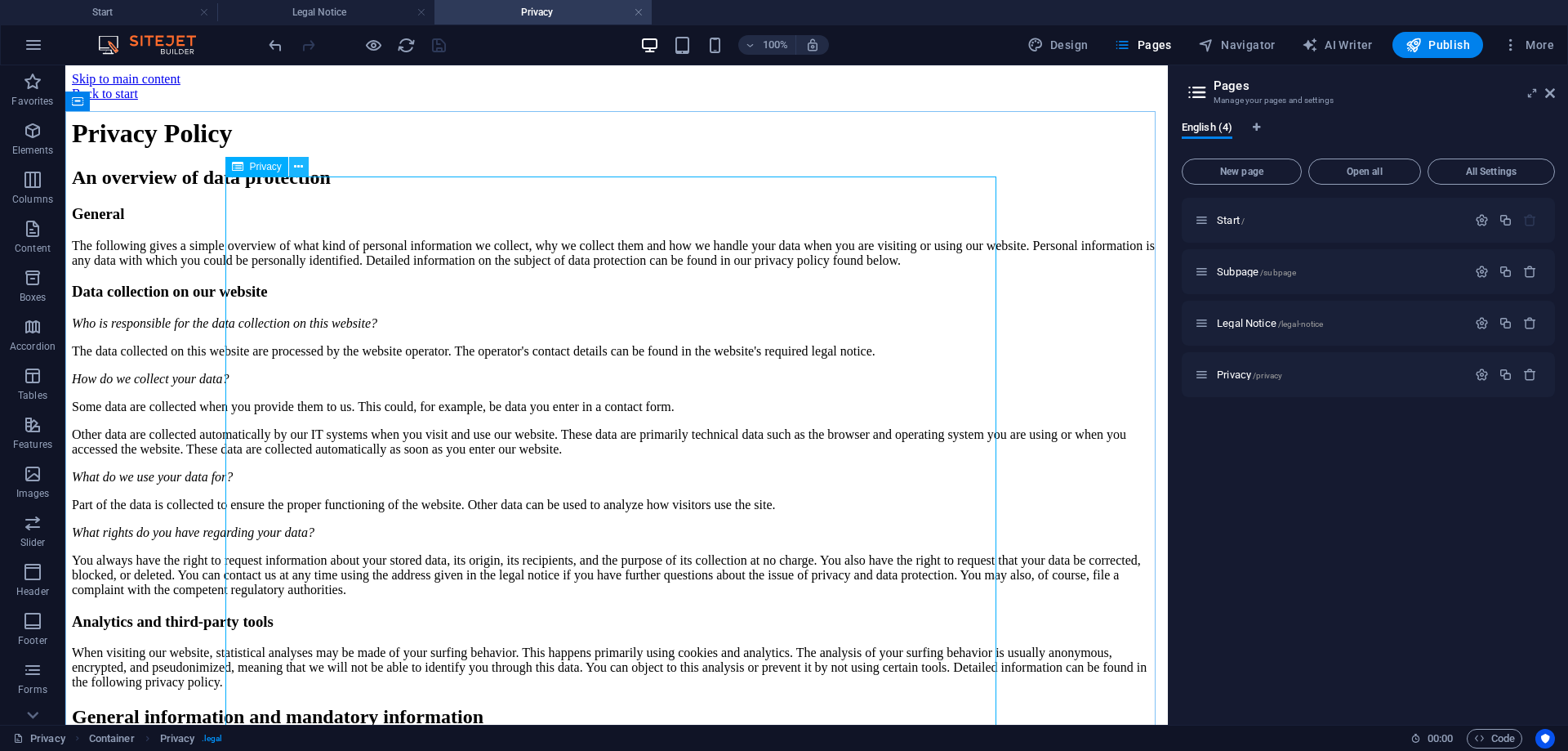 click at bounding box center (298, 167) 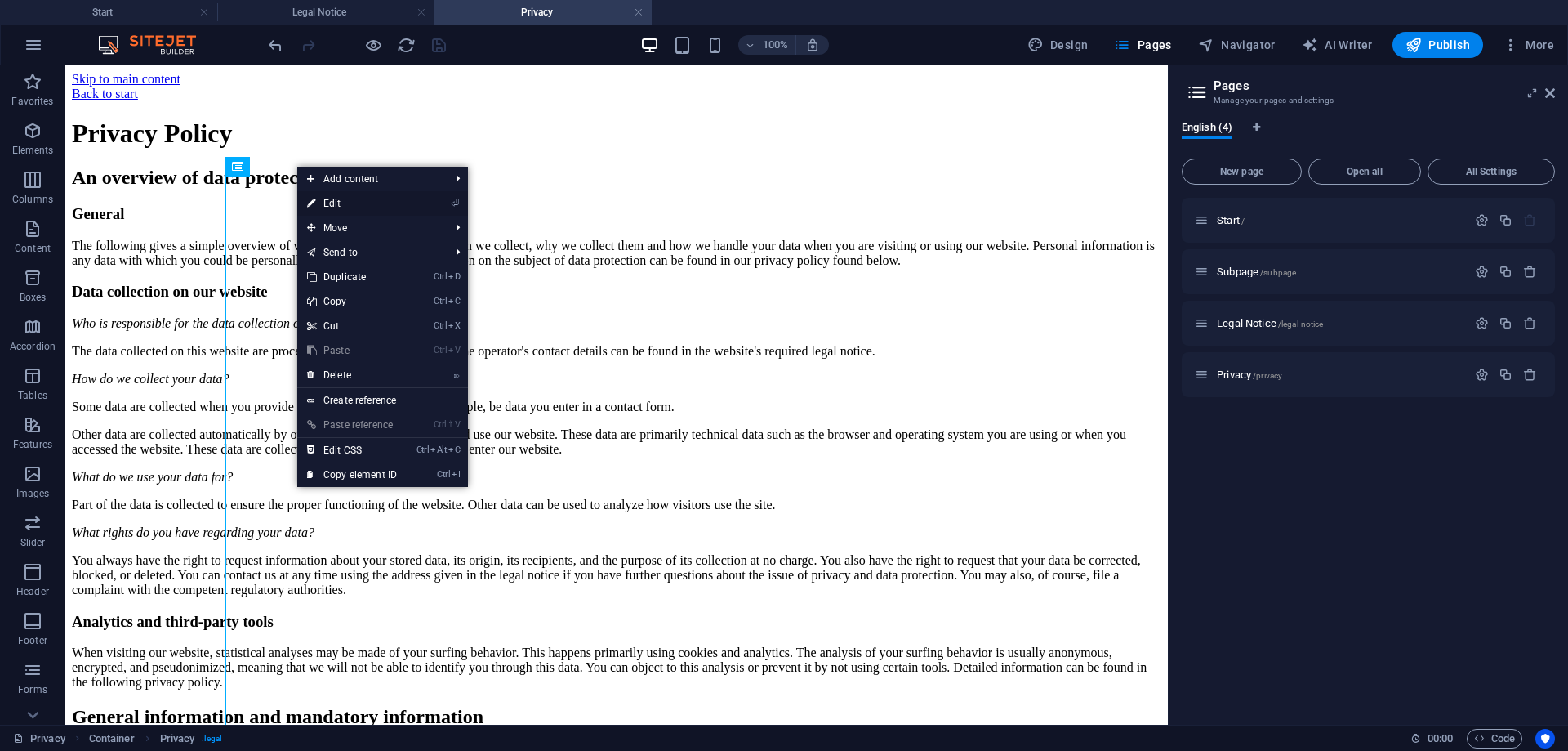 click on "⏎  Edit" at bounding box center (352, 203) 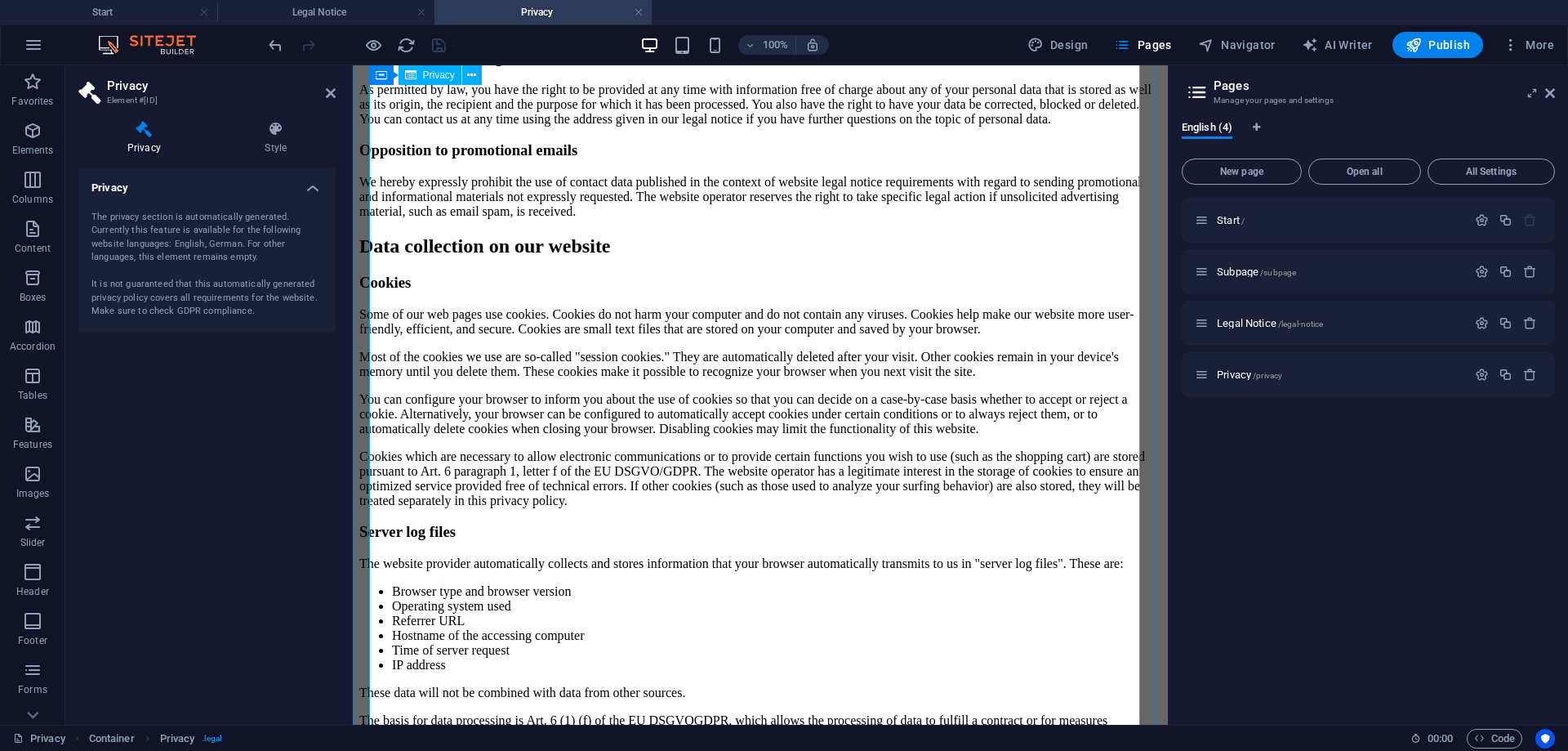 scroll, scrollTop: 1471, scrollLeft: 0, axis: vertical 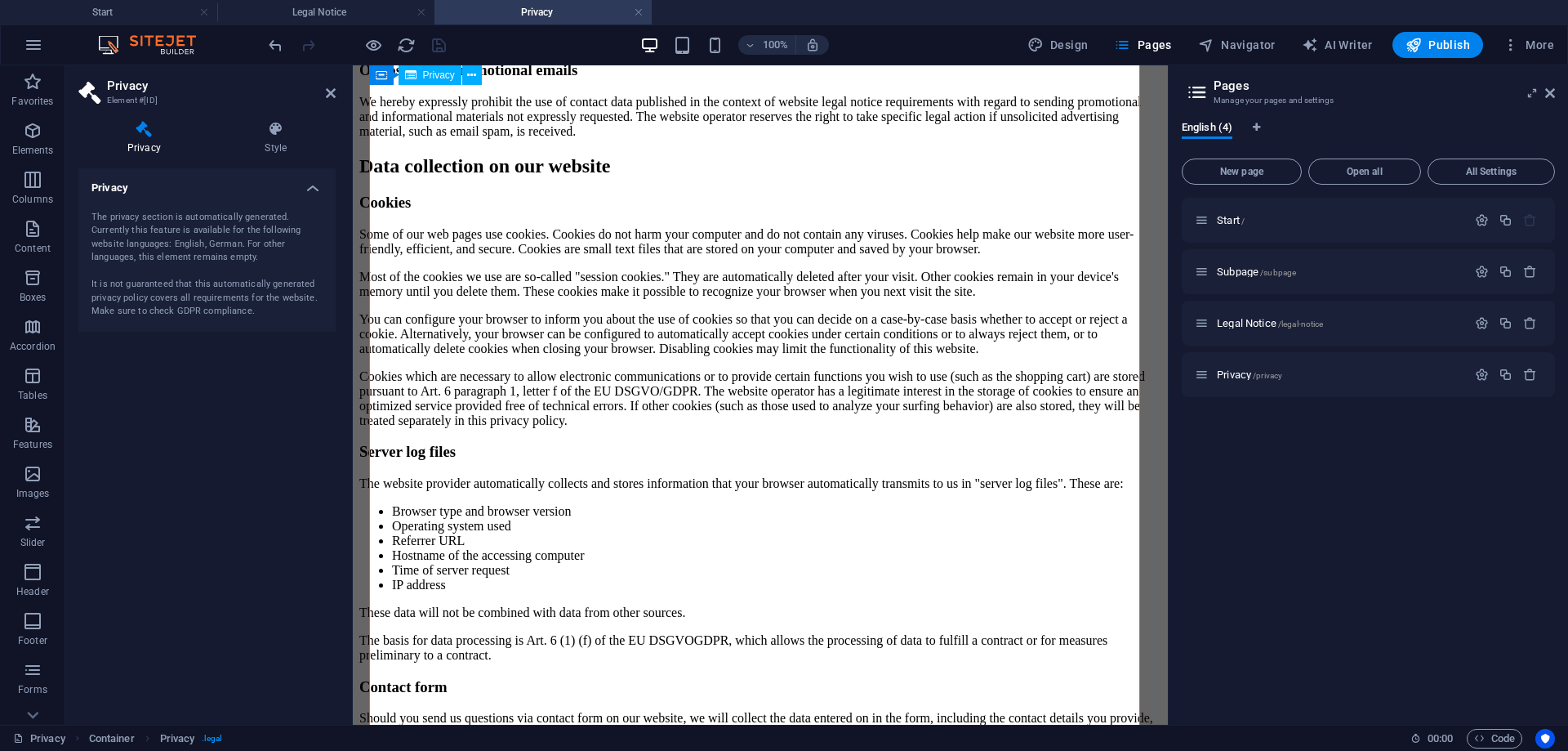 click on "Privacy Policy
An overview of data protection
General
The following gives a simple overview of what kind of personal information we collect, why we collect them and how we handle your data when you are visiting or using our website. Personal information is any data with which you could be personally identified. Detailed information on the subject of data protection can be found in our privacy policy found below.
Data collection on our website
Who is responsible for the data collection on this website?
The data collected on this website are processed by the website operator. The operator's contact details can be found in the website's required legal notice.
How do we collect your data?
Some data are collected when you provide them to us. This could, for example, be data you enter in a contact form.
What do we use your data for?
Part of the data is collected to ensure the proper functioning of the website. Other data can be used to analyze how visitors use the site." at bounding box center (760, 337) 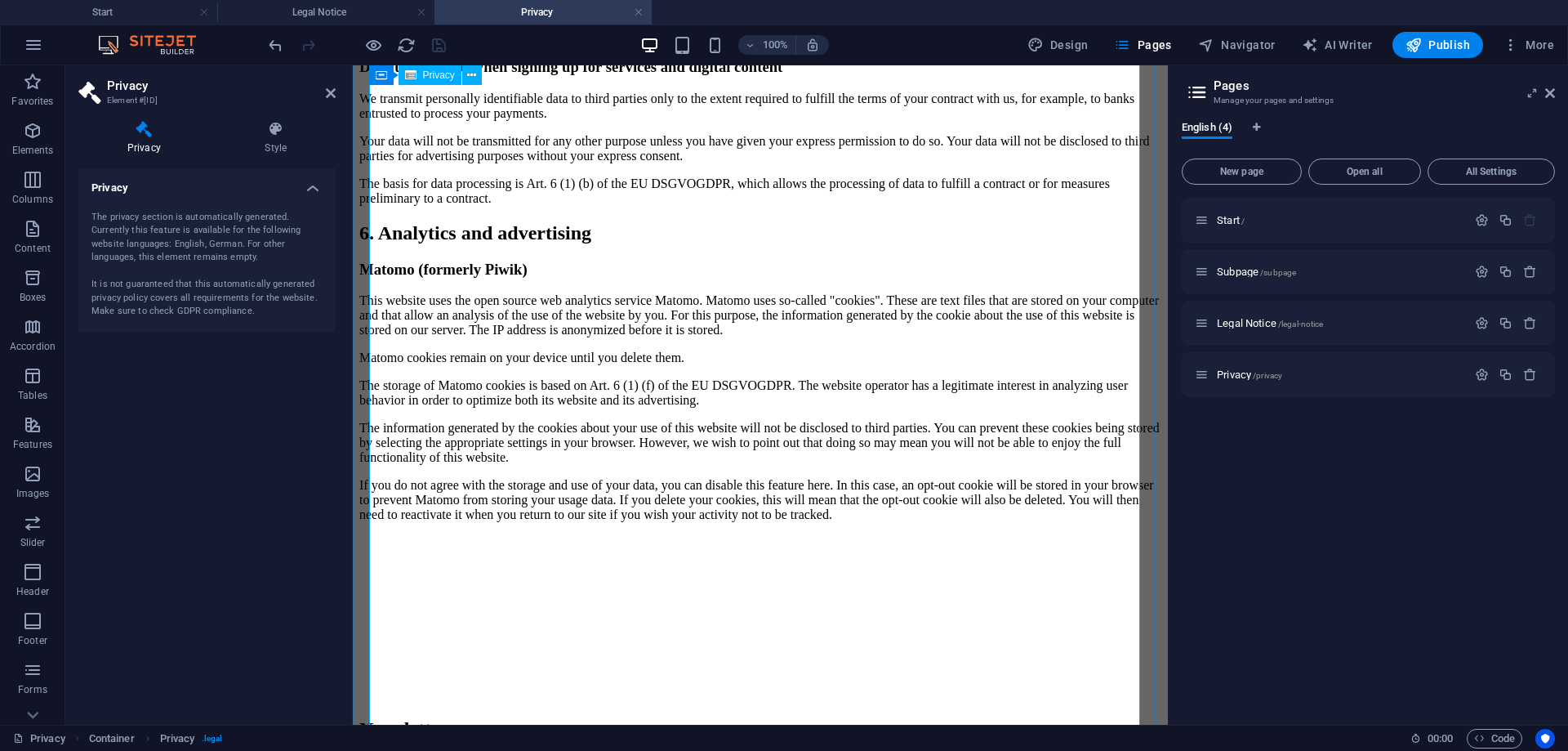 scroll, scrollTop: 2595, scrollLeft: 0, axis: vertical 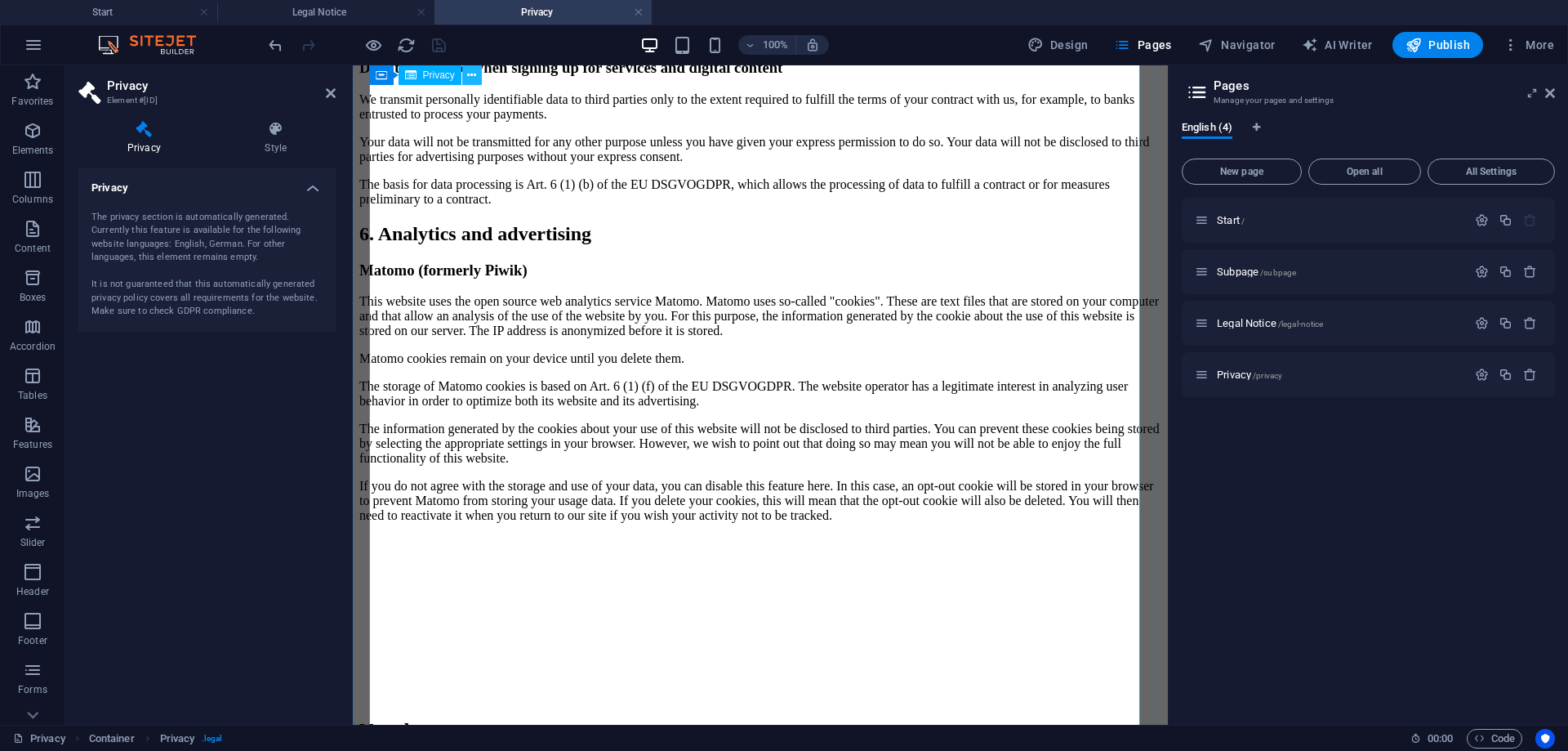 click at bounding box center (471, 75) 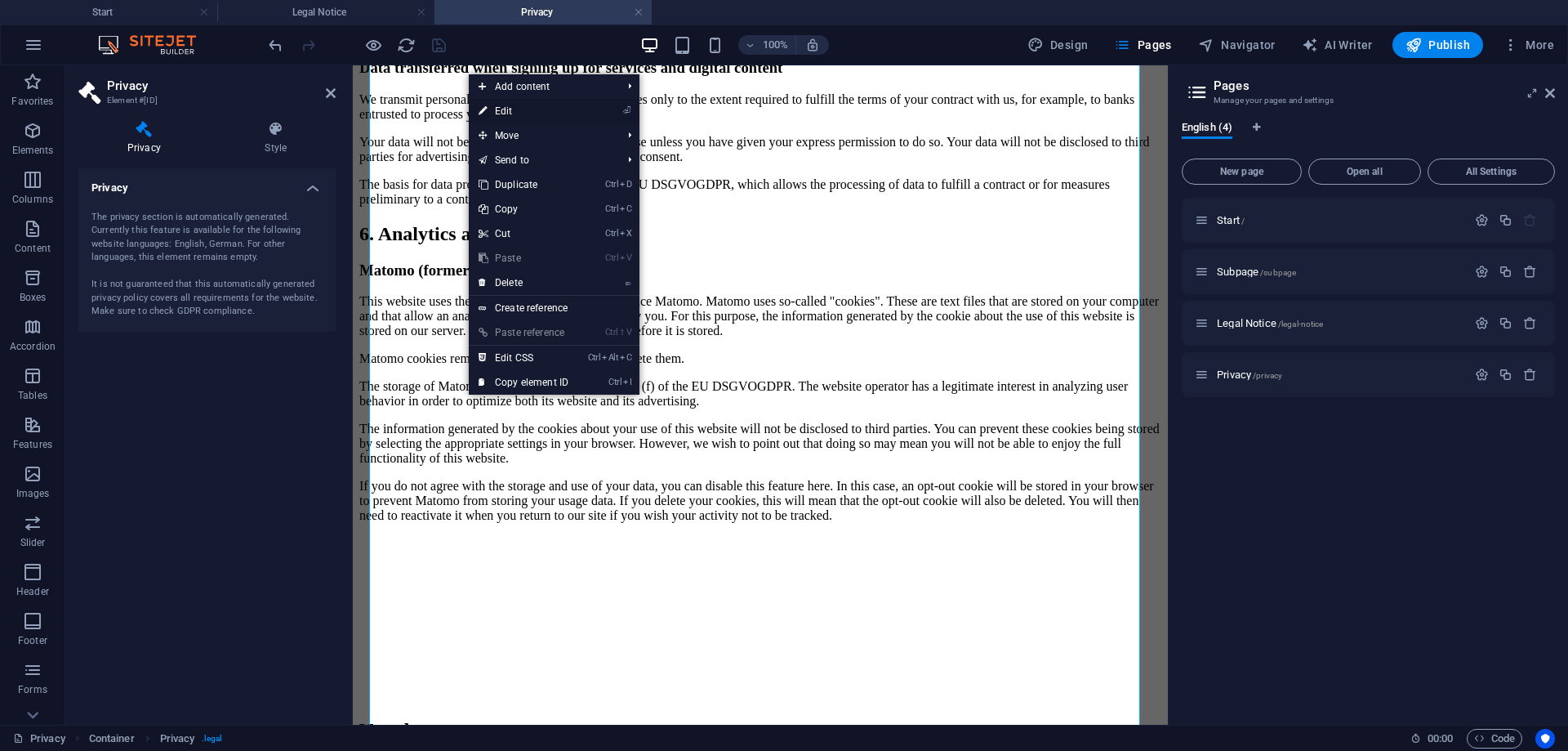 click on "⏎  Edit" at bounding box center [523, 111] 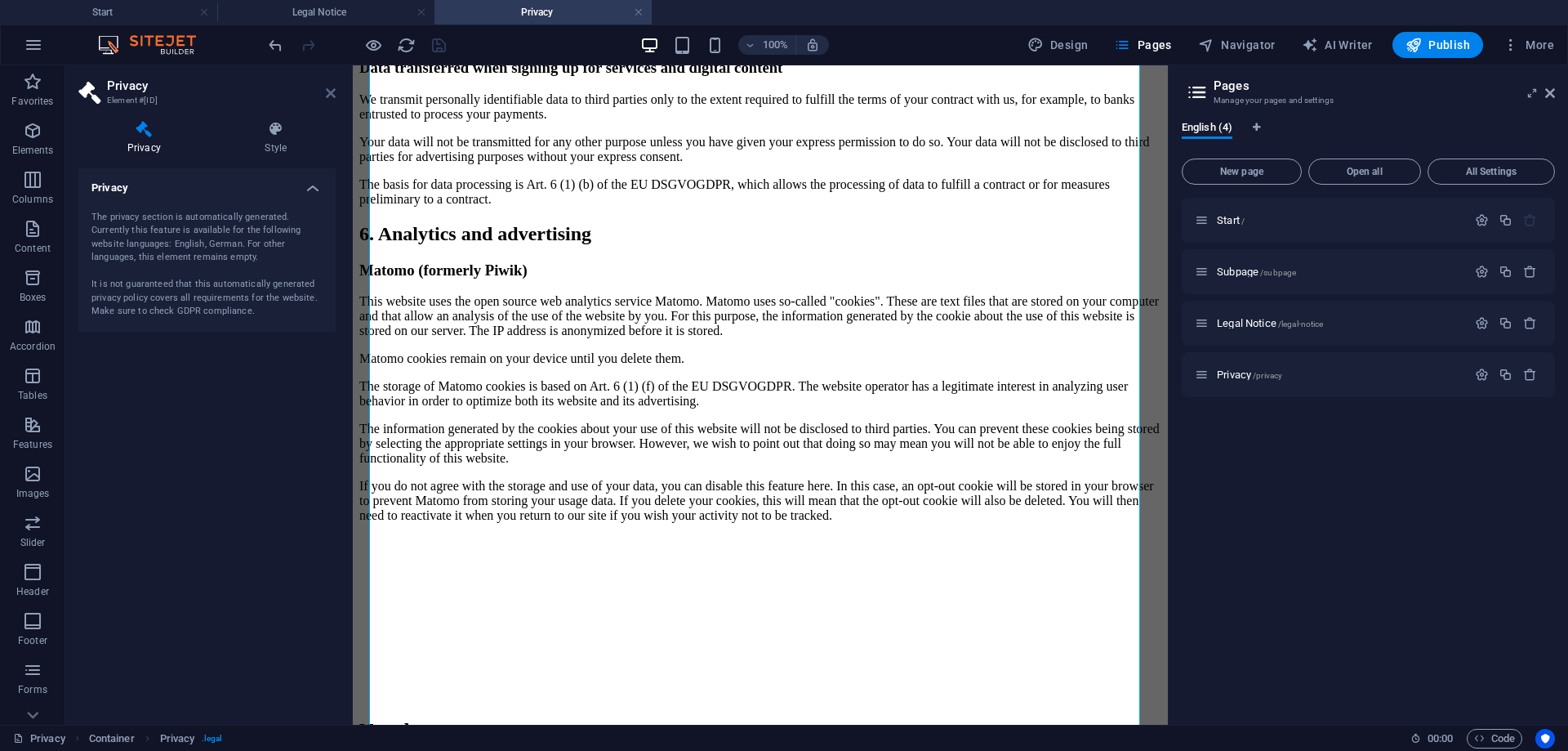 click at bounding box center [331, 93] 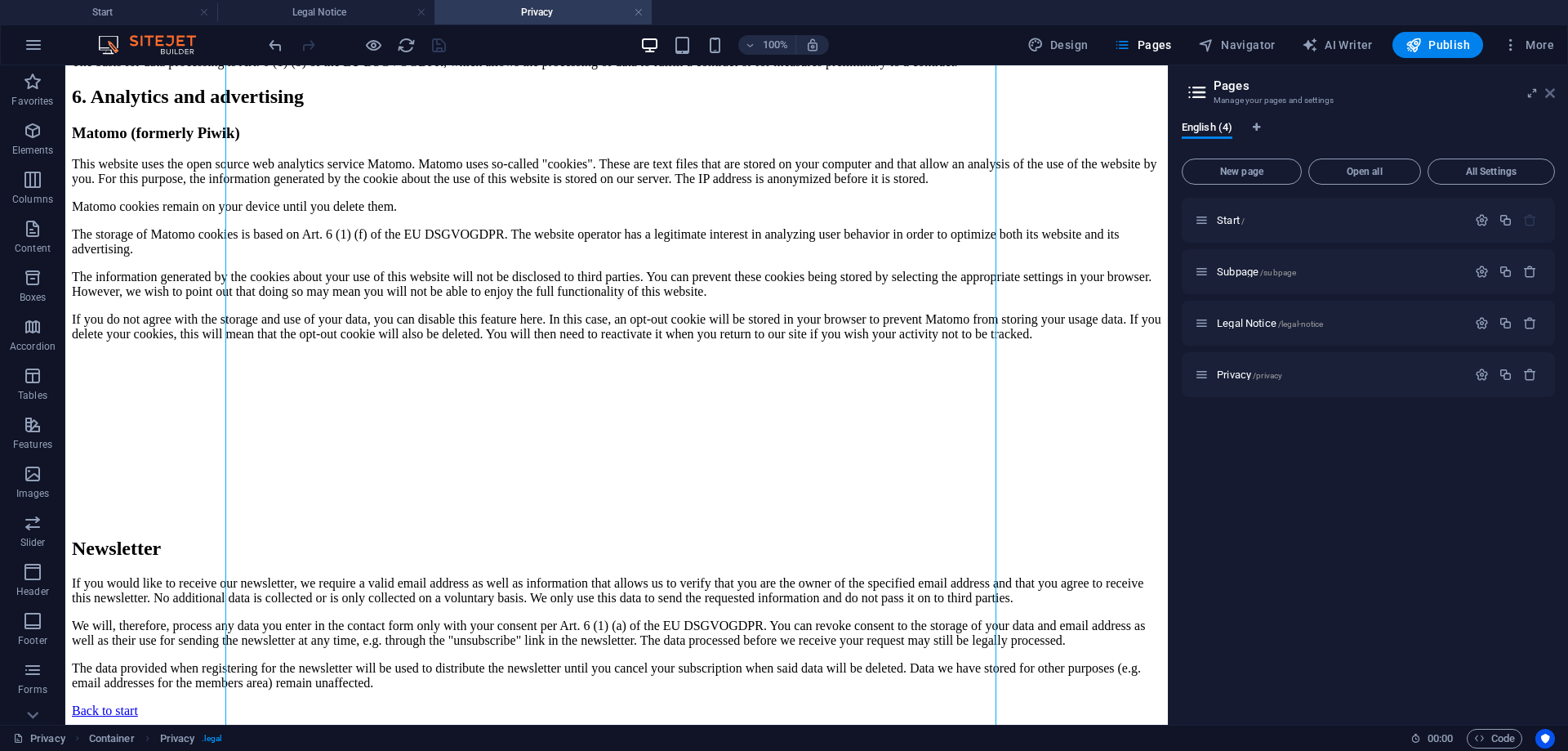 click at bounding box center [1550, 93] 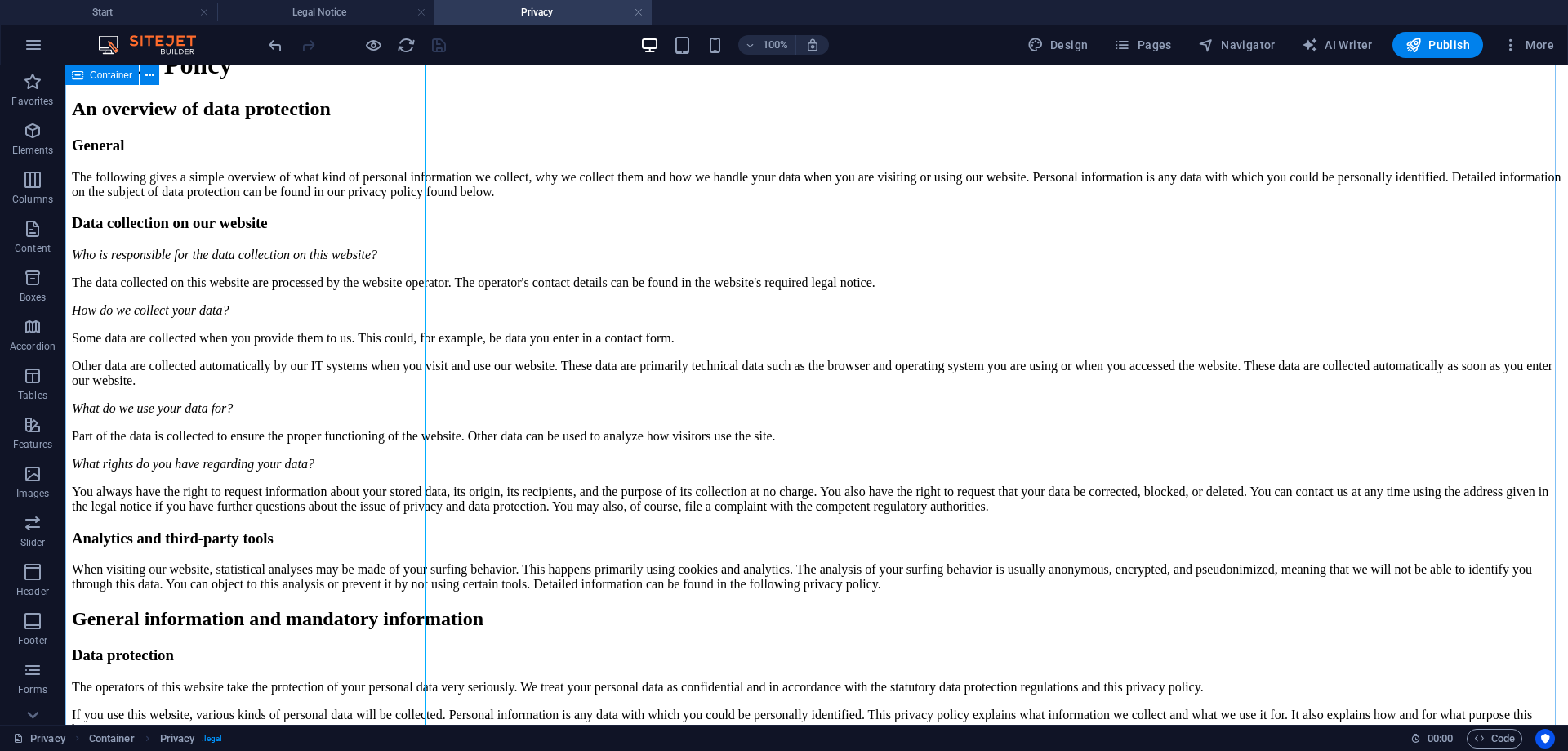 scroll, scrollTop: 0, scrollLeft: 0, axis: both 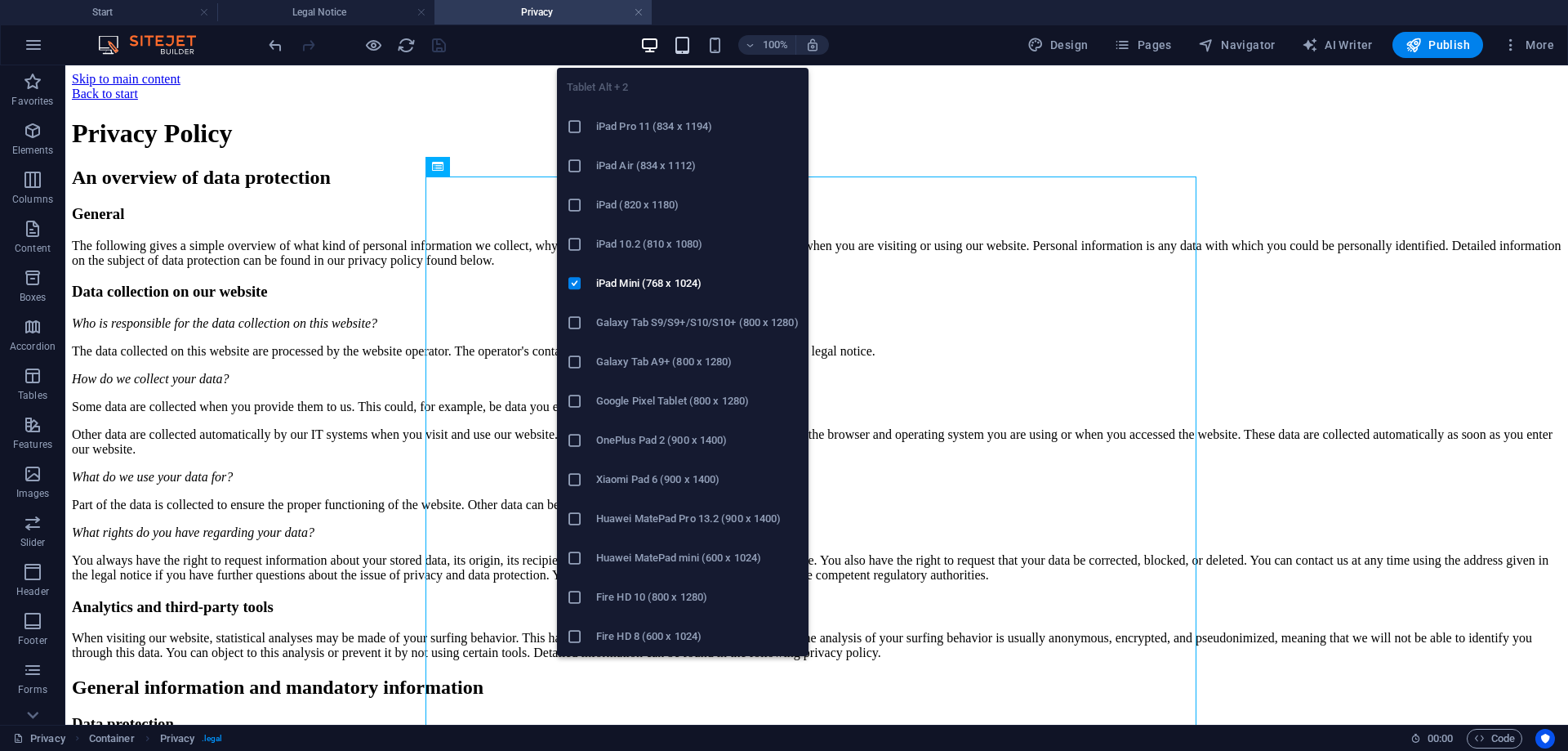 click at bounding box center (682, 45) 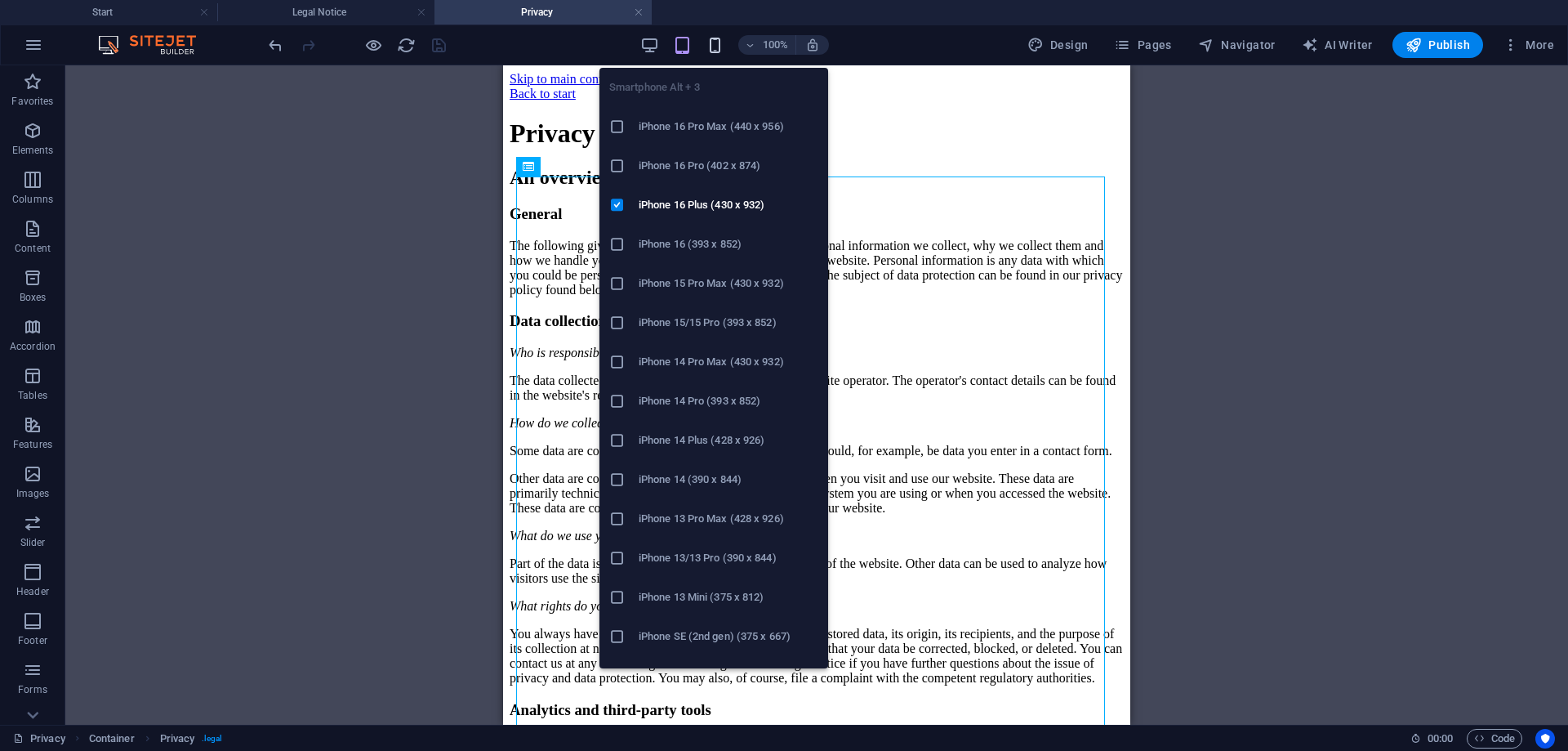 click at bounding box center (715, 45) 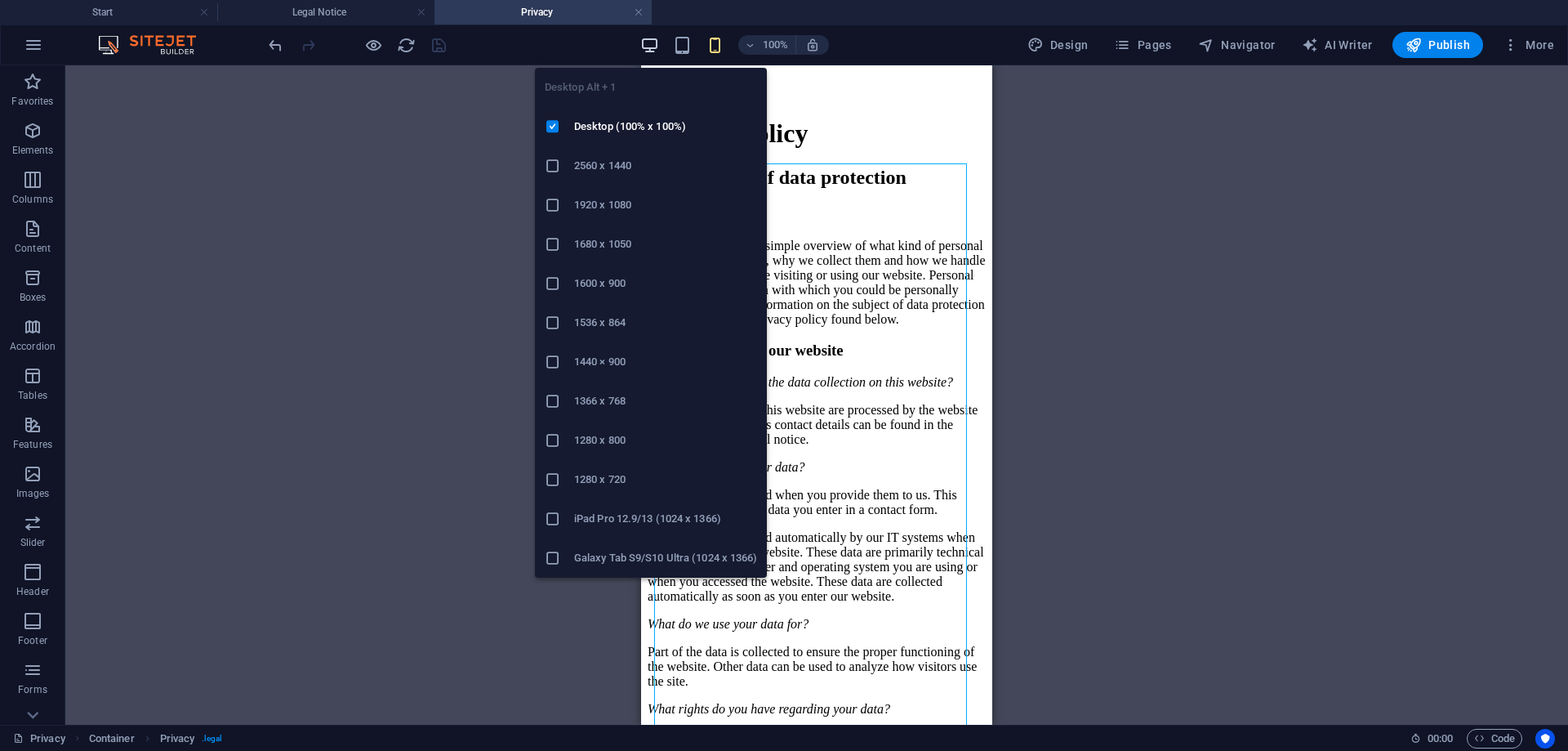 click at bounding box center (649, 45) 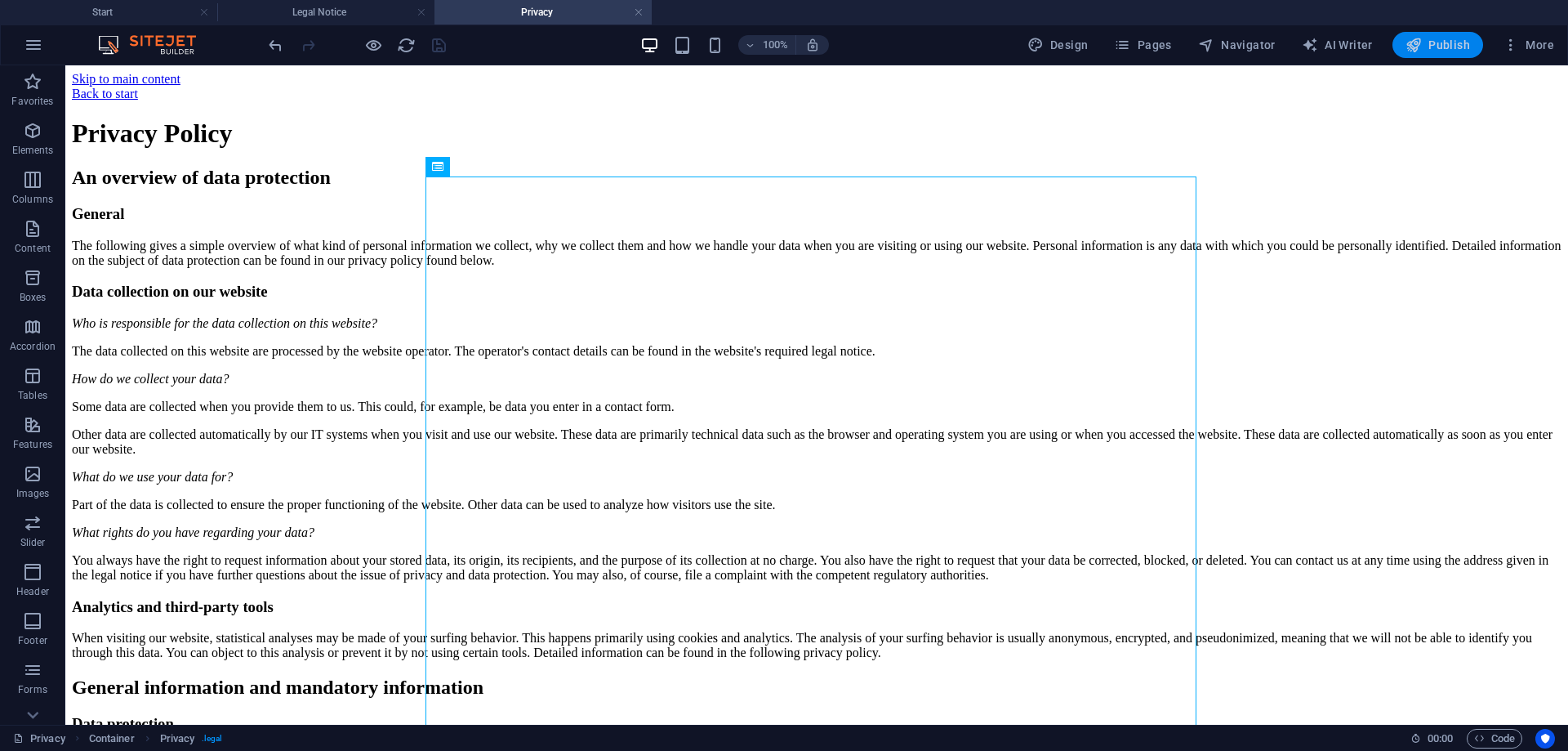 click on "Publish" at bounding box center [1437, 45] 